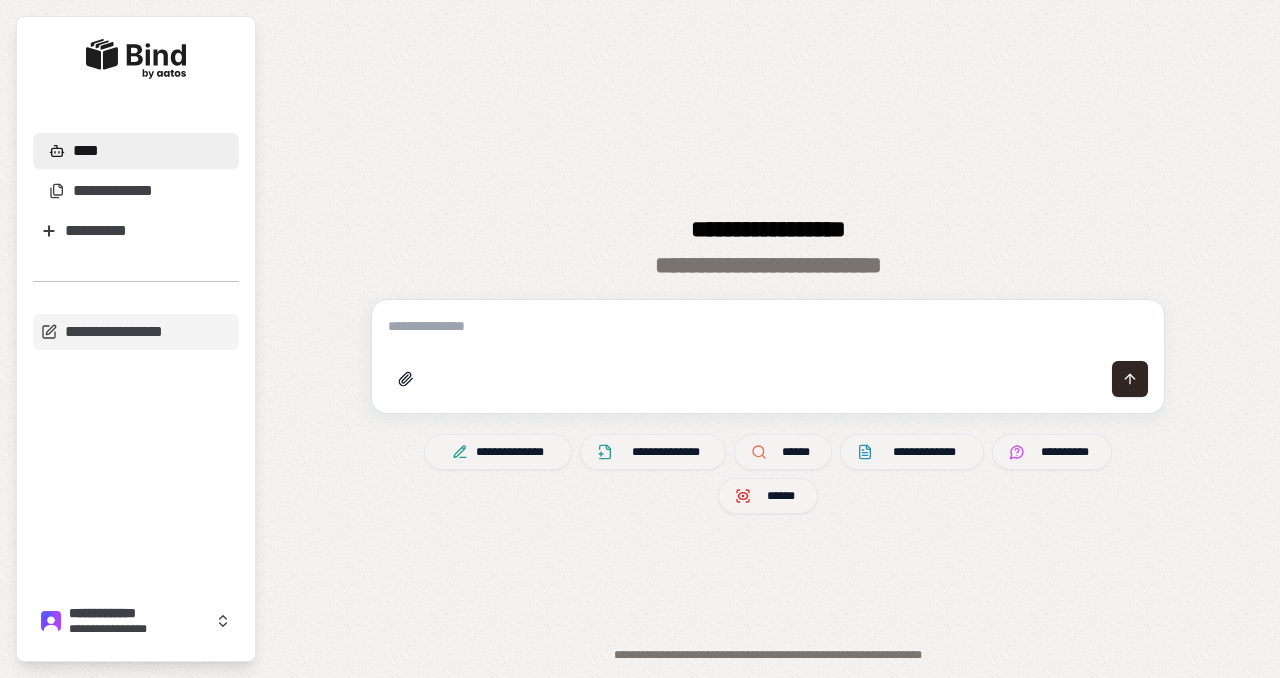 scroll, scrollTop: 0, scrollLeft: 0, axis: both 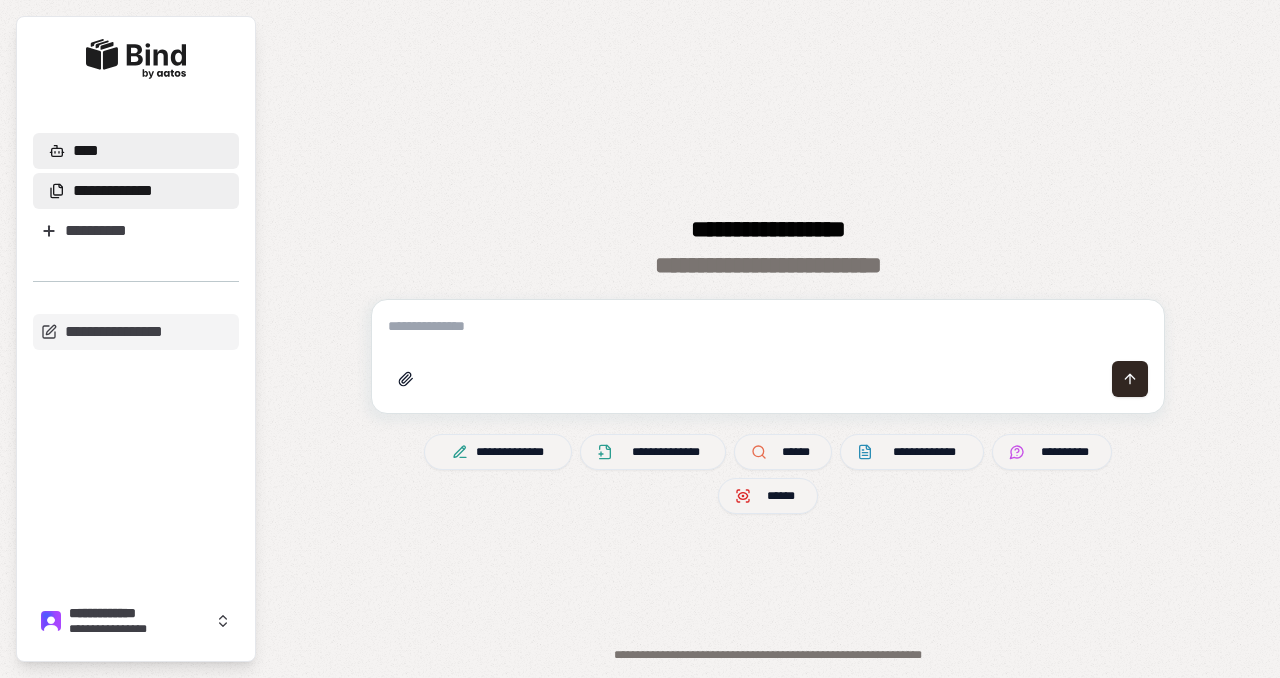 click on "**********" at bounding box center [113, 191] 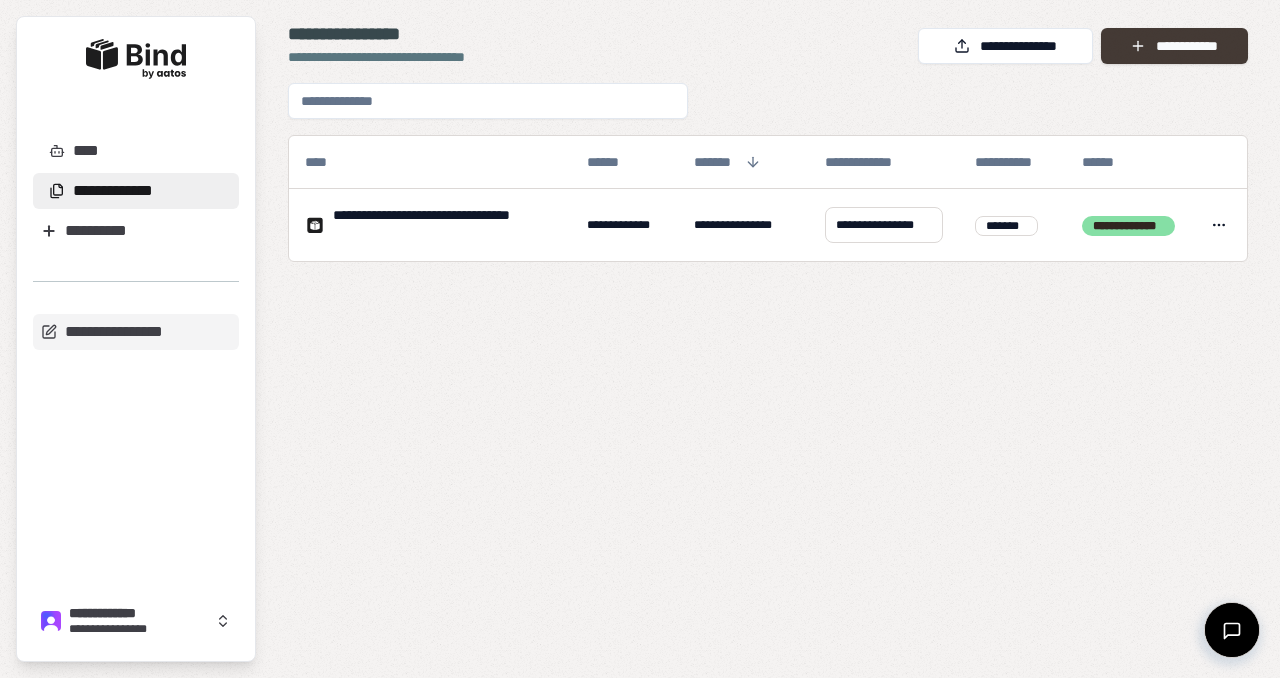 click on "**********" at bounding box center [1174, 46] 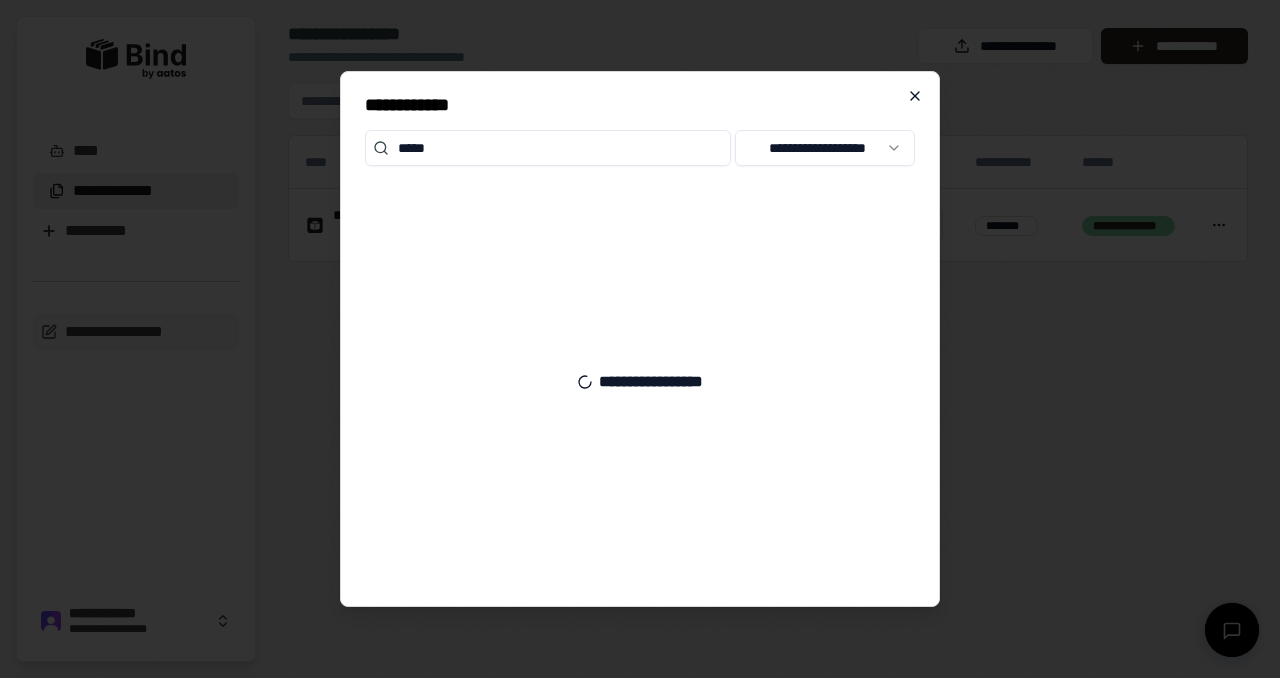 type on "******" 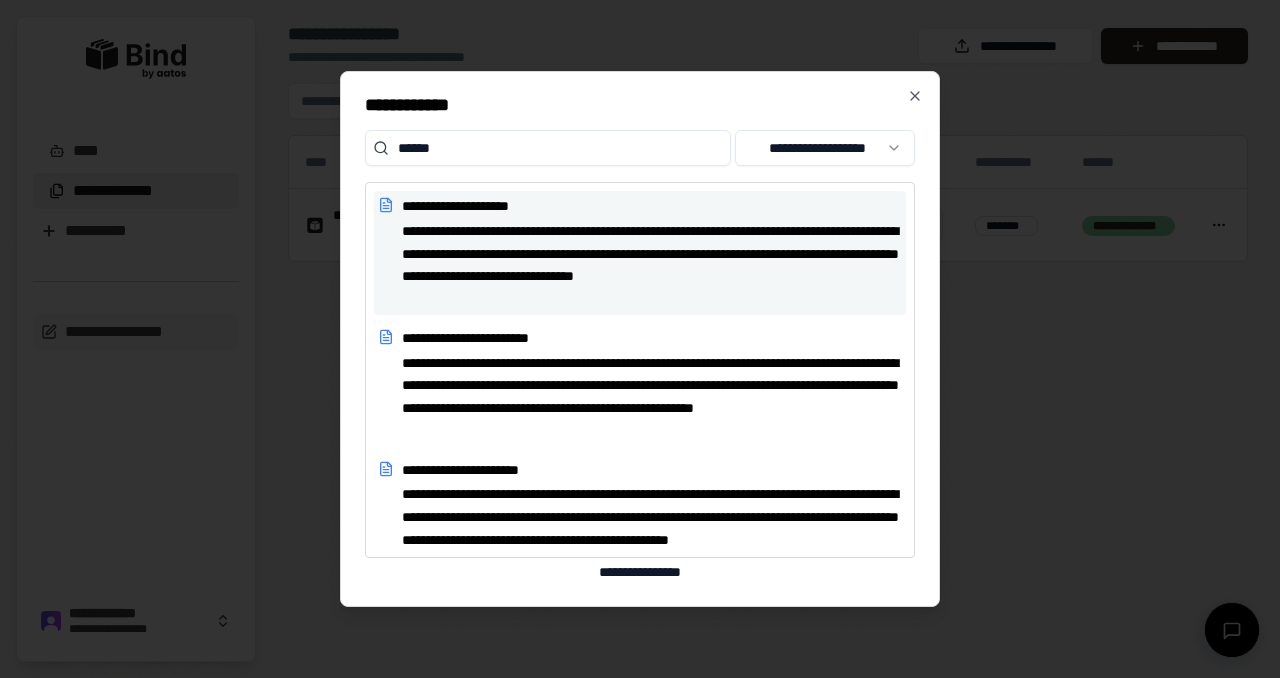 click on "**********" at bounding box center (652, 206) 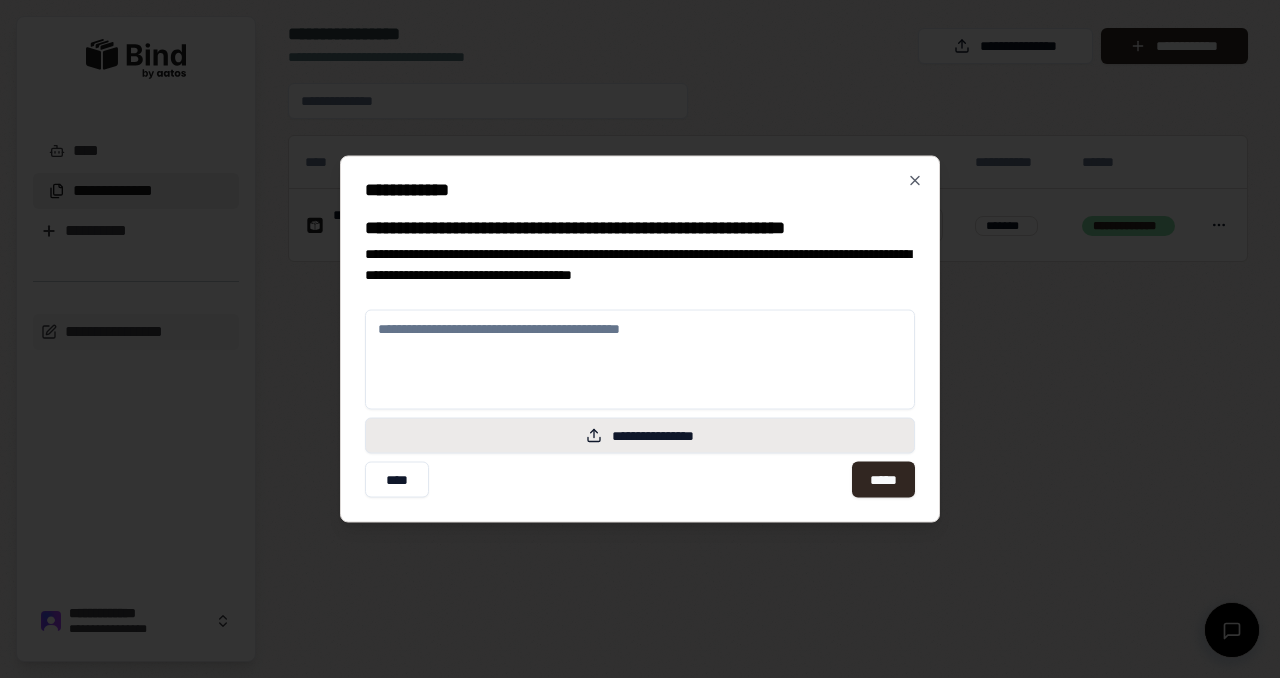 click on "**********" at bounding box center [640, 436] 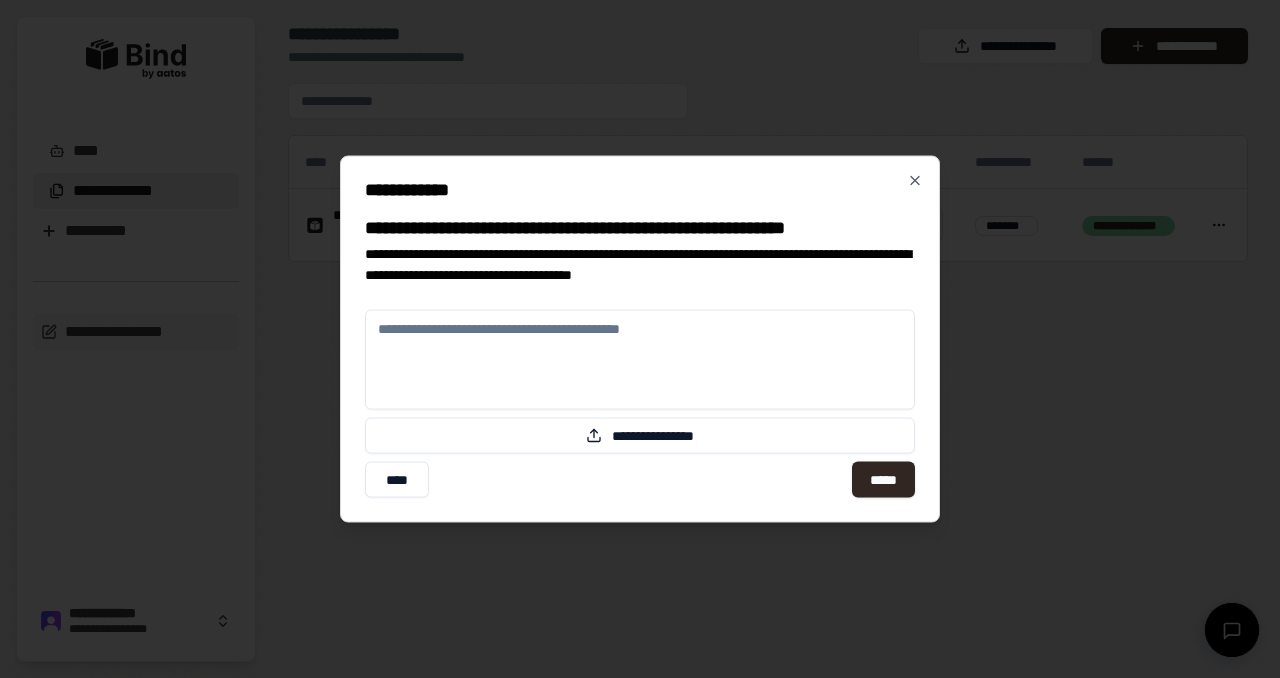 click at bounding box center (640, 360) 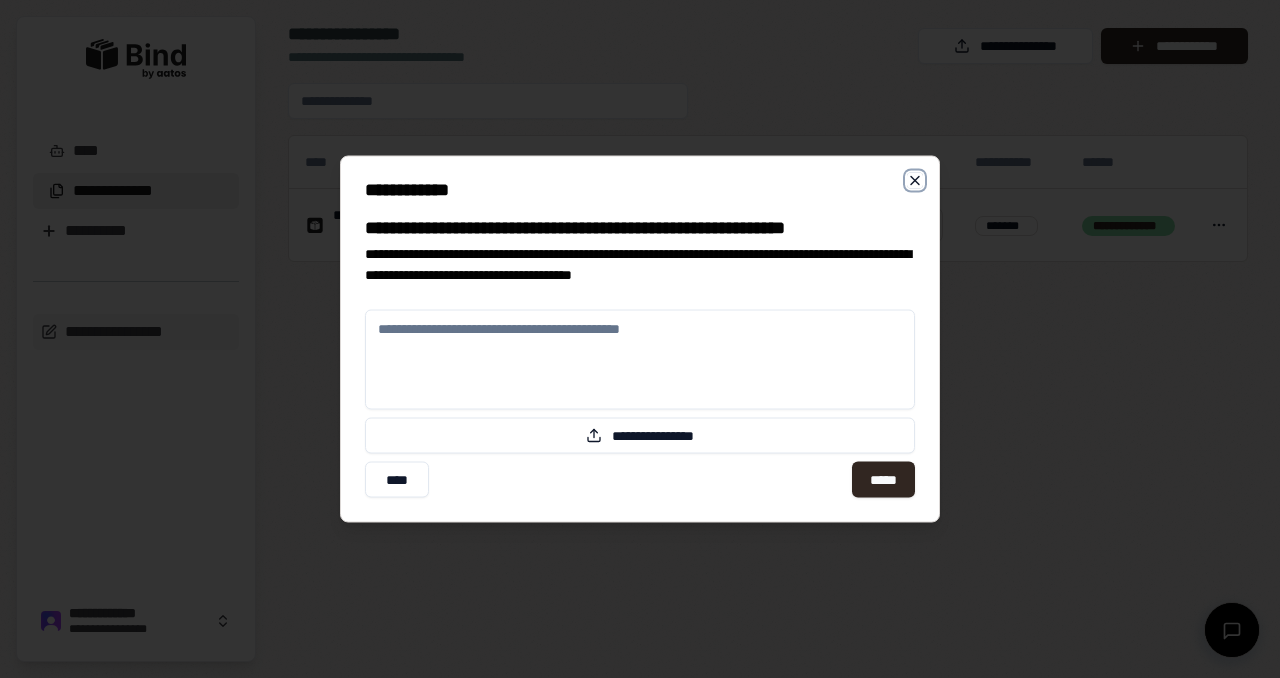 click 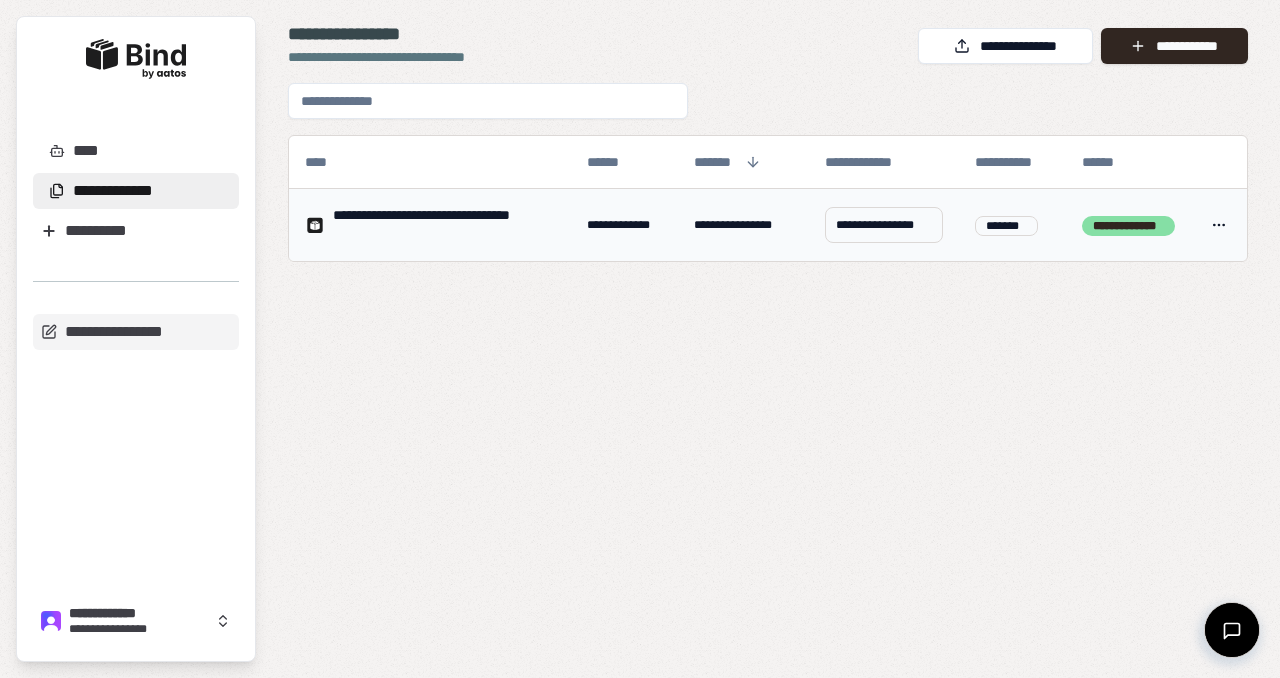 click on "**********" at bounding box center (444, 225) 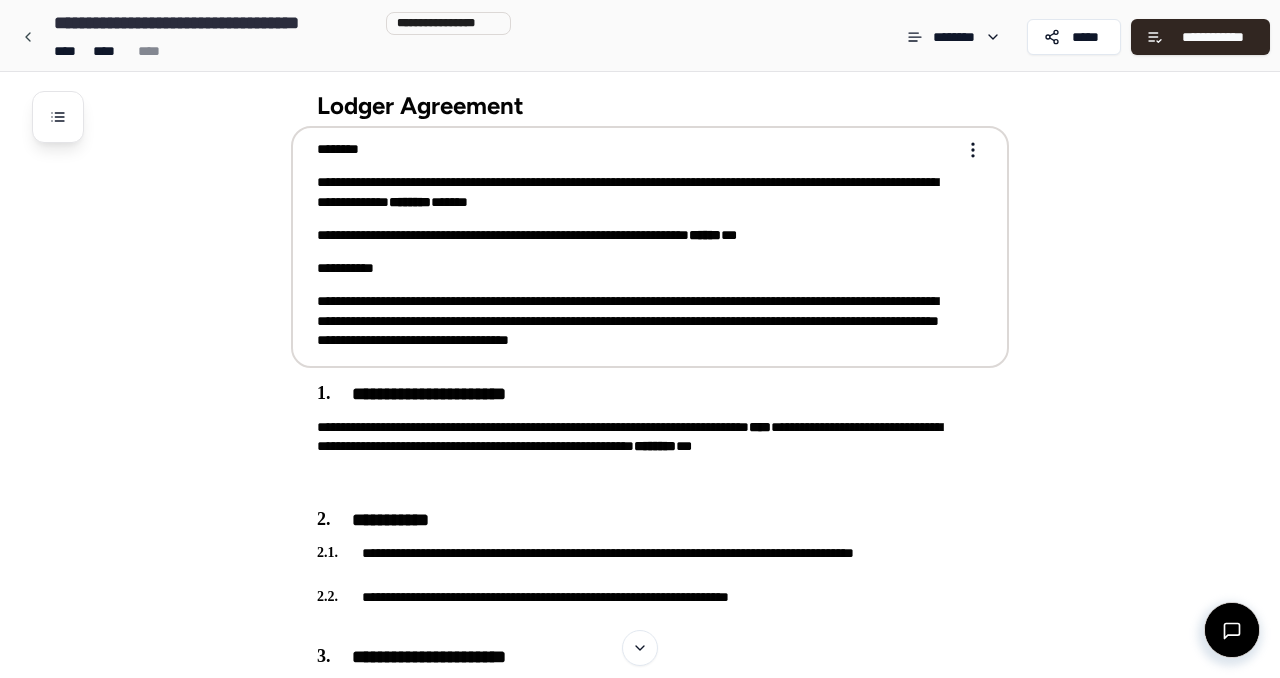scroll, scrollTop: 0, scrollLeft: 0, axis: both 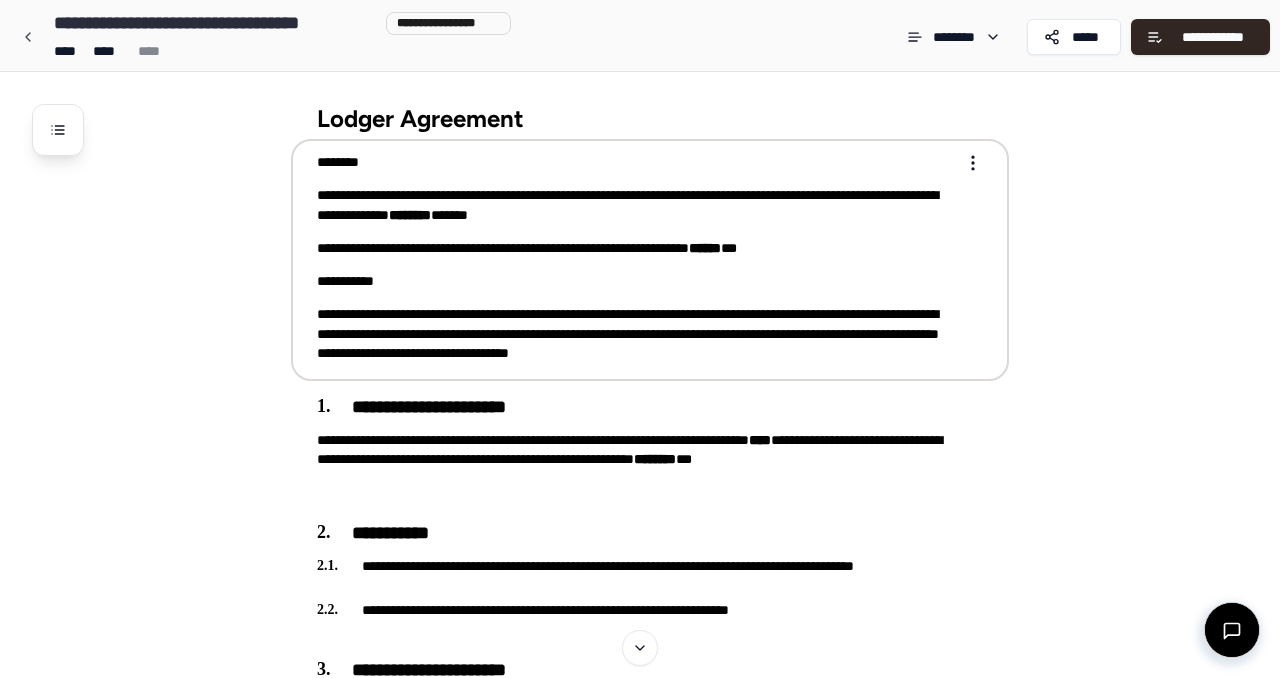 click on "[FIRST] [LAST]" at bounding box center (636, 248) 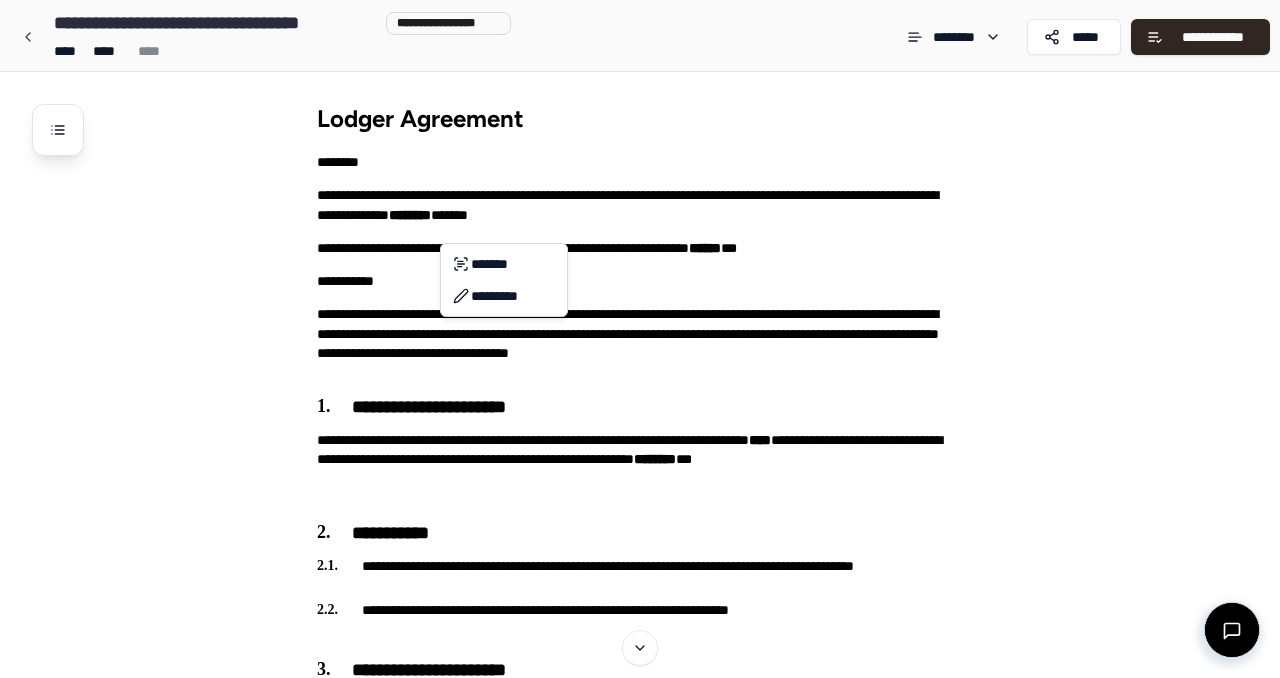 click on "Lodger Agreement [FIRST] [LAST]
[ADDRESS] [PHONE] [EMAIL]
[ADDRESS] [PHONE] [EMAIL]
[POSTAL_CODE]
[ADDRESS]
[ADDRESS] [PHONE] [EMAIL]
[POSTAL_CODE]
[ADDRESS]" at bounding box center (640, 2023) 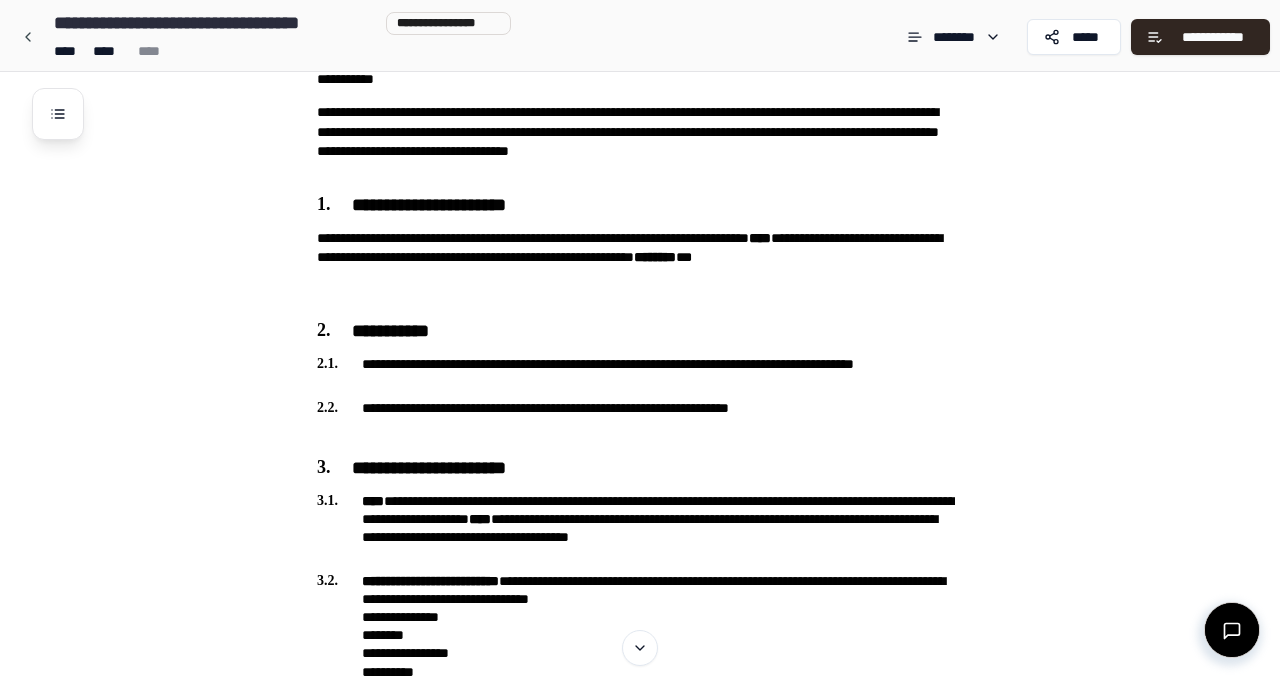 scroll, scrollTop: 0, scrollLeft: 0, axis: both 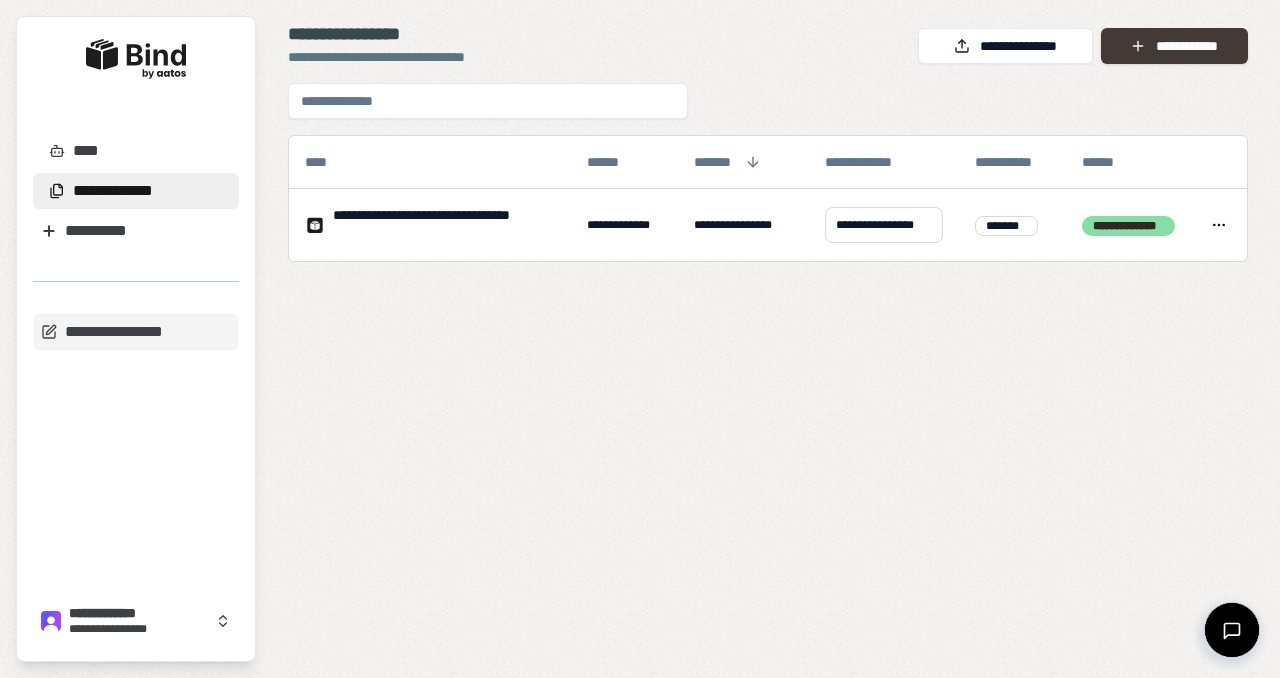 click on "**********" at bounding box center [1174, 46] 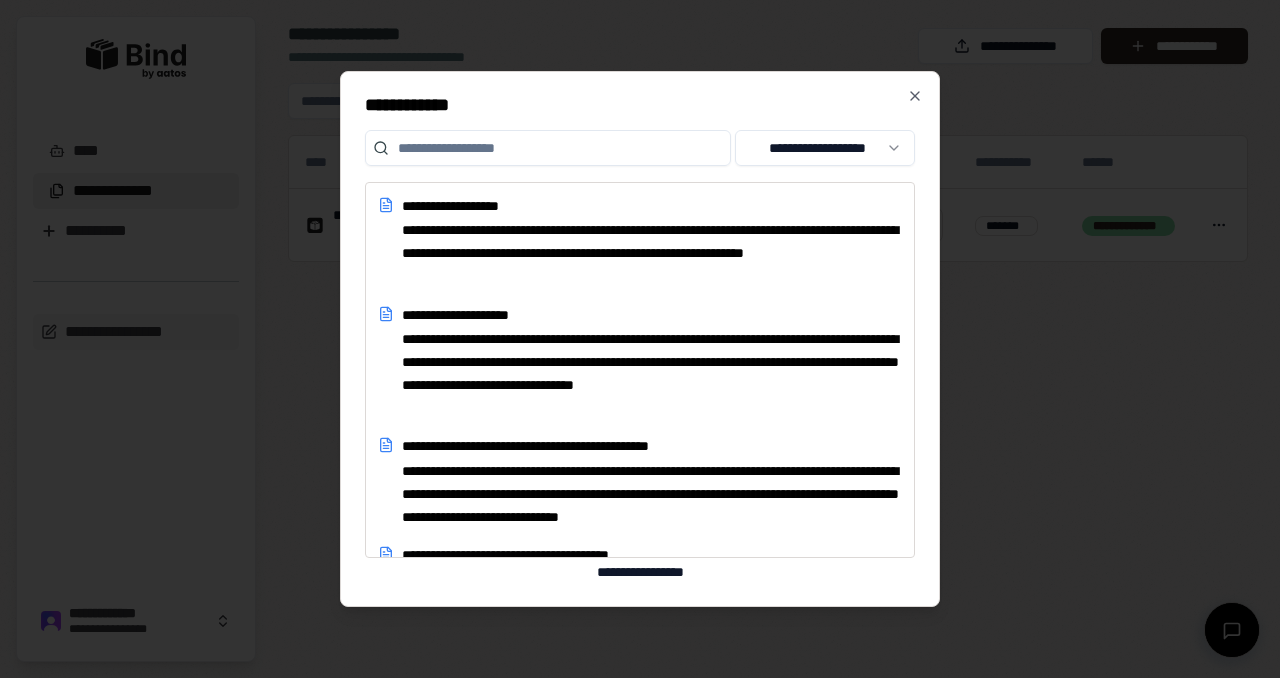 scroll, scrollTop: 10511, scrollLeft: 0, axis: vertical 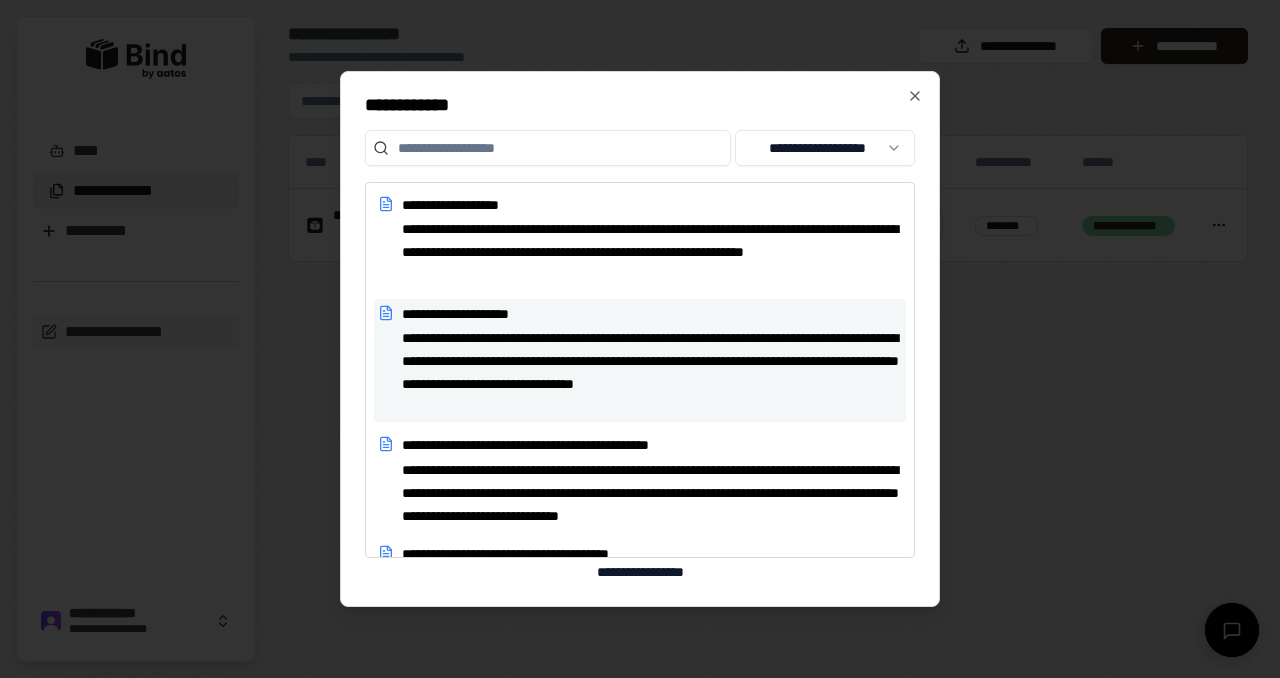 click on "**********" at bounding box center (652, 314) 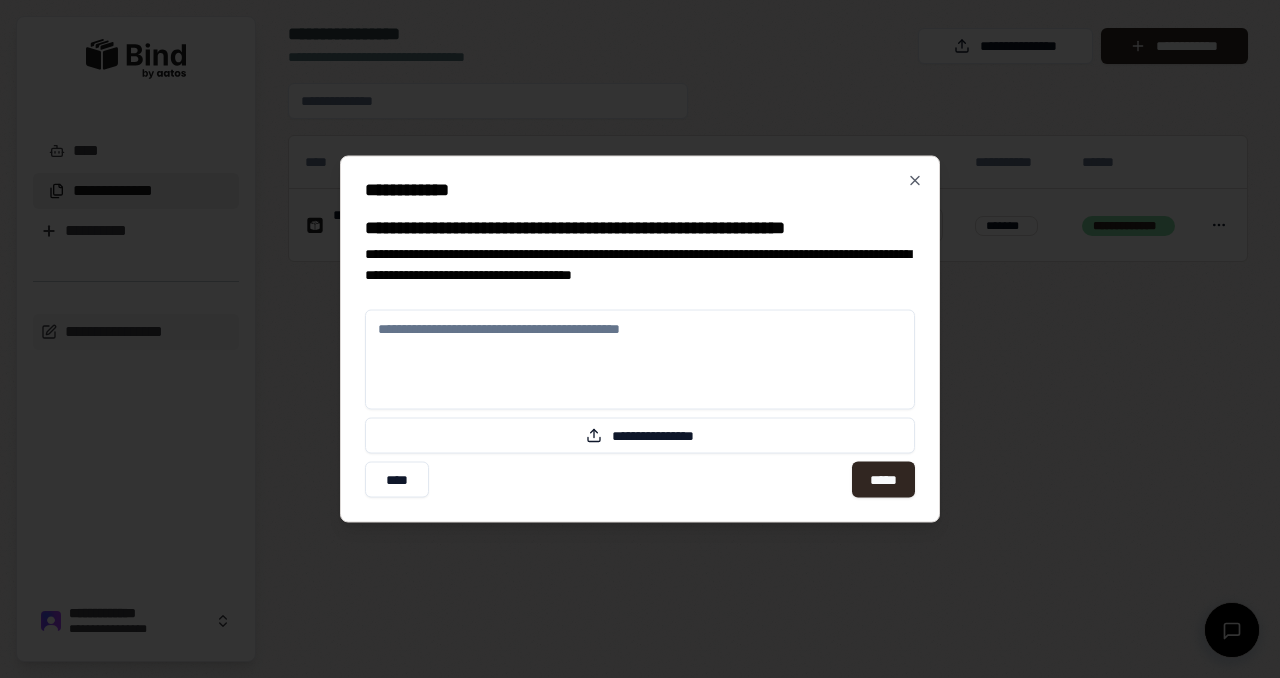click at bounding box center [640, 360] 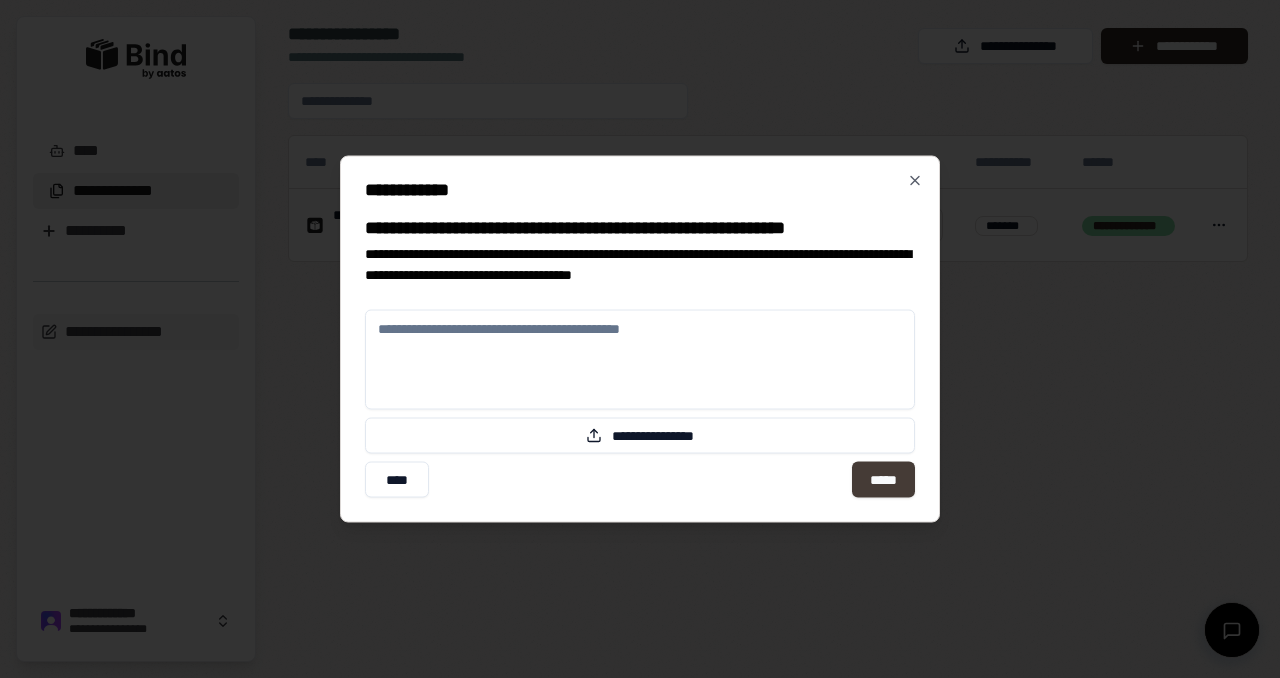 click on "*****" at bounding box center [883, 480] 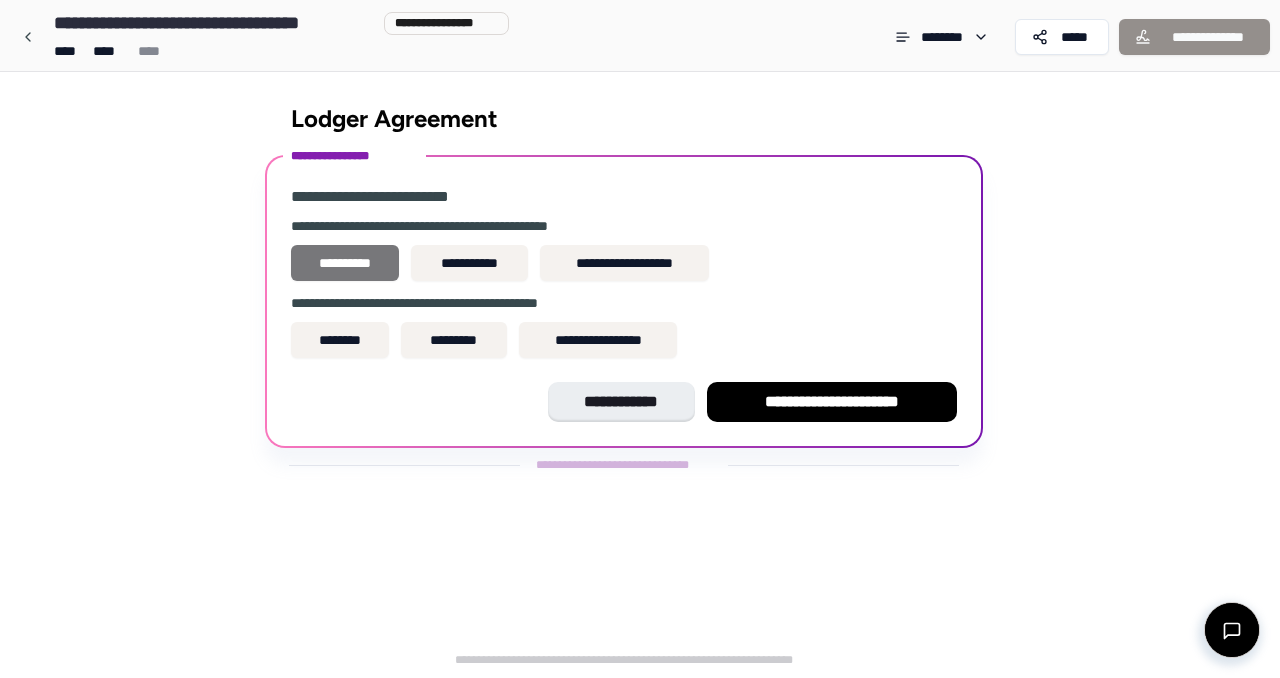 click on "**********" at bounding box center (345, 263) 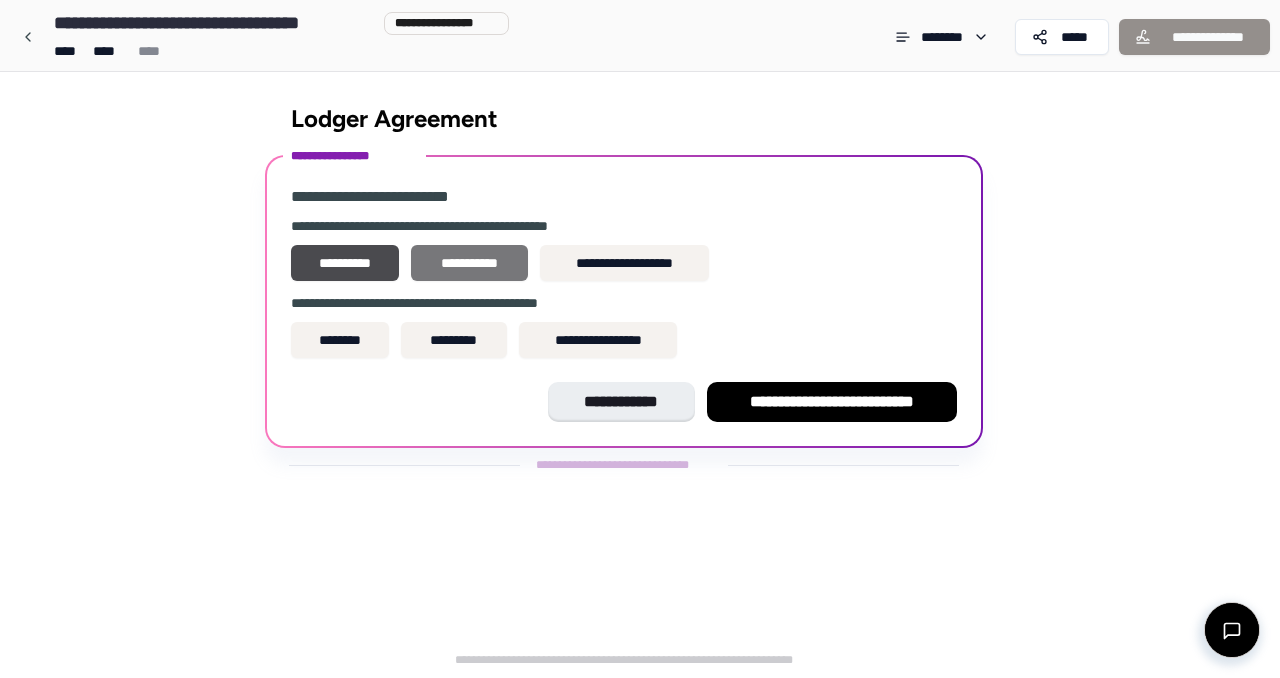 click on "**********" at bounding box center [469, 263] 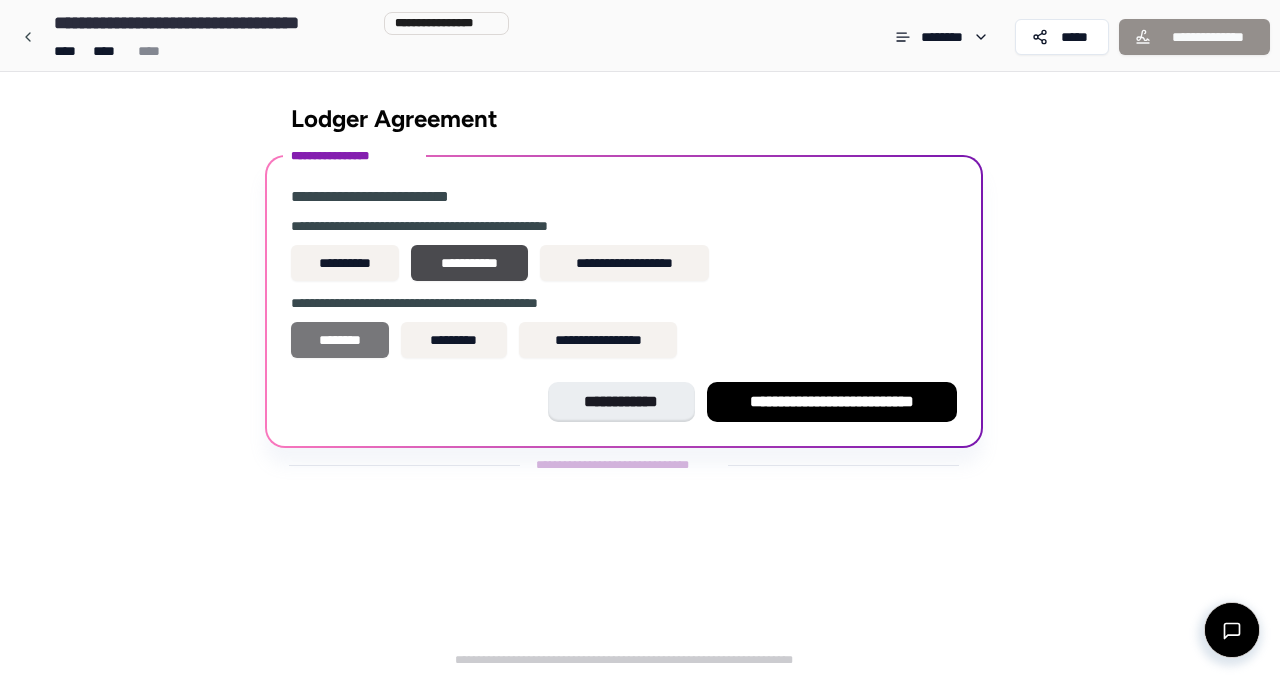 click on "********" at bounding box center [340, 340] 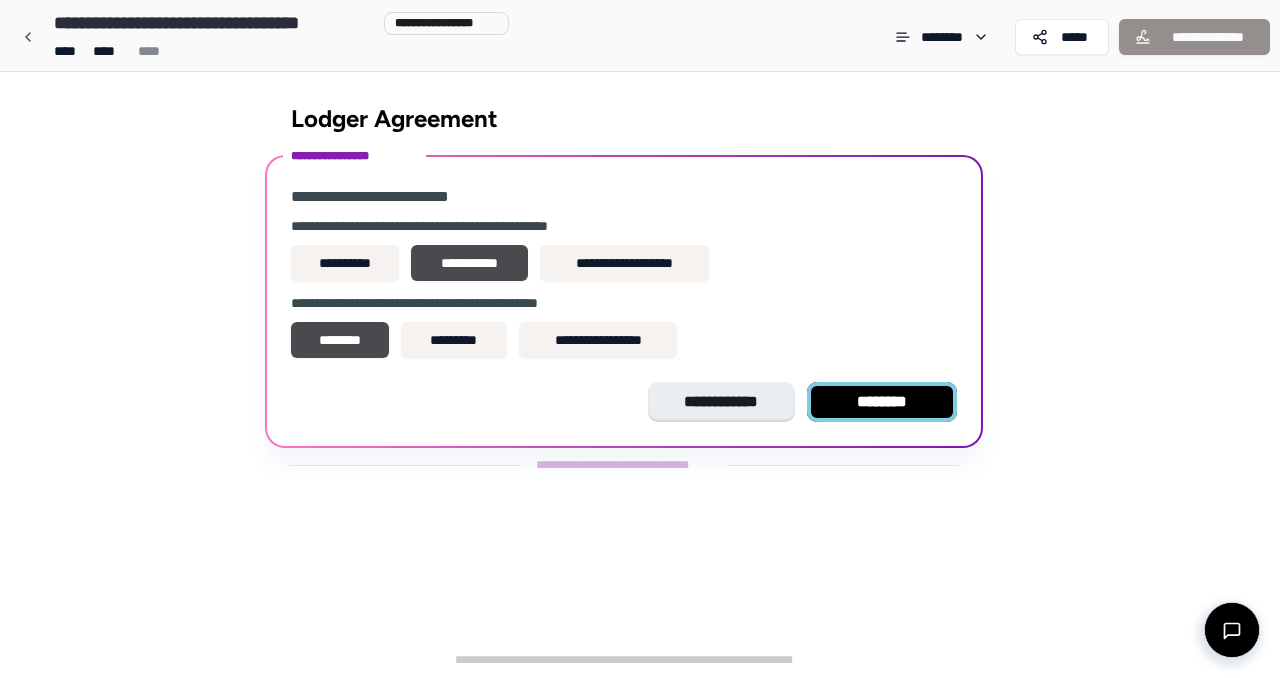 click on "********" at bounding box center [882, 402] 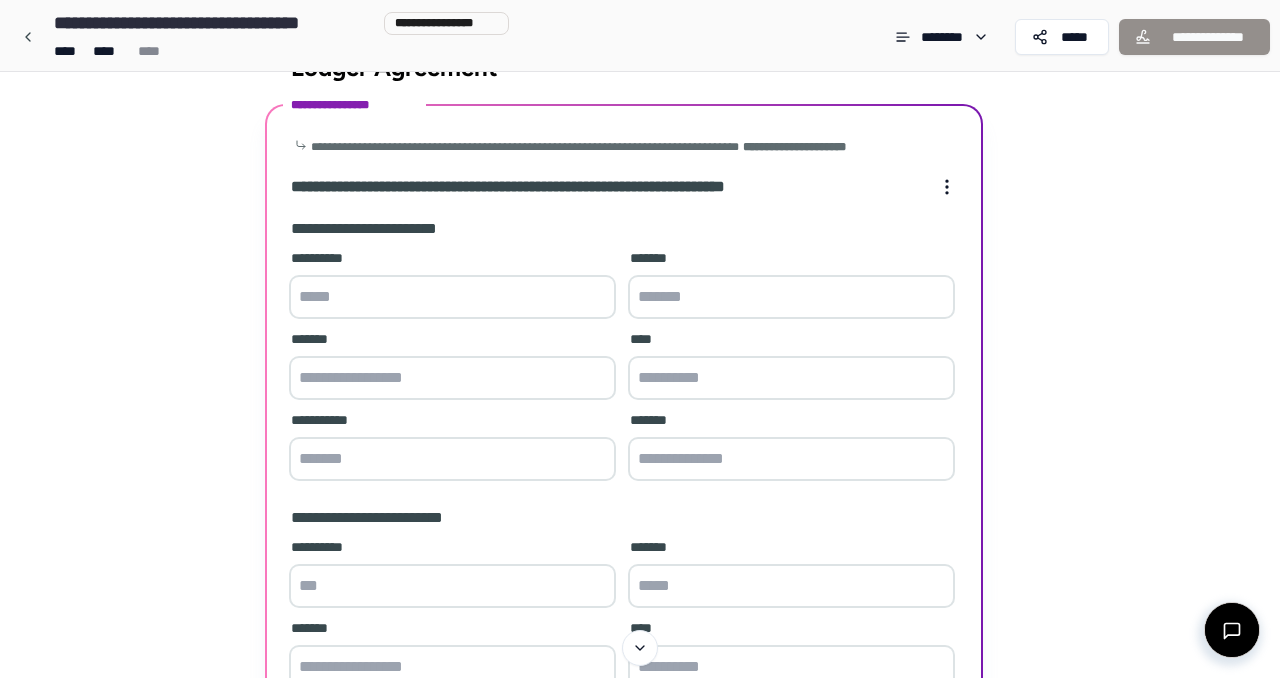 scroll, scrollTop: 0, scrollLeft: 0, axis: both 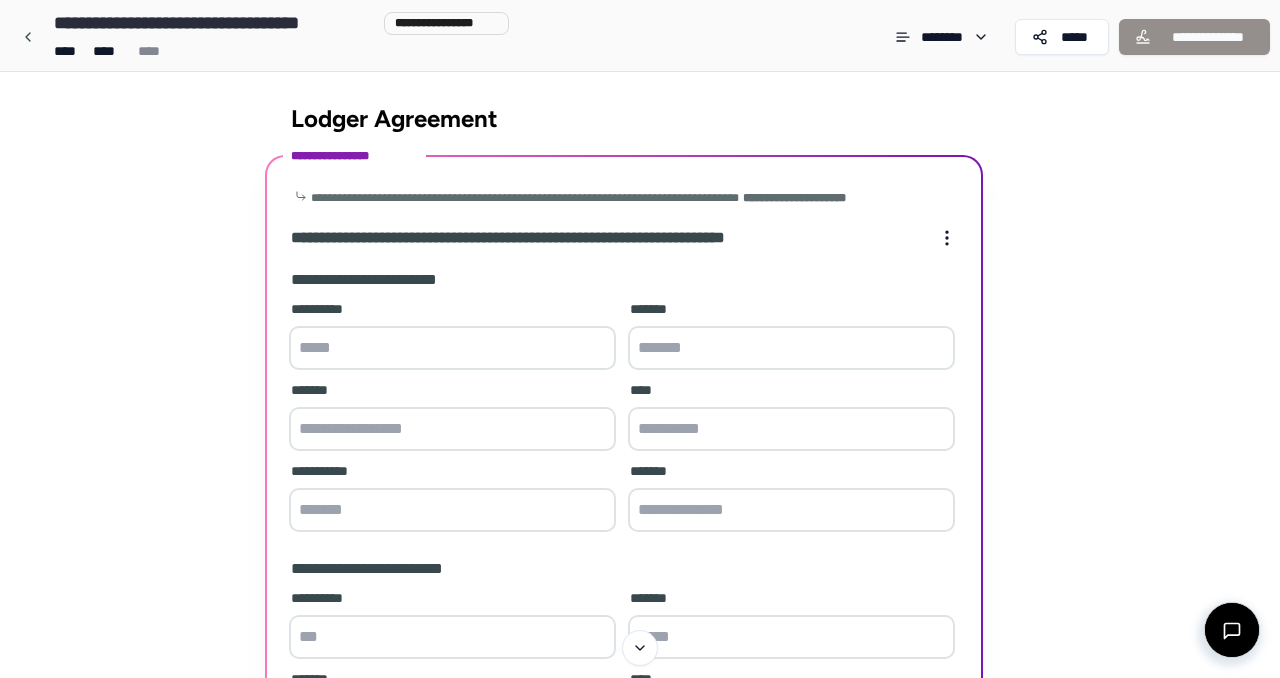 click at bounding box center (452, 348) 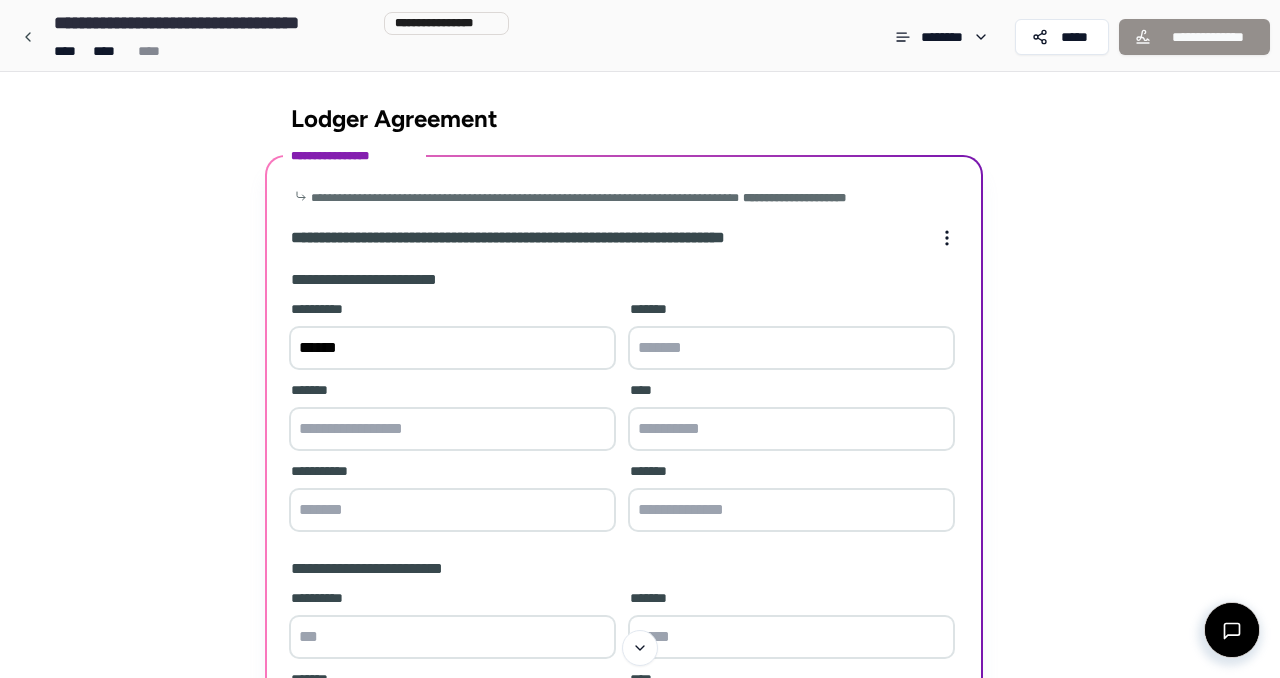 click at bounding box center (791, 348) 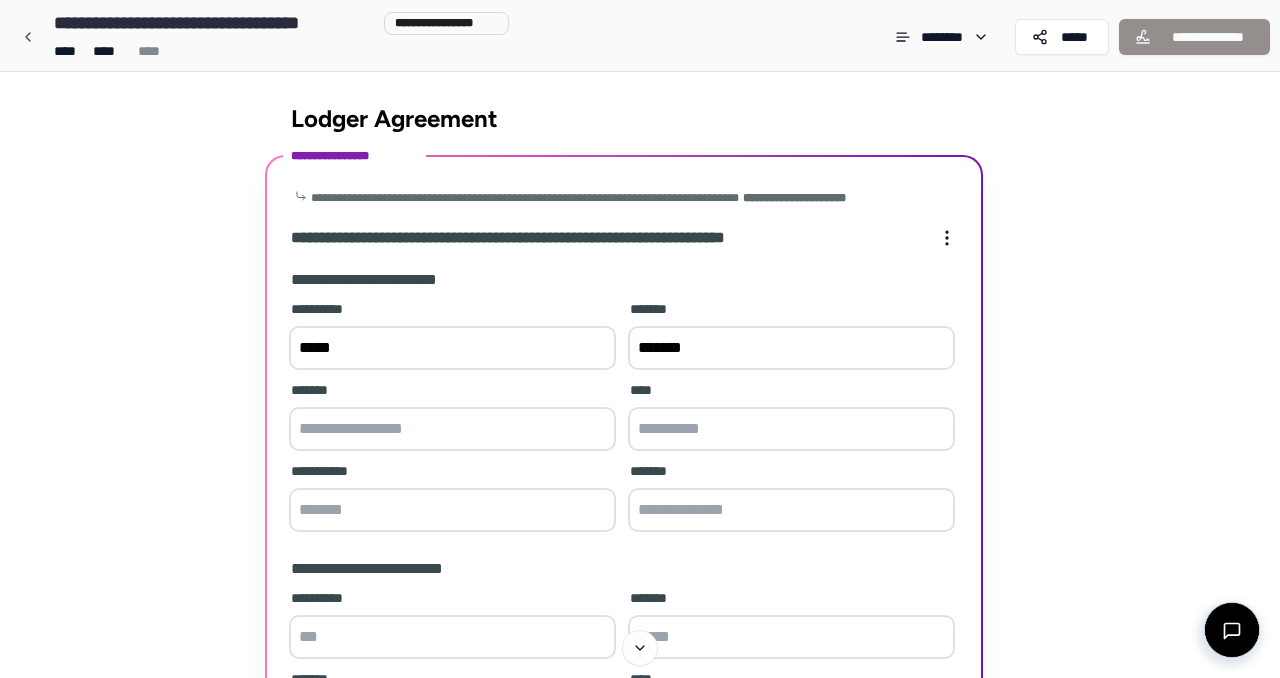type on "*******" 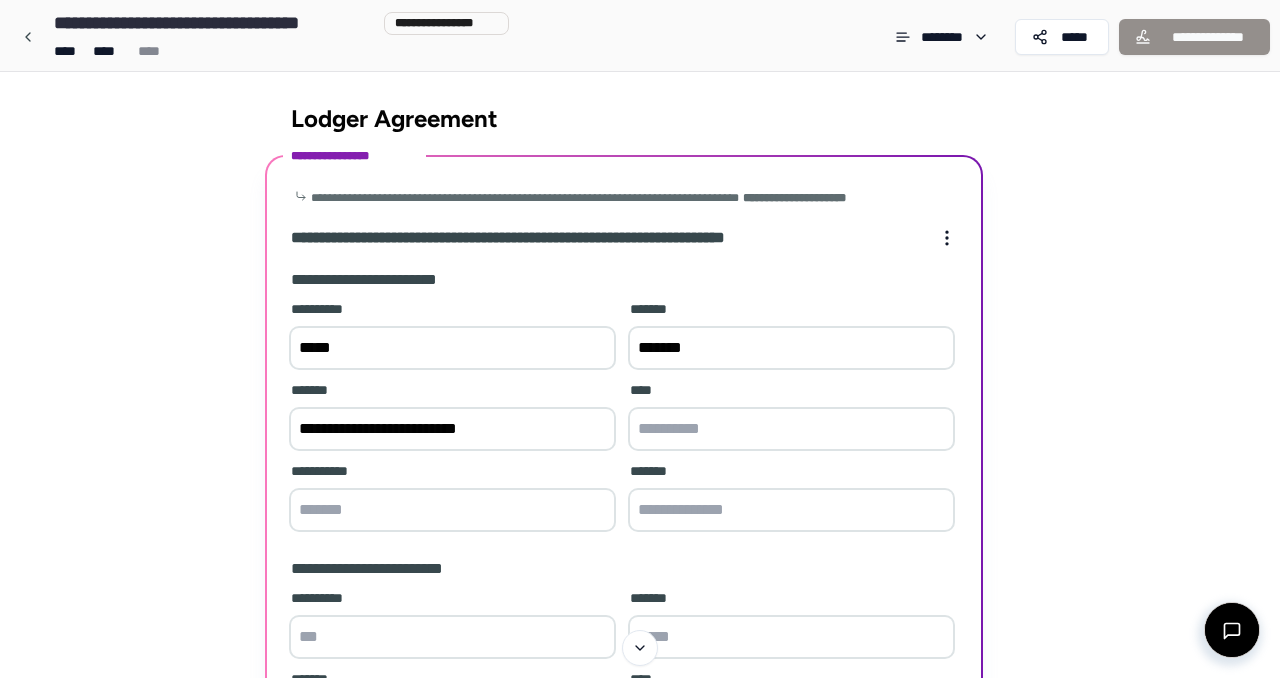 drag, startPoint x: 434, startPoint y: 431, endPoint x: 497, endPoint y: 436, distance: 63.1981 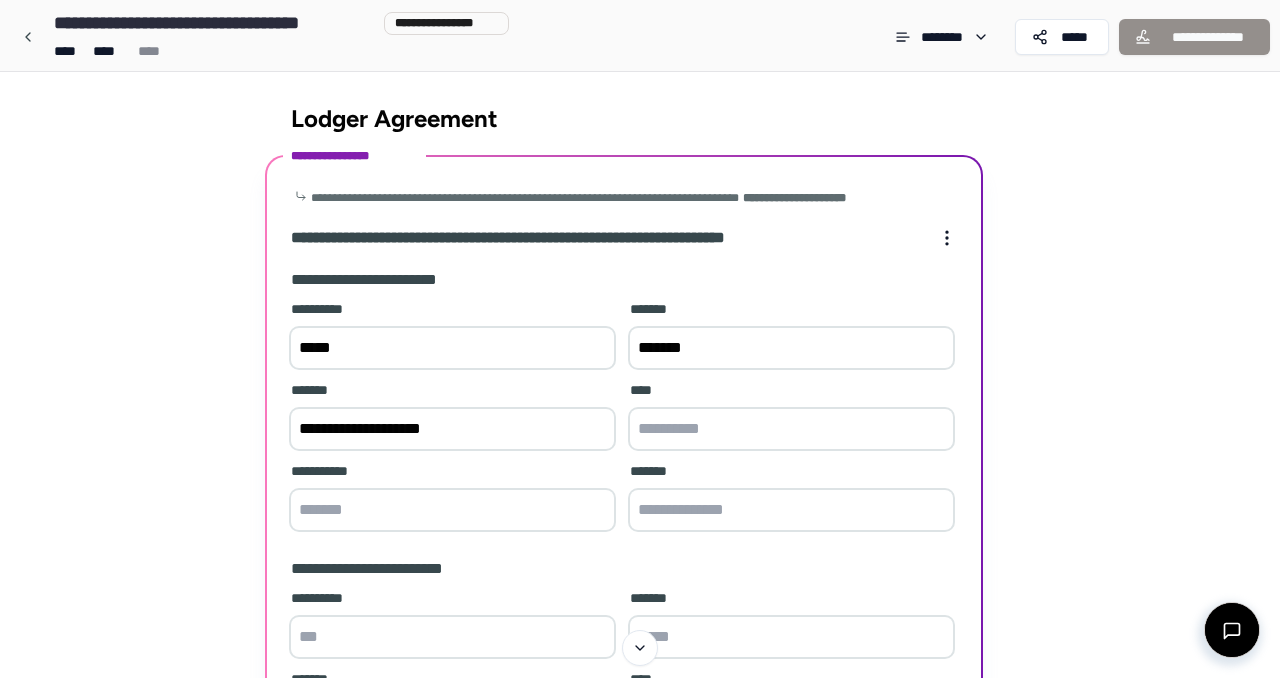 type on "**********" 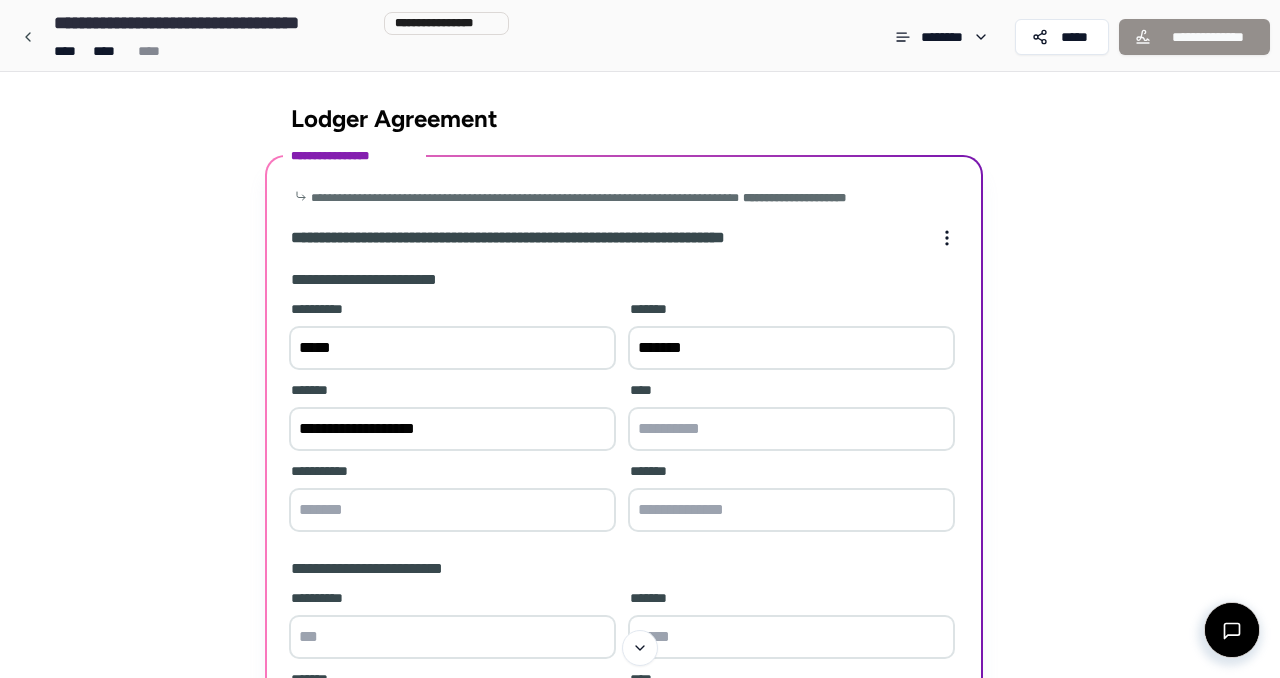 click at bounding box center (791, 429) 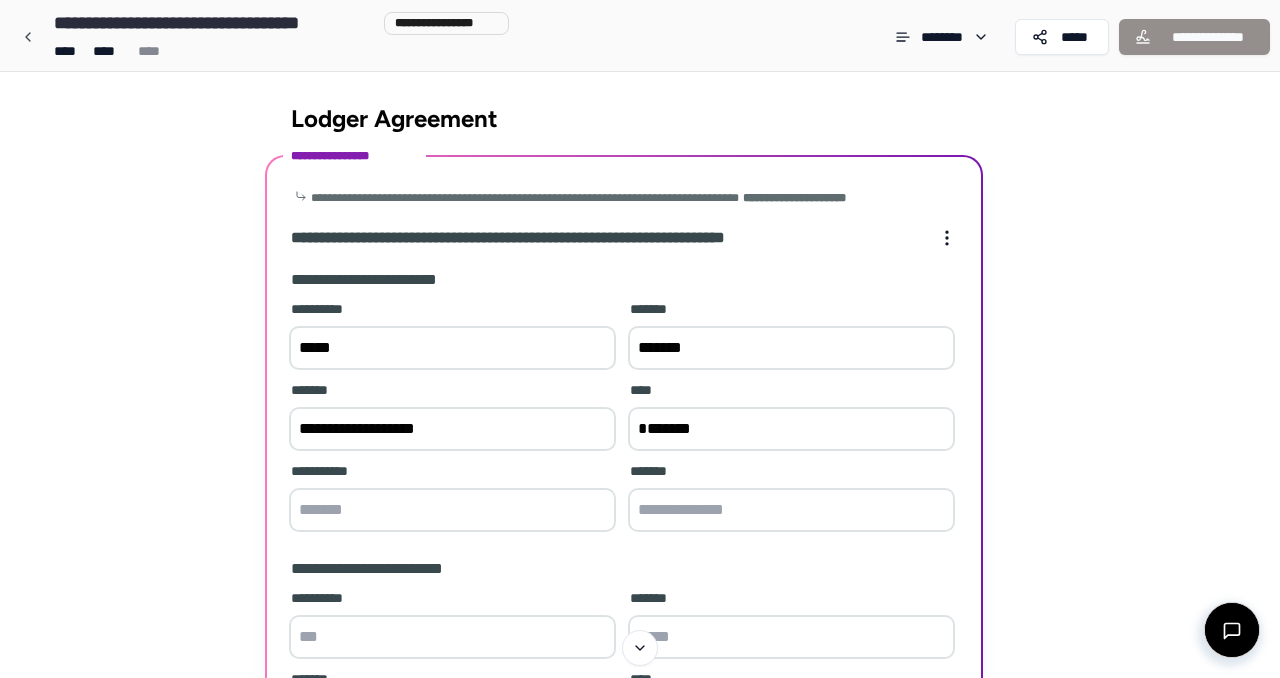 drag, startPoint x: 732, startPoint y: 433, endPoint x: 634, endPoint y: 432, distance: 98.005104 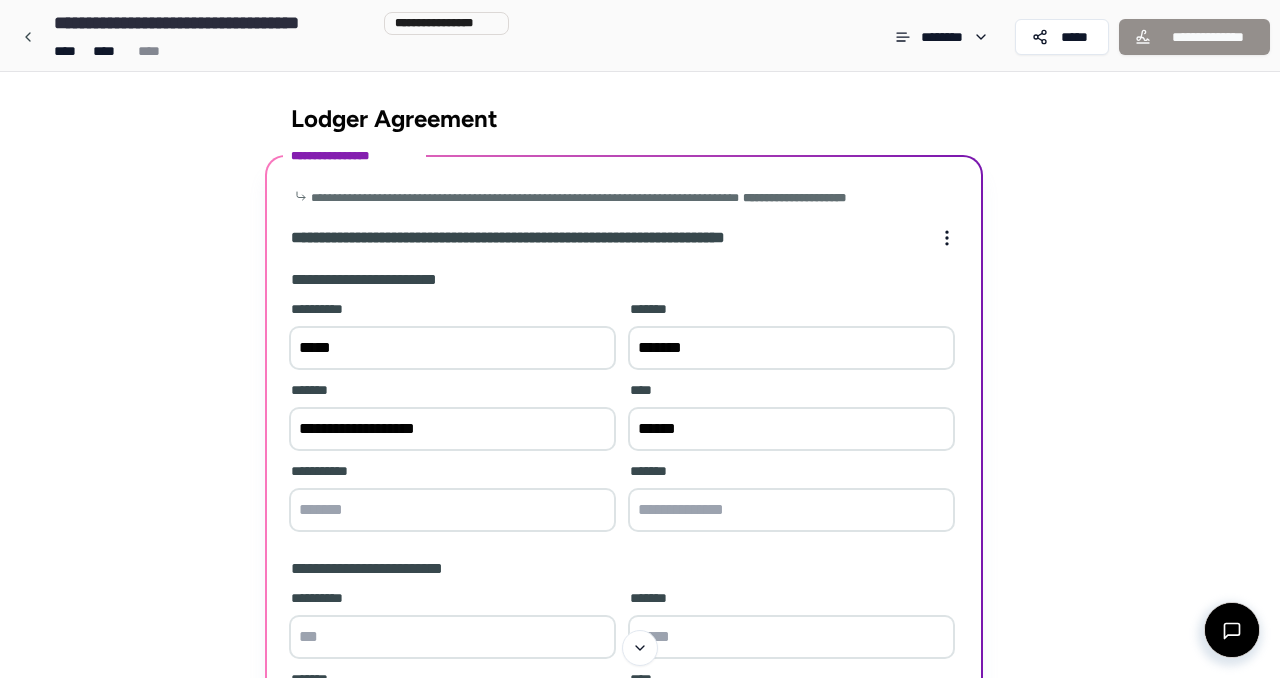 type on "******" 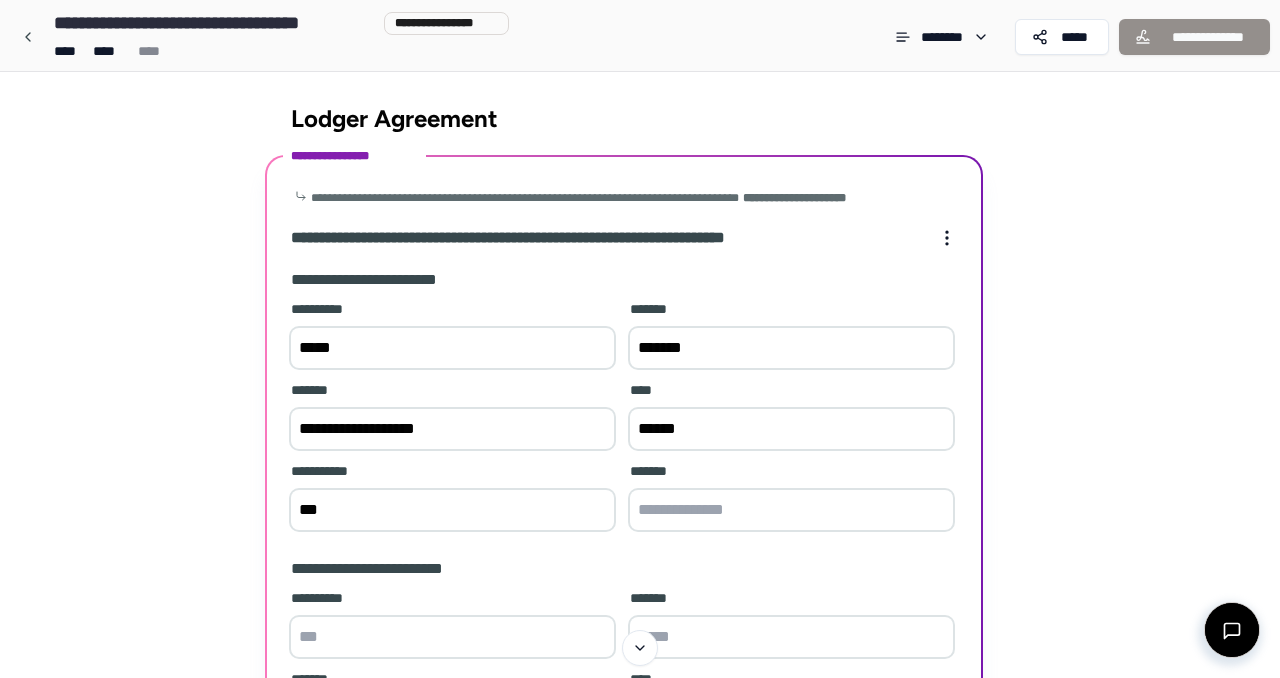 drag, startPoint x: 319, startPoint y: 515, endPoint x: 297, endPoint y: 515, distance: 22 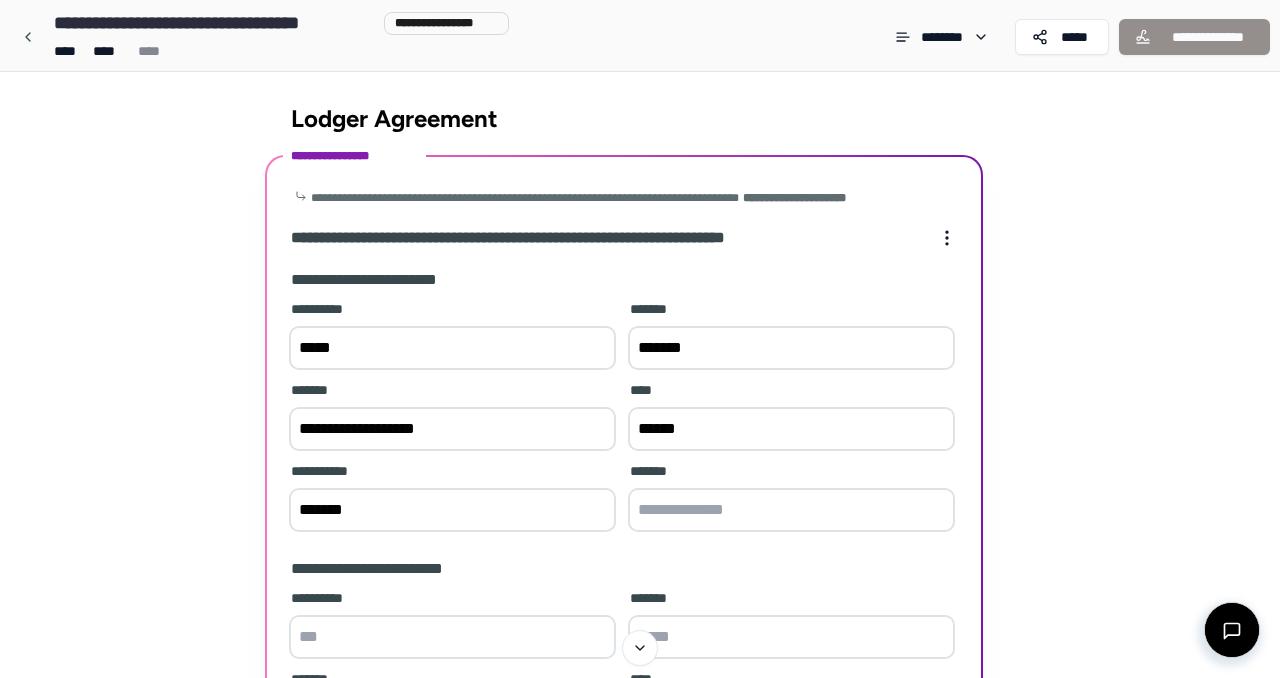 type on "*******" 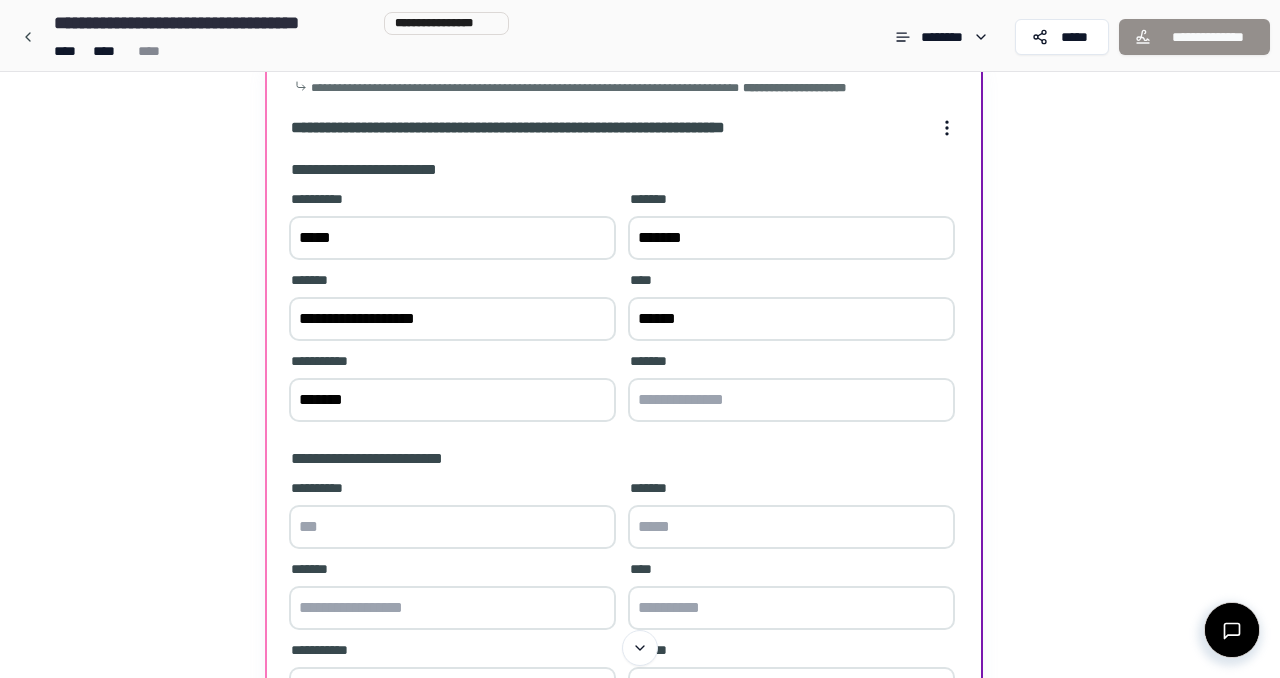 scroll, scrollTop: 112, scrollLeft: 0, axis: vertical 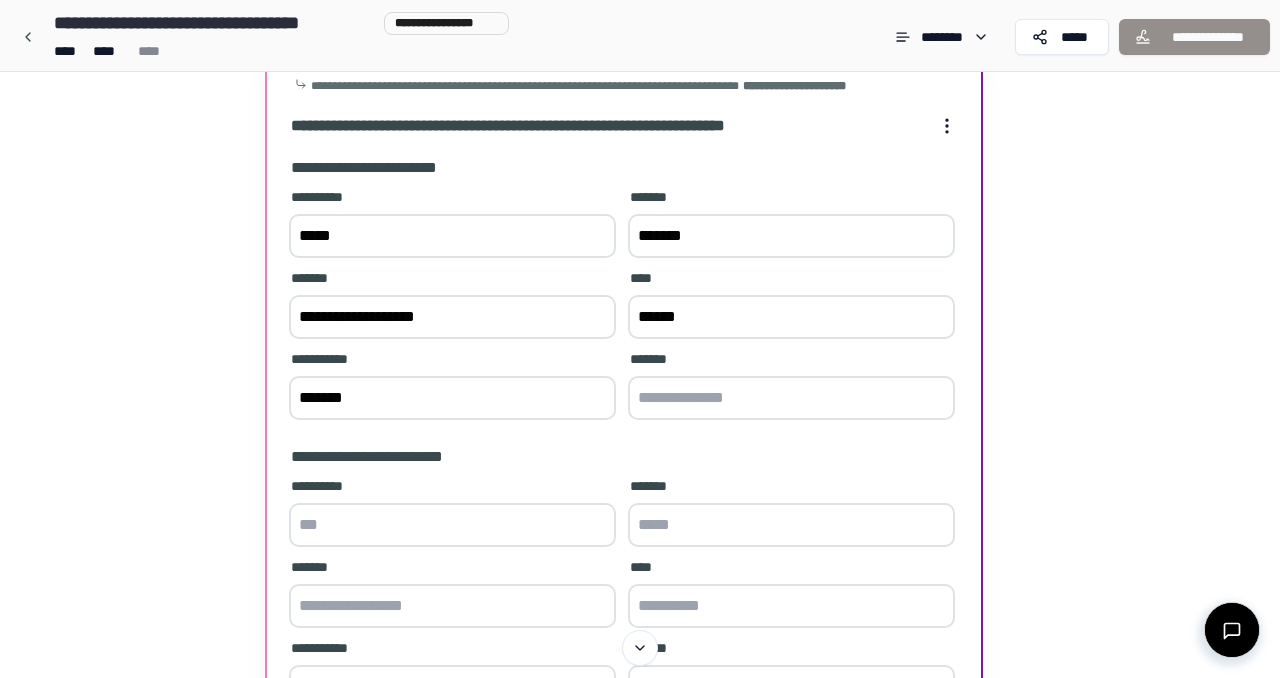 click at bounding box center [452, 525] 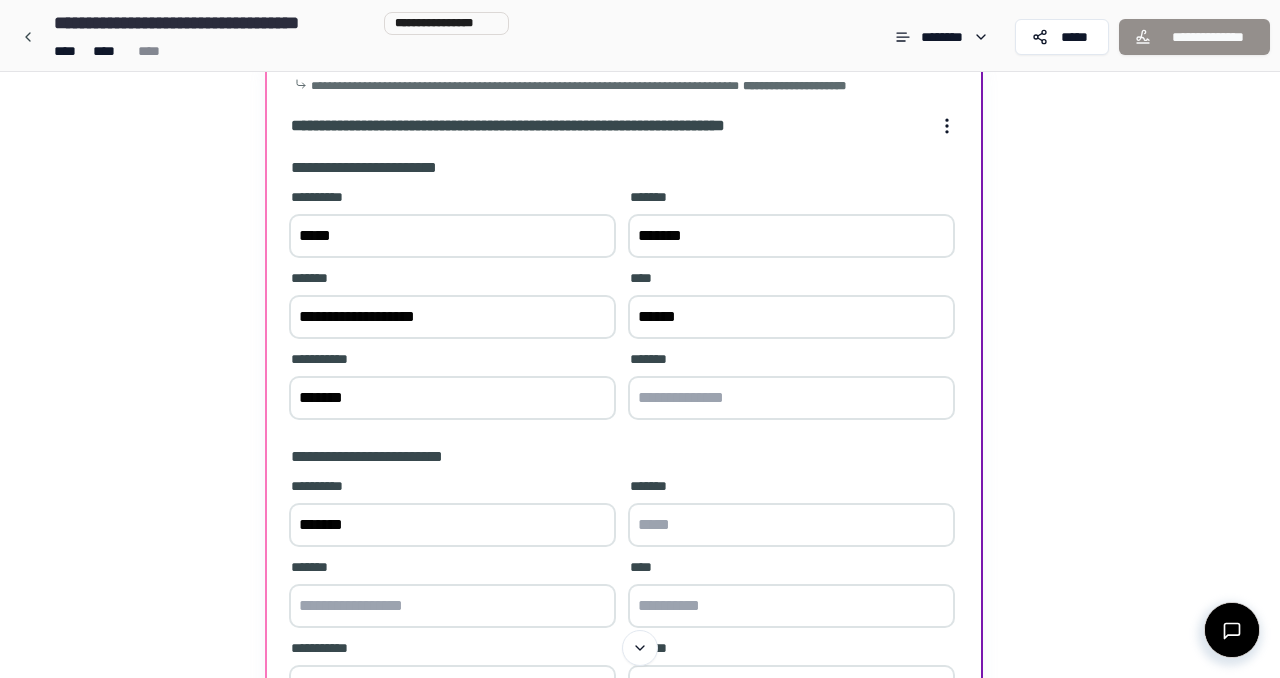 type on "*******" 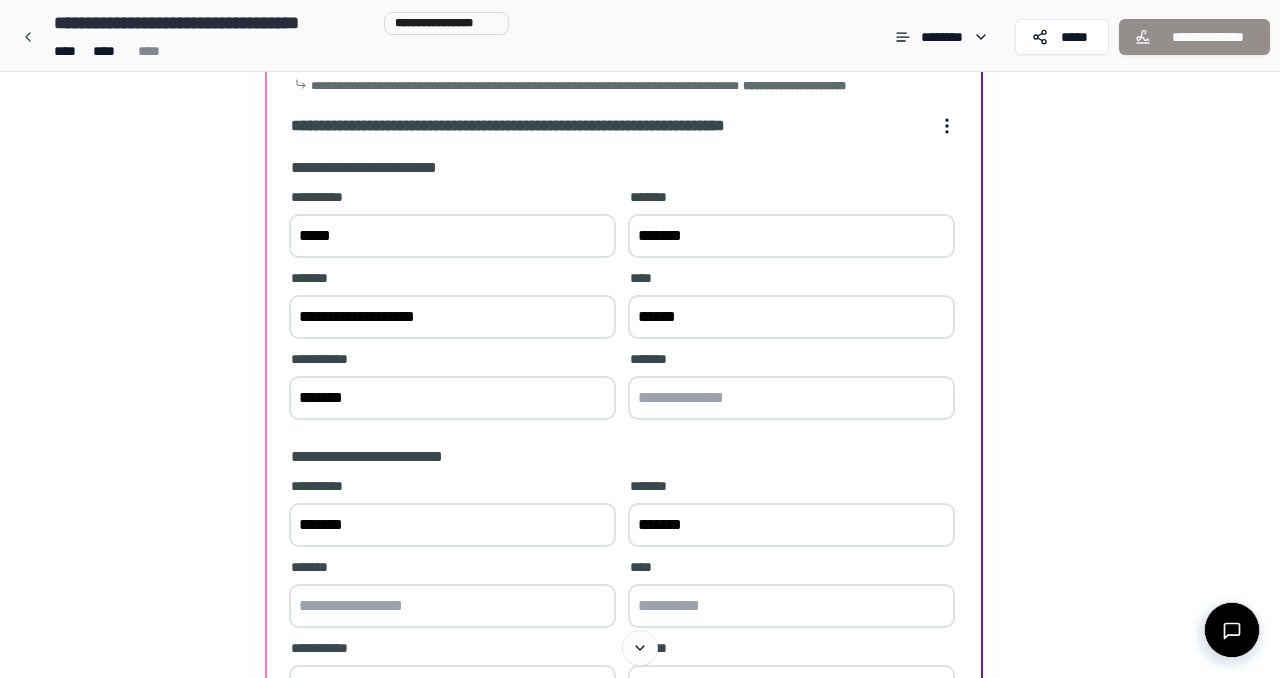 type on "*******" 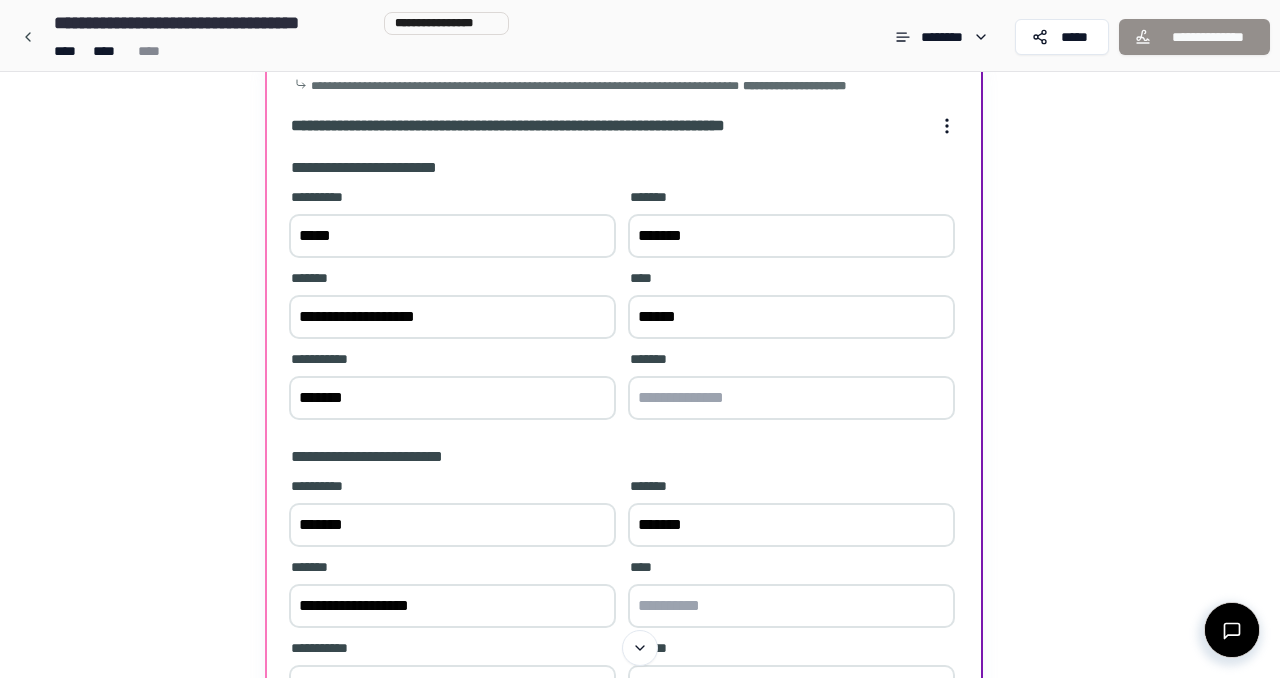 type on "**********" 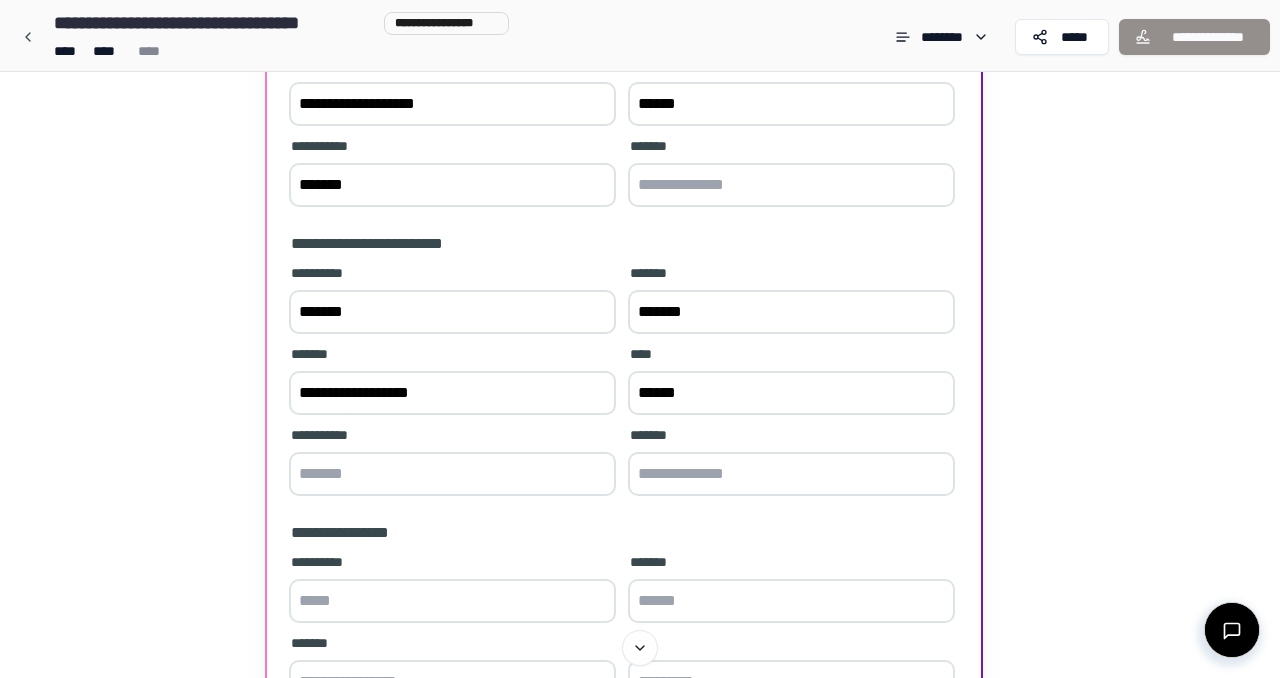 scroll, scrollTop: 330, scrollLeft: 0, axis: vertical 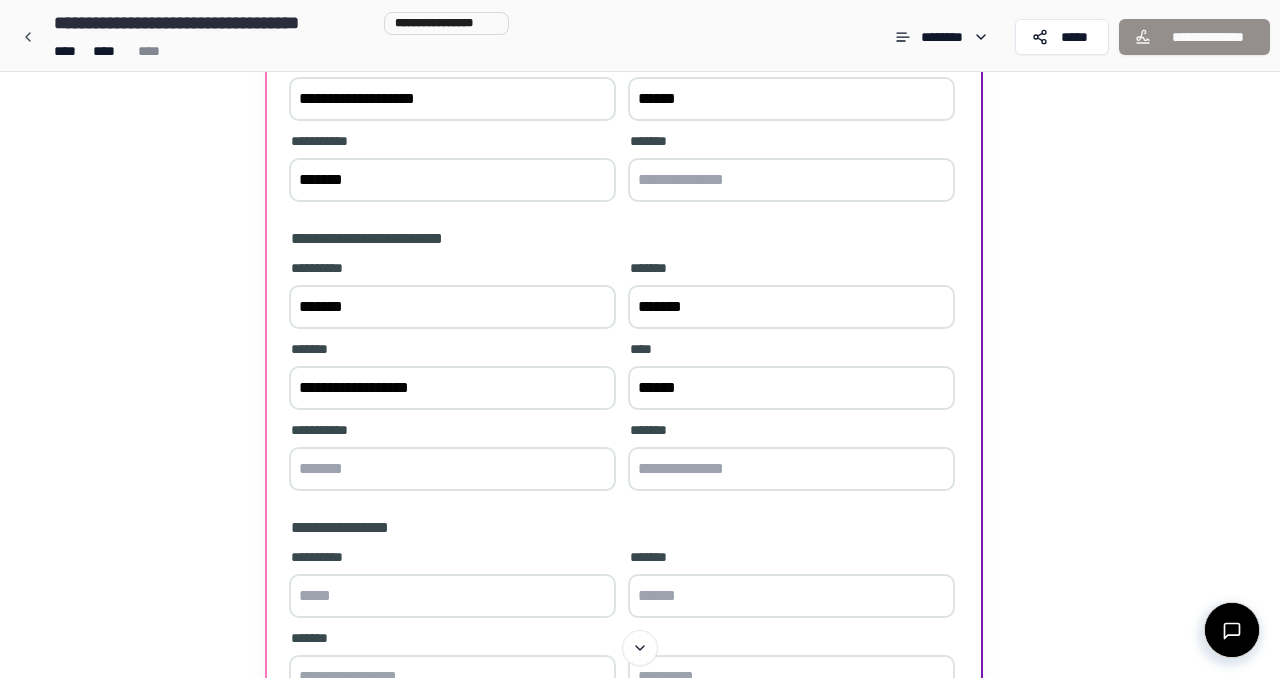 type on "******" 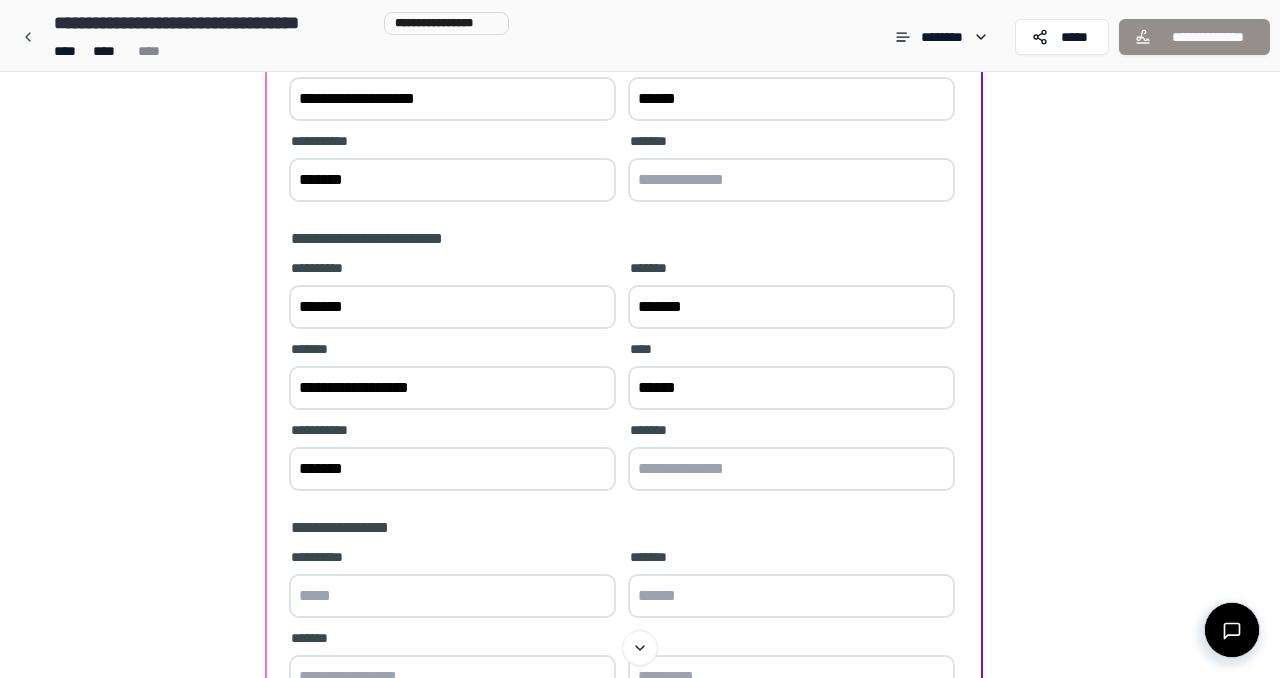 type on "*******" 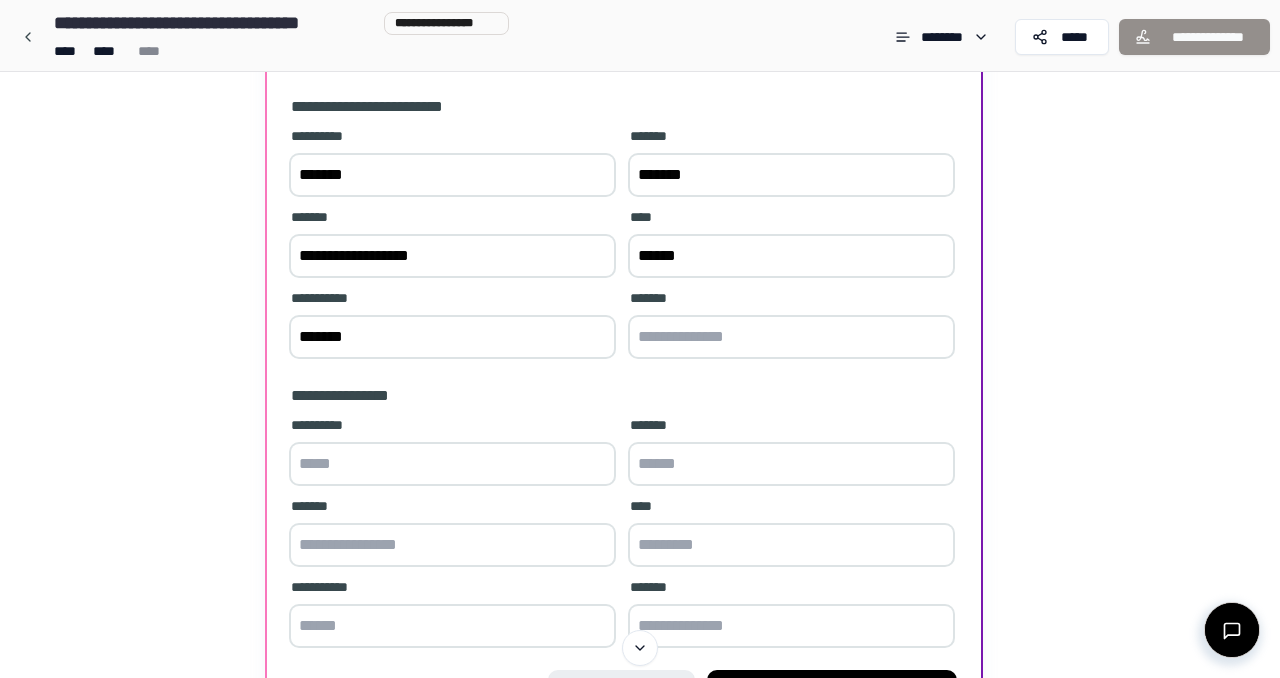 scroll, scrollTop: 467, scrollLeft: 0, axis: vertical 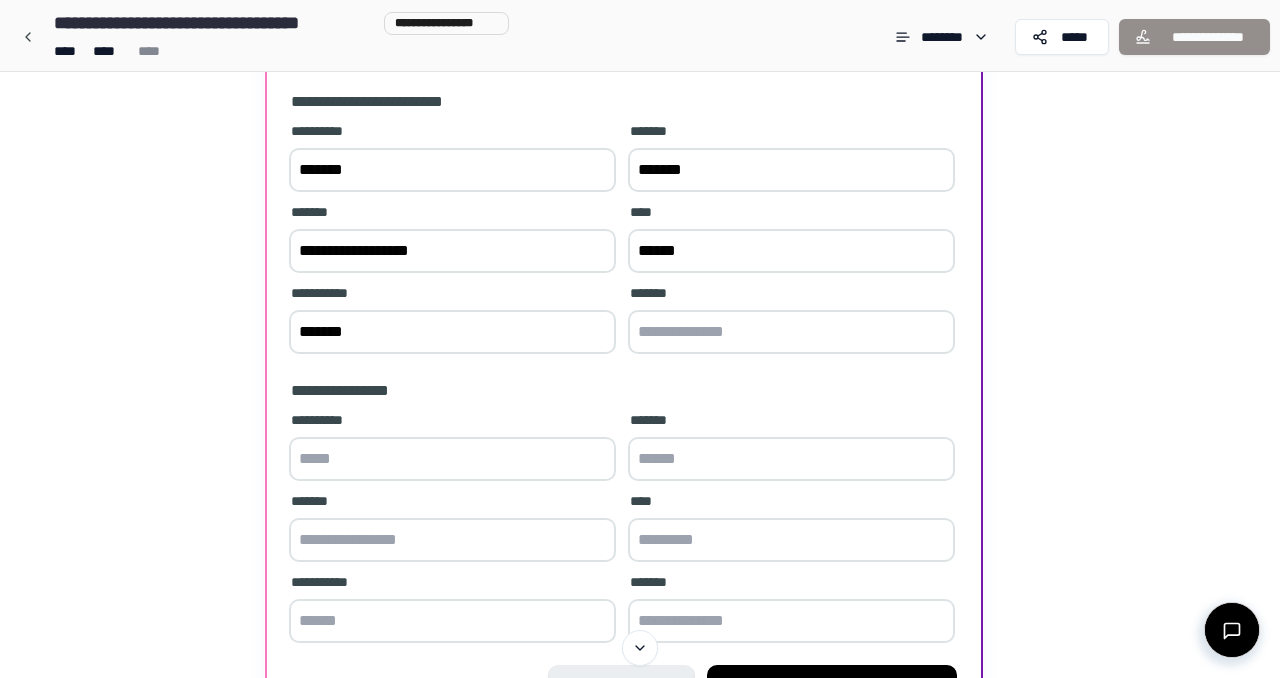 click at bounding box center [452, 459] 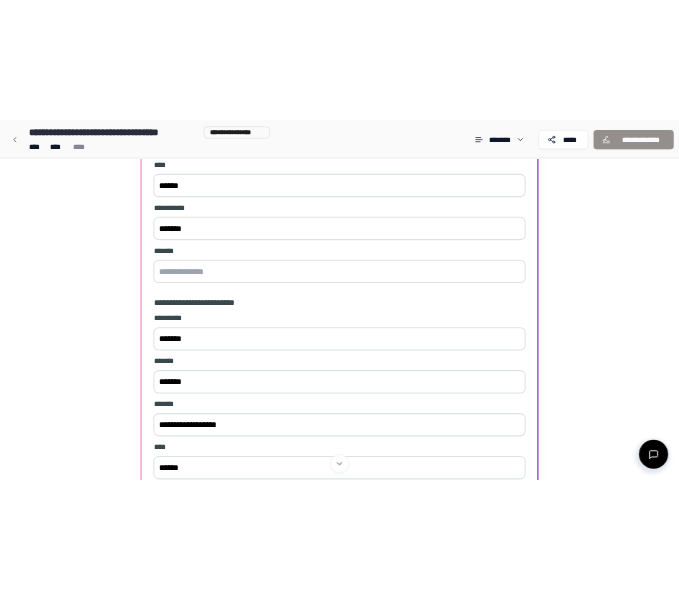 scroll, scrollTop: 629, scrollLeft: 0, axis: vertical 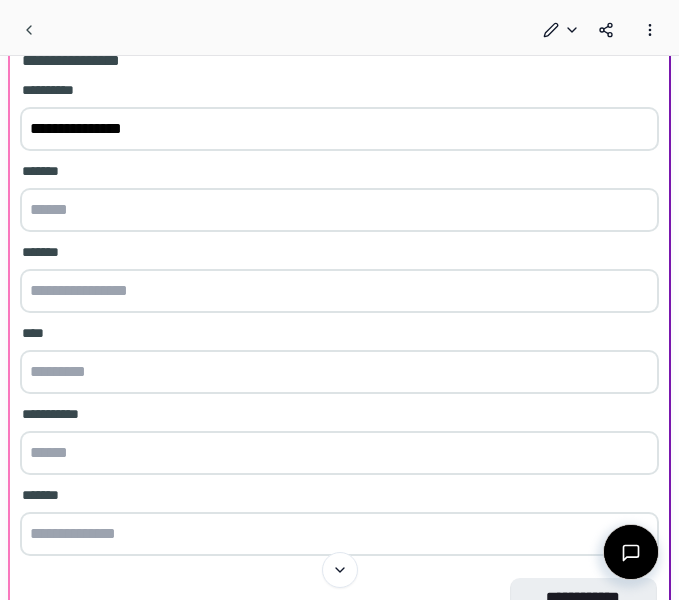 type on "**********" 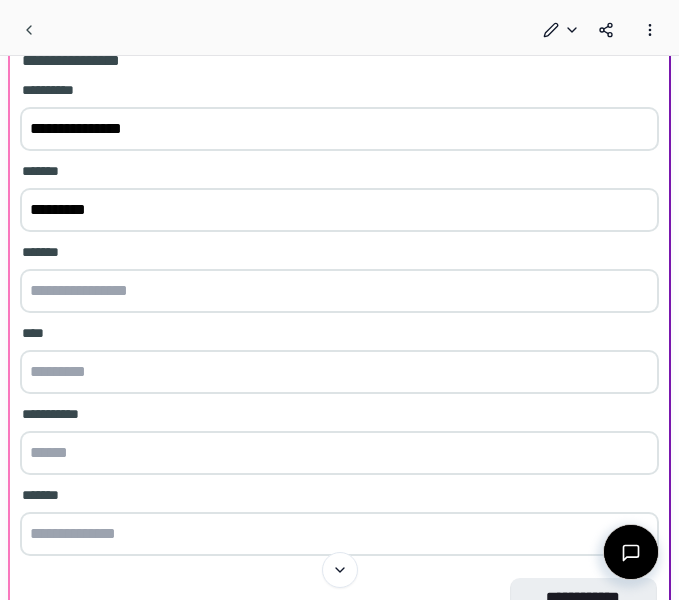type on "*********" 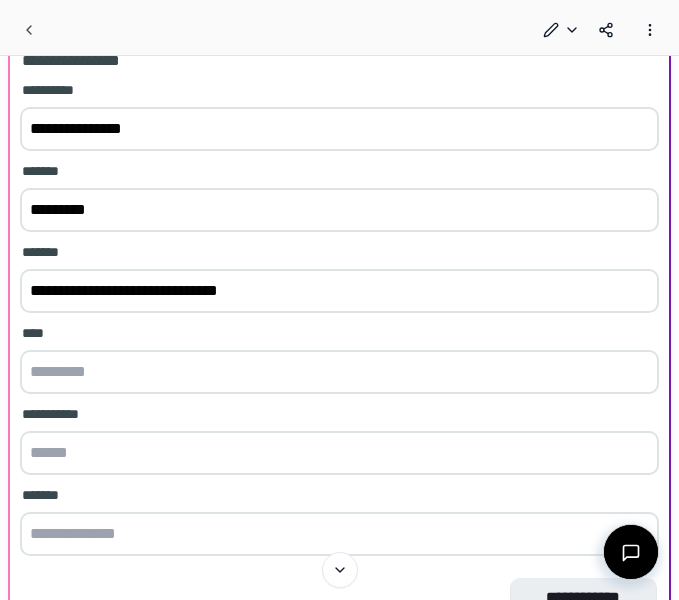 type on "**********" 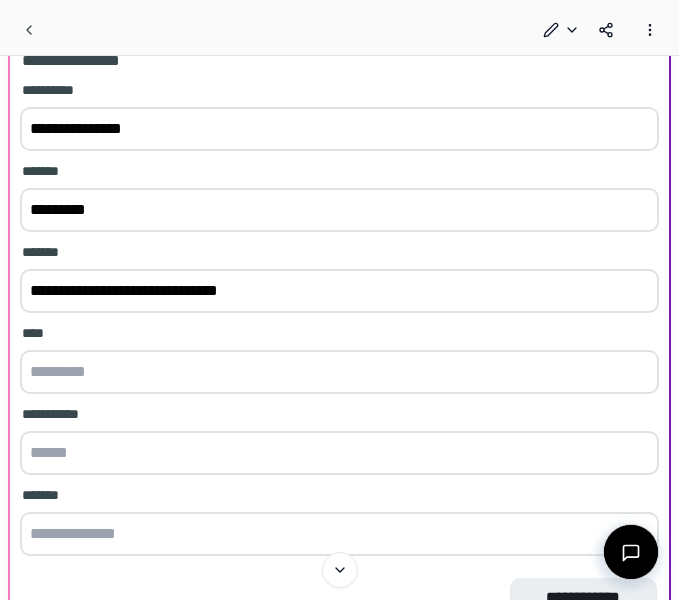 click at bounding box center [339, 372] 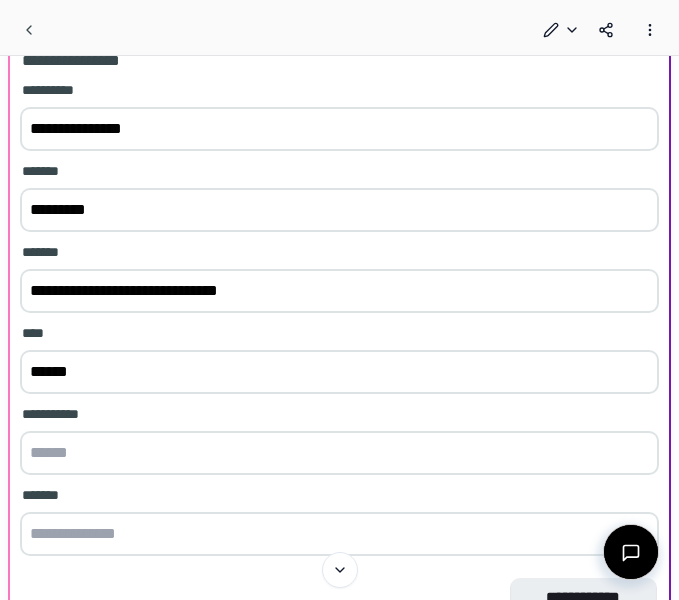 type on "******" 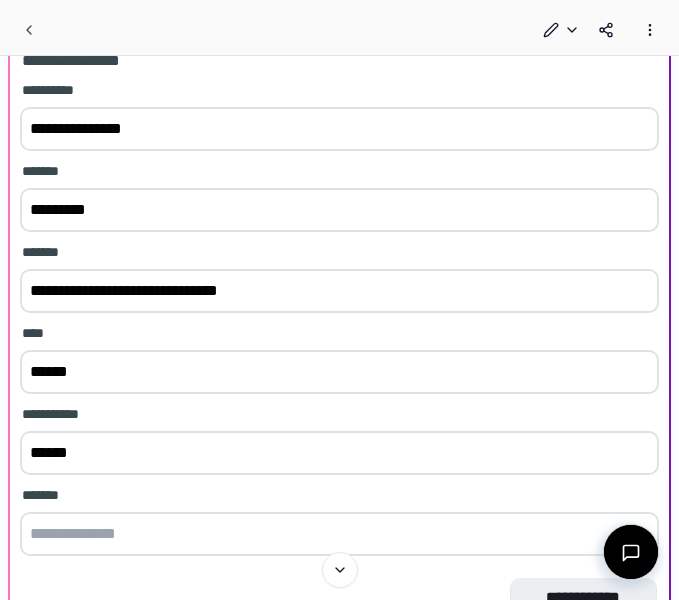 click on "******" at bounding box center (339, 453) 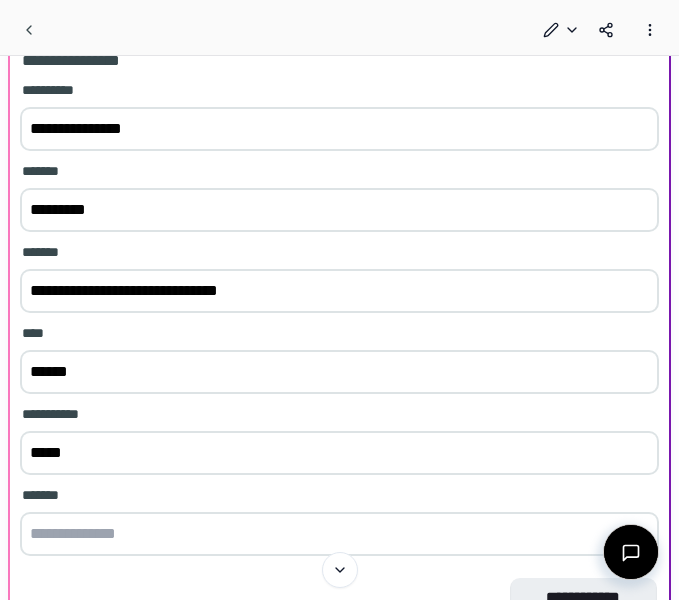 type on "******" 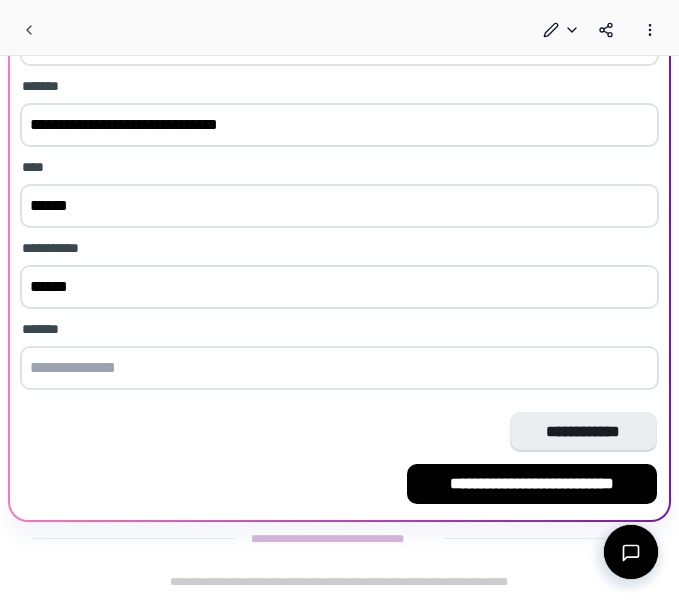 scroll, scrollTop: 1357, scrollLeft: 0, axis: vertical 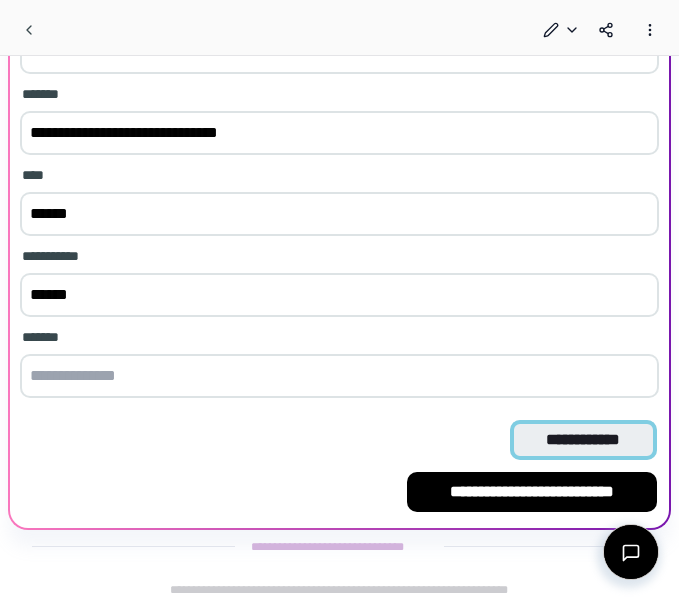 click on "**********" at bounding box center [583, 440] 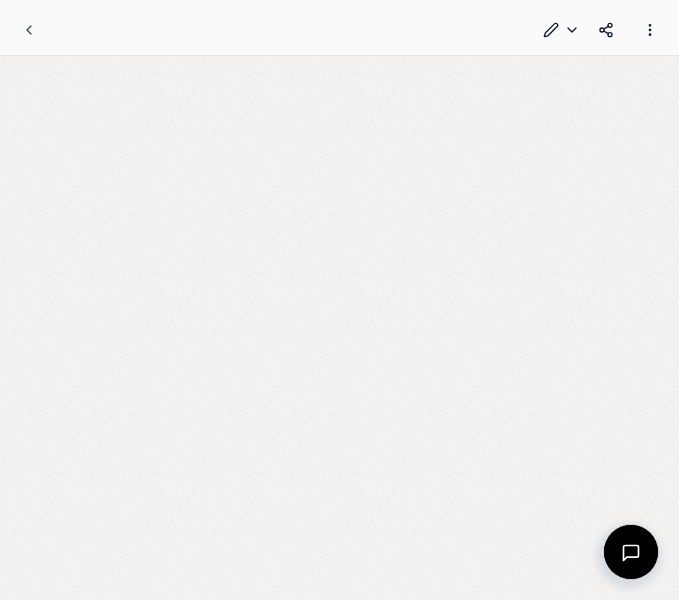 scroll, scrollTop: 0, scrollLeft: 0, axis: both 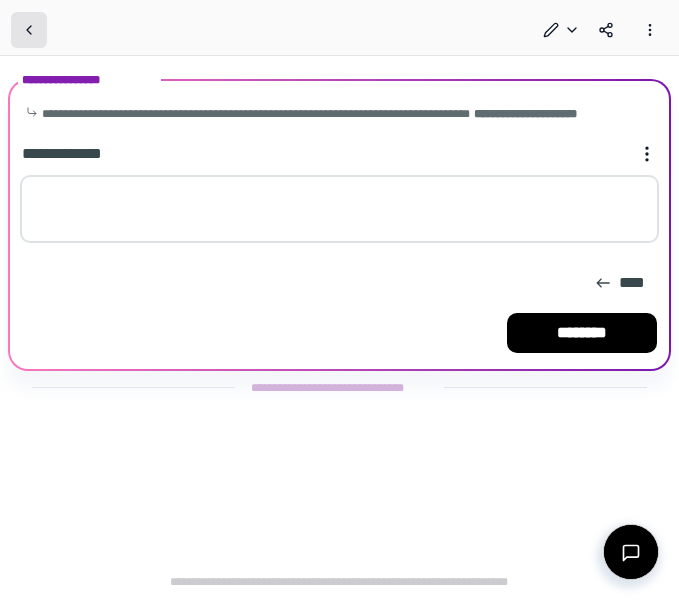 click at bounding box center [29, 30] 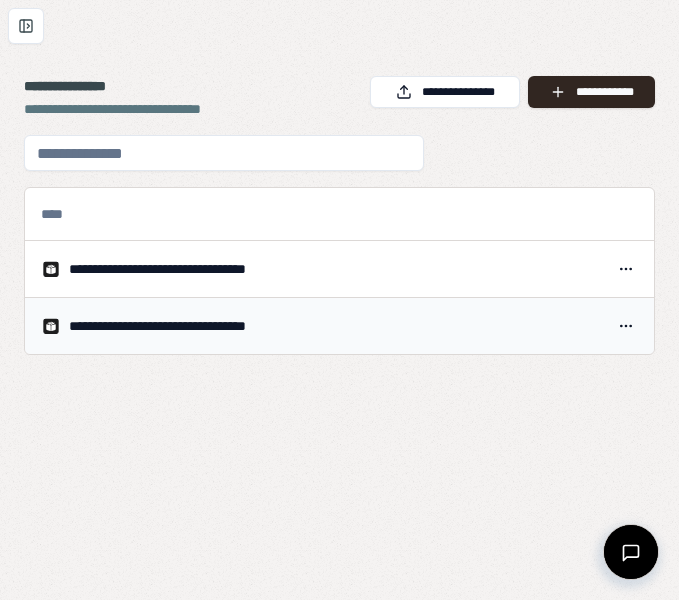 click on "**********" at bounding box center [192, 326] 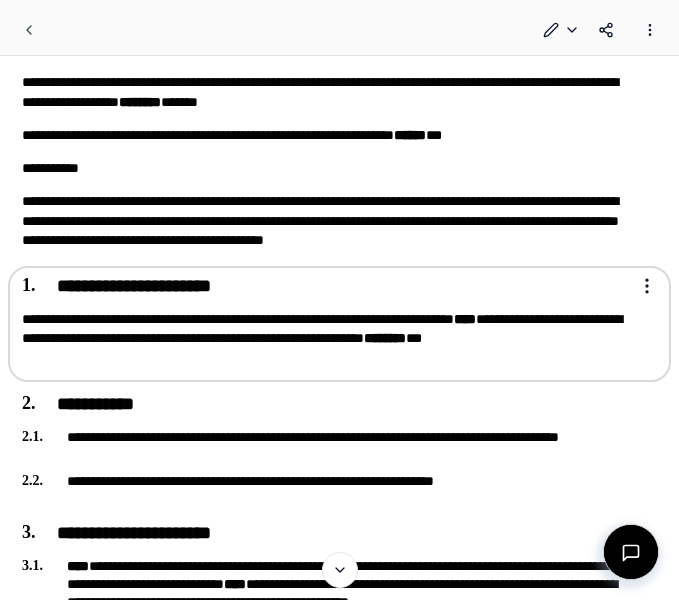 scroll, scrollTop: 0, scrollLeft: 0, axis: both 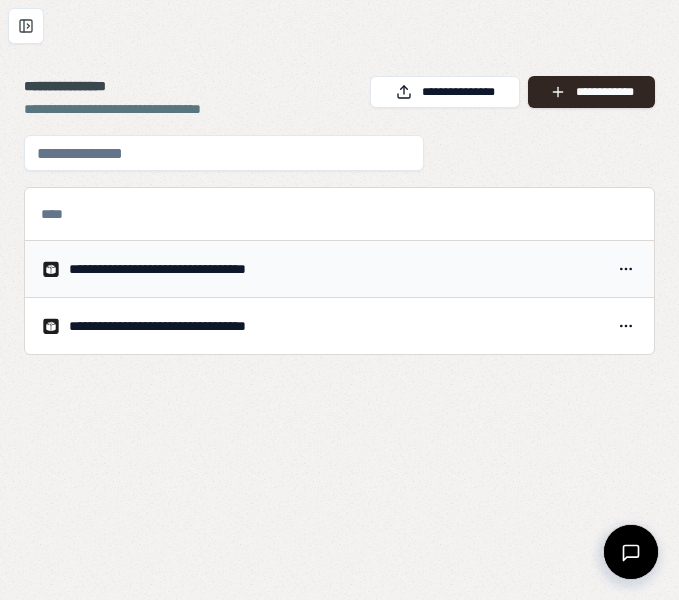 click on "**********" at bounding box center [191, 269] 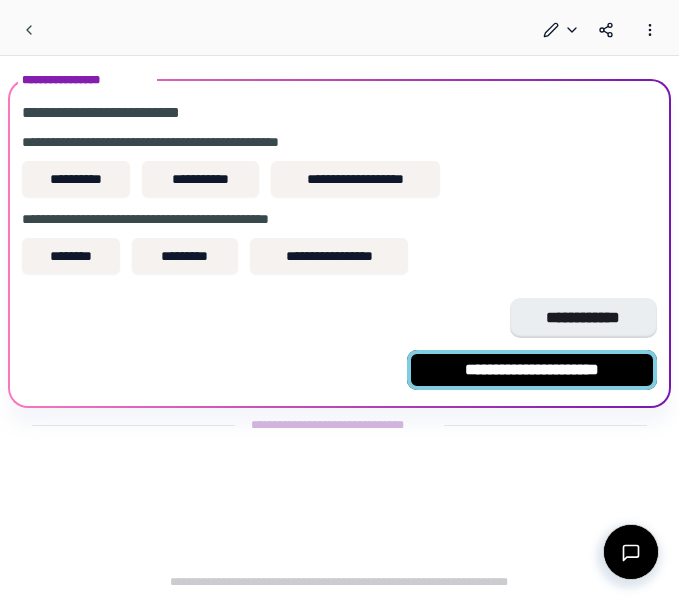 click on "**********" at bounding box center (532, 370) 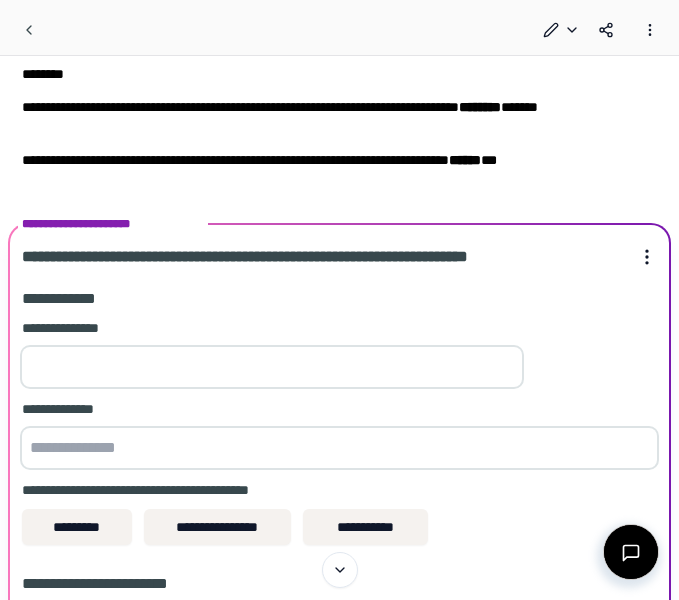 scroll, scrollTop: 7, scrollLeft: 0, axis: vertical 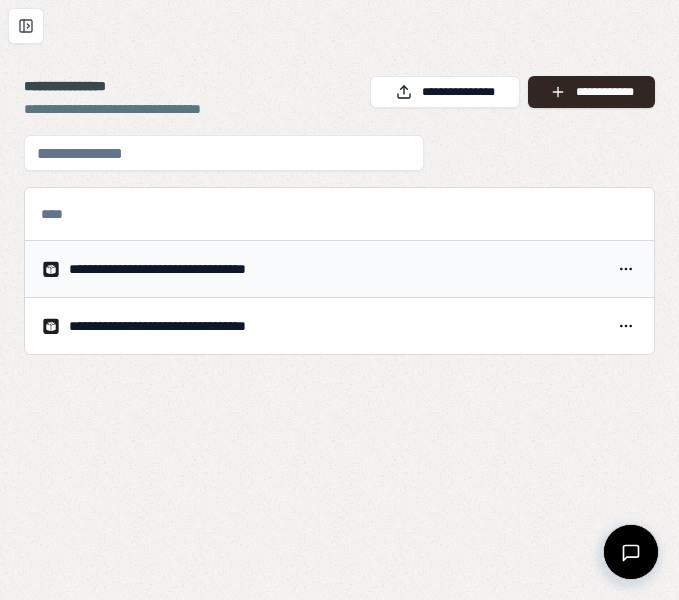 click on "**********" at bounding box center [191, 269] 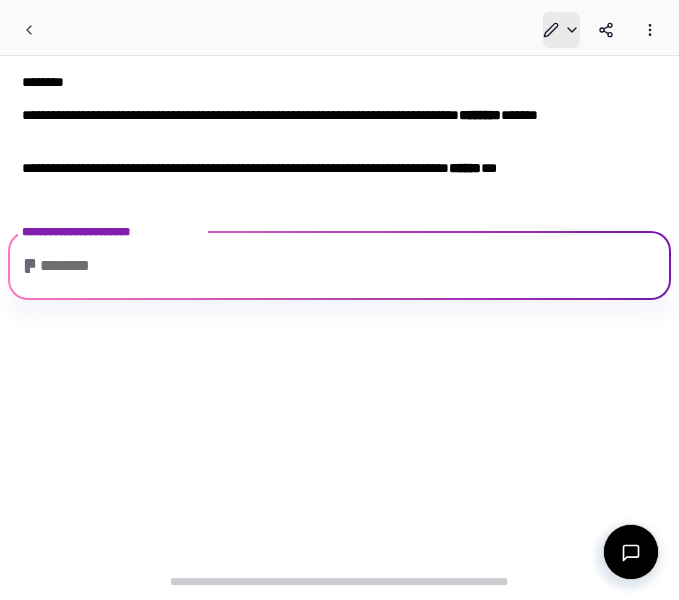 click on "Lodger Agreement [FIRST] [LAST]
[ADDRESS] [PHONE] [EMAIL]
[ADDRESS] [PHONE] [EMAIL] [ADDRESS] [PHONE] [EMAIL] [ADDRESS] [PHONE] [EMAIL] [ADDRESS] [PHONE] [EMAIL]" at bounding box center (339, 300) 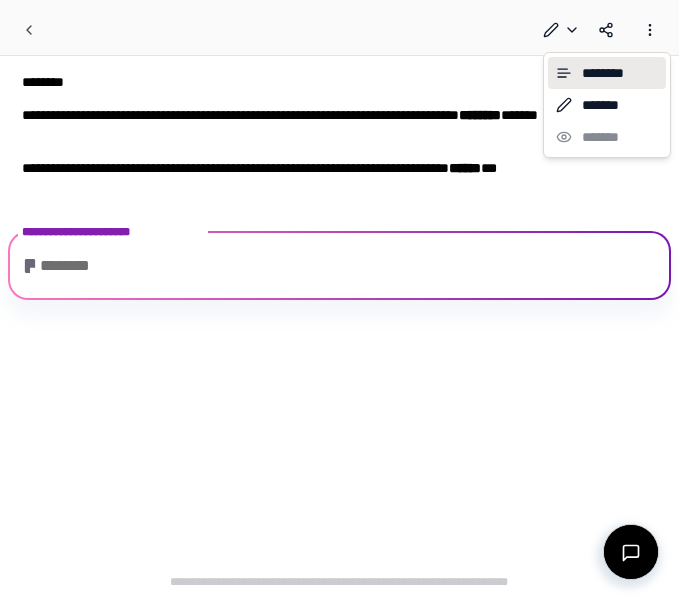 click on "********" at bounding box center (607, 73) 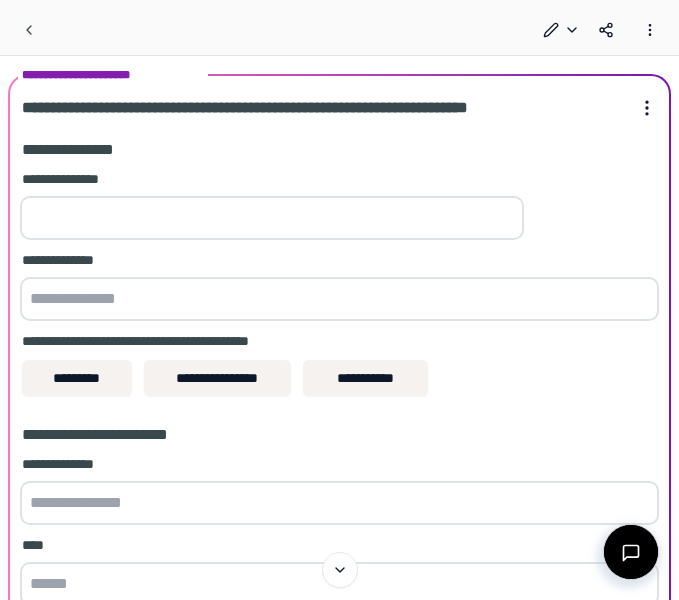 scroll, scrollTop: 0, scrollLeft: 0, axis: both 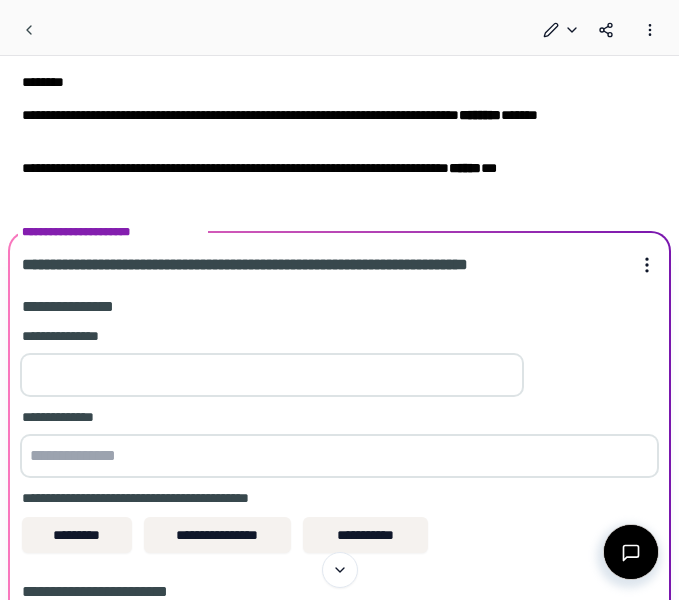 click at bounding box center [272, 375] 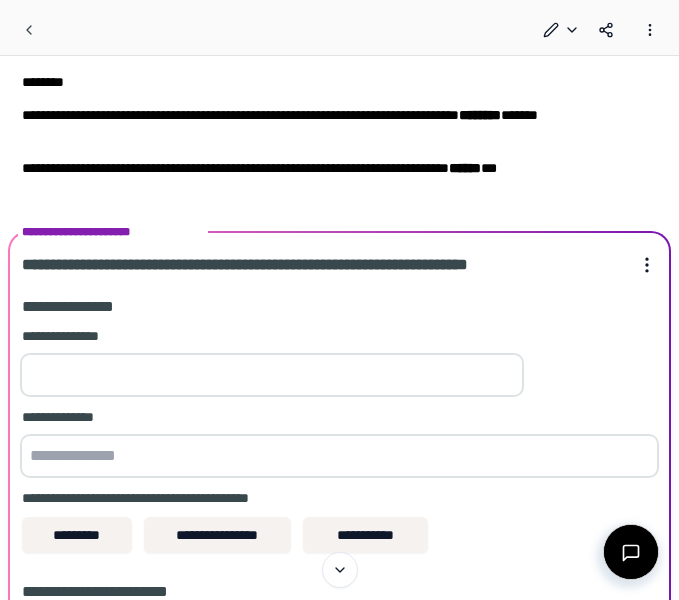 type on "*" 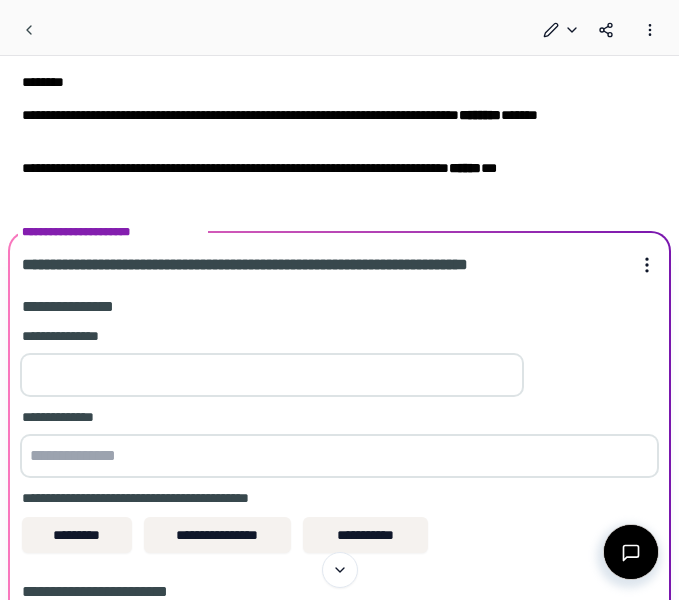 click at bounding box center [339, 456] 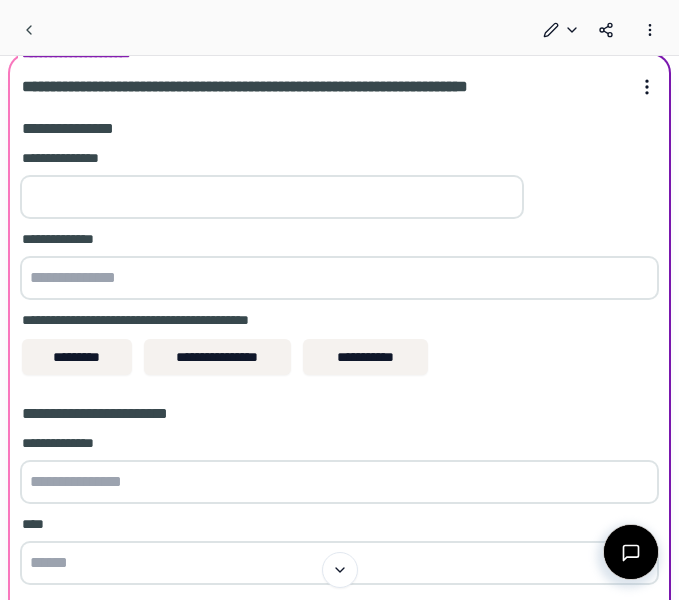 scroll, scrollTop: 183, scrollLeft: 0, axis: vertical 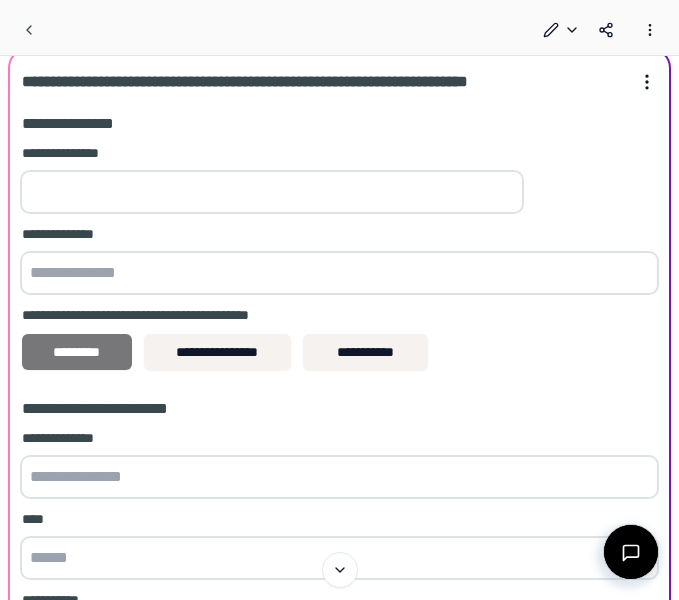click on "*********" at bounding box center [77, 352] 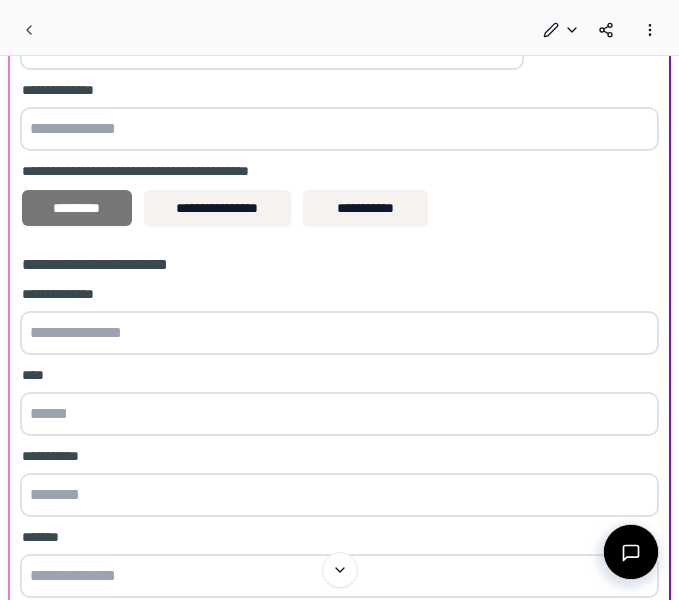scroll, scrollTop: 328, scrollLeft: 0, axis: vertical 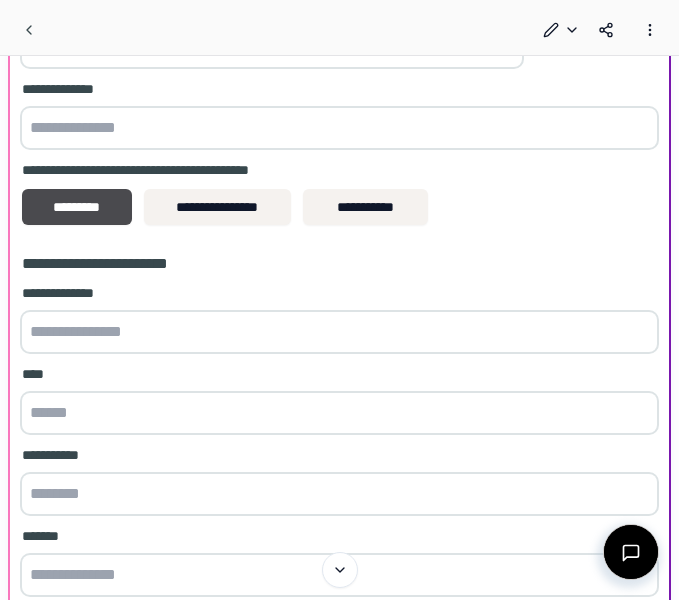 click at bounding box center [339, 332] 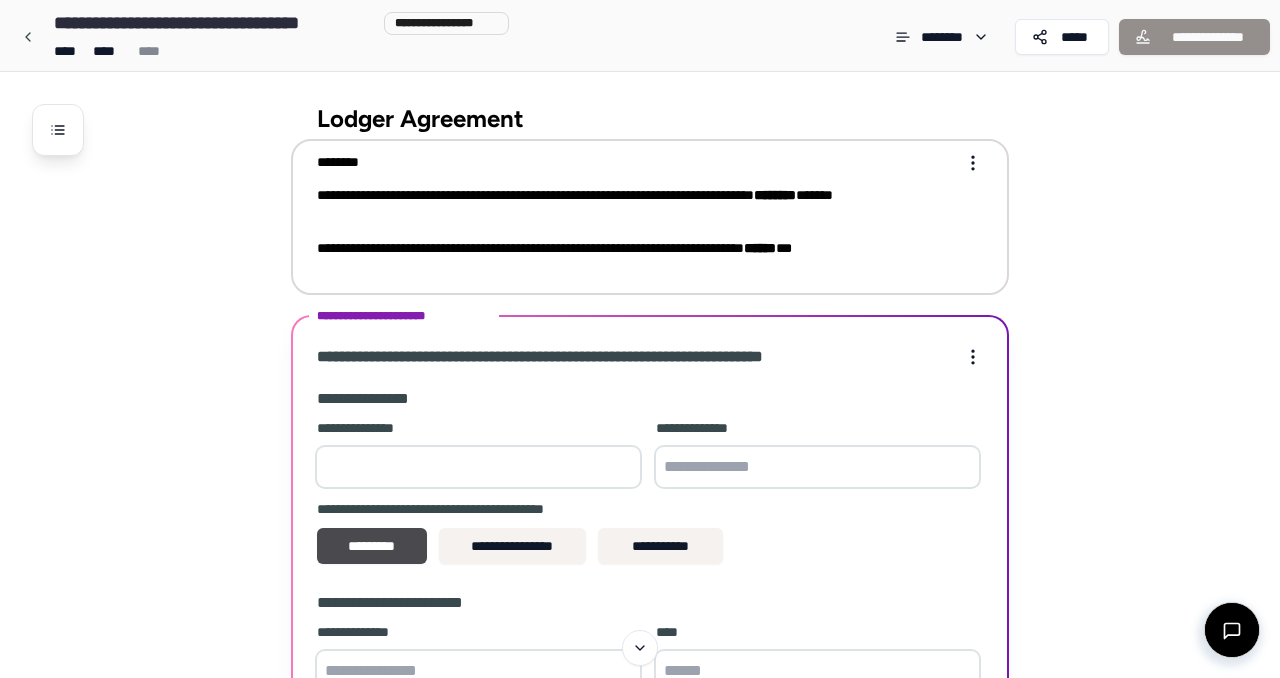scroll, scrollTop: 0, scrollLeft: 0, axis: both 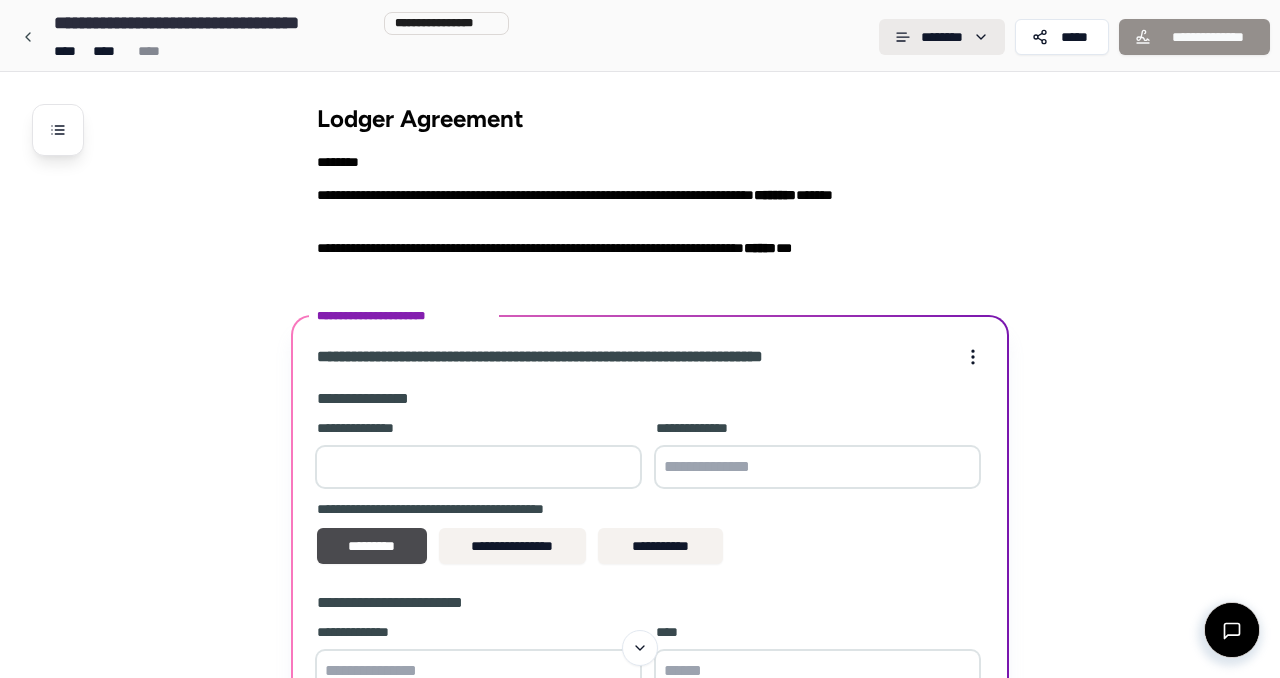 click on "Lodger Agreement [FIRST] [LAST]
[ADDRESS] [PHONE] [EMAIL]
[ADDRESS] [PHONE] [EMAIL] [ADDRESS] [PHONE] [EMAIL] [ADDRESS] [PHONE] [EMAIL] [ADDRESS] [PHONE] [EMAIL] [ADDRESS] [PHONE] [EMAIL] [ADDRESS] [PHONE] [EMAIL]" at bounding box center (640, 470) 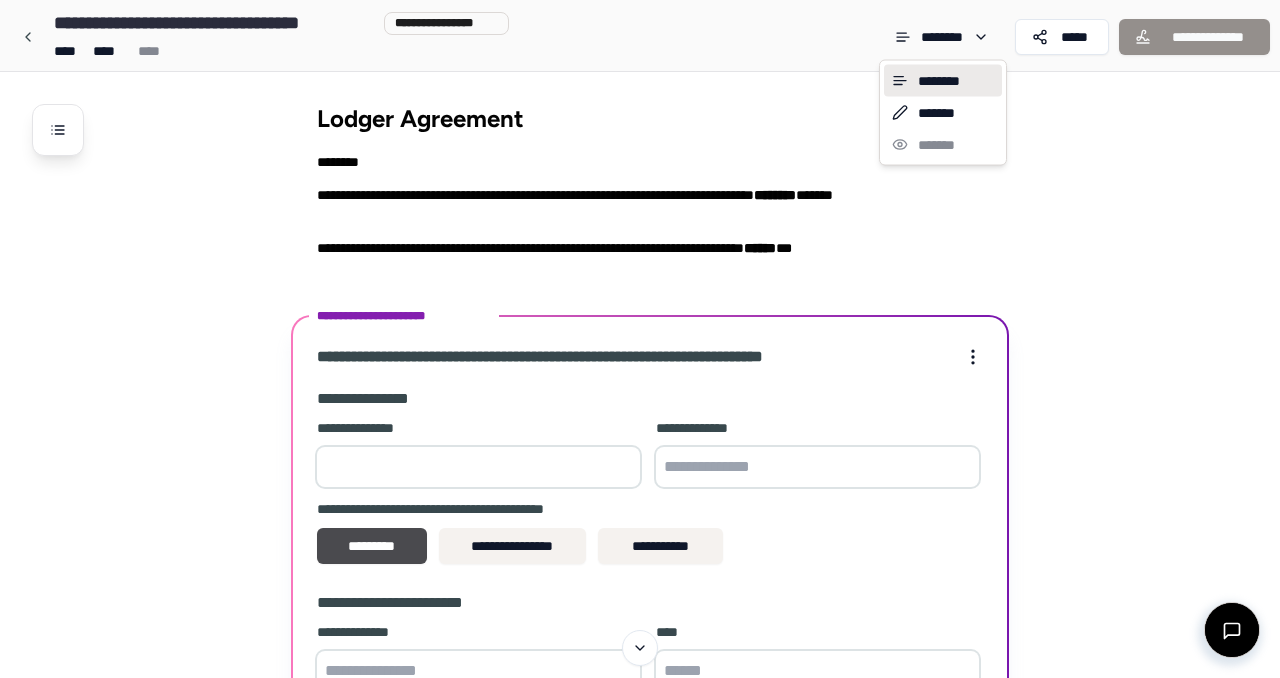click on "********" at bounding box center (943, 81) 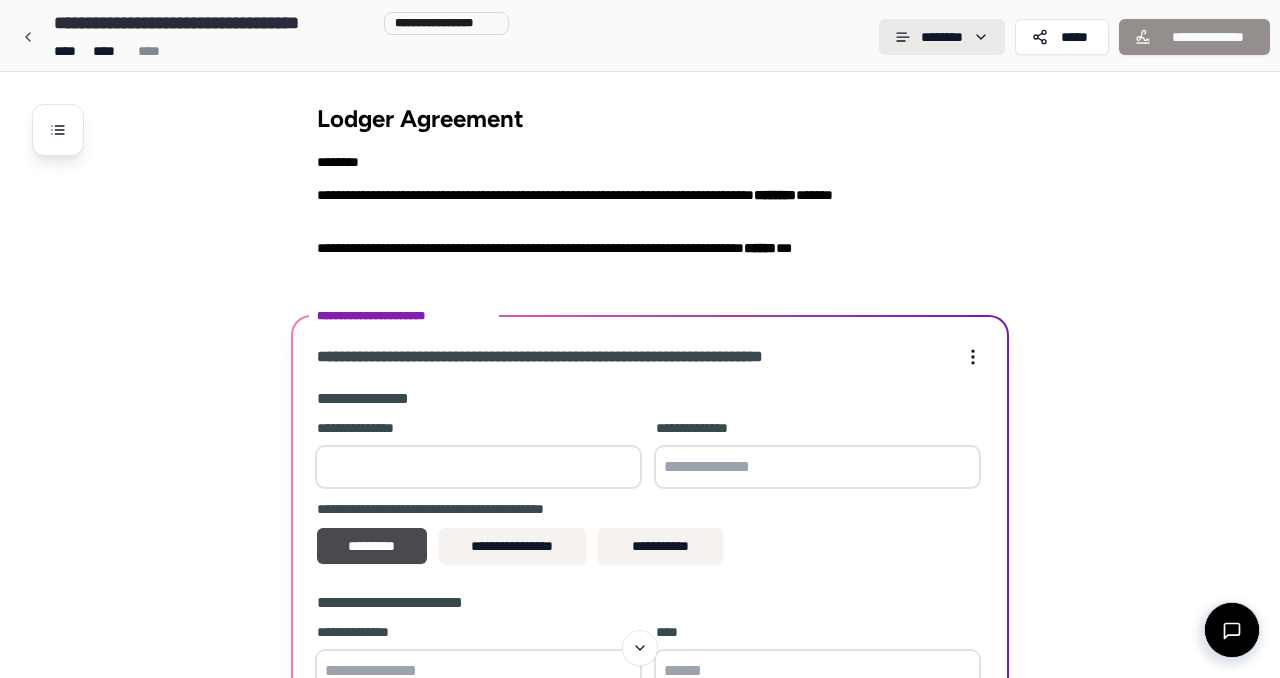 click on "Lodger Agreement [FIRST] [LAST]
[ADDRESS] [PHONE] [EMAIL]
[ADDRESS] [PHONE] [EMAIL] [ADDRESS] [PHONE] [EMAIL] [ADDRESS] [PHONE] [EMAIL] [ADDRESS] [PHONE] [EMAIL] [ADDRESS] [PHONE] [EMAIL] [ADDRESS] [PHONE] [EMAIL]" at bounding box center (640, 470) 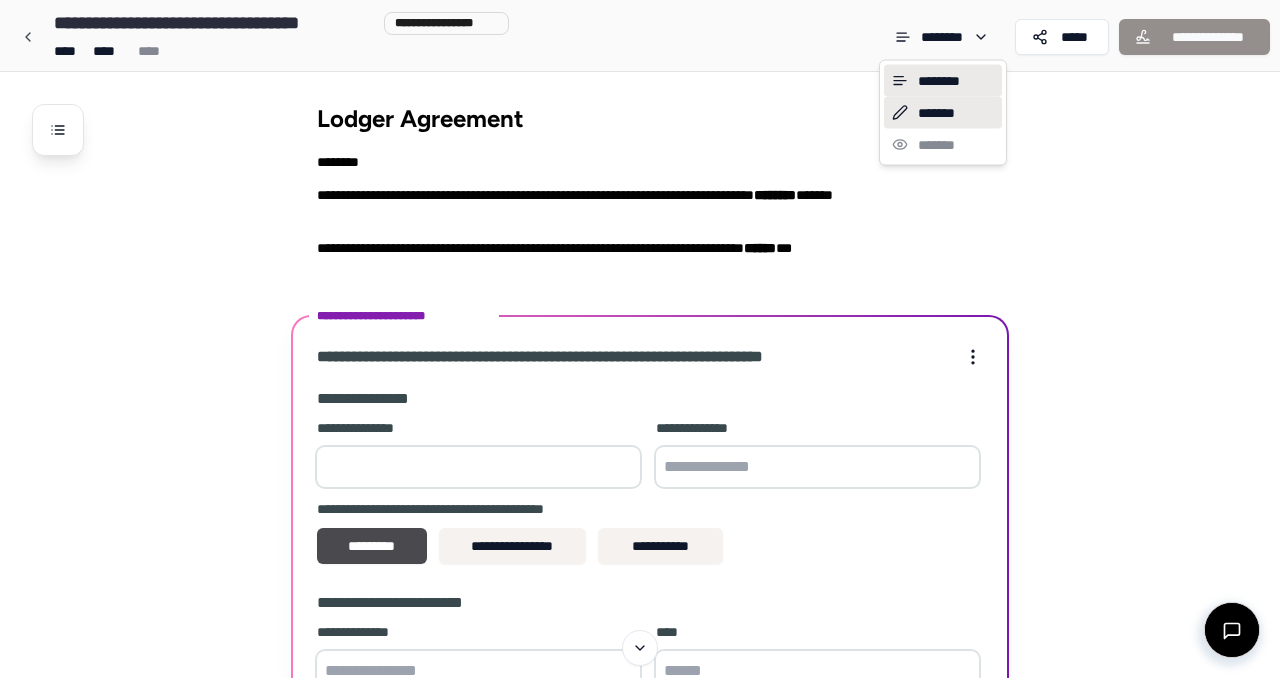 click on "*******" at bounding box center (943, 113) 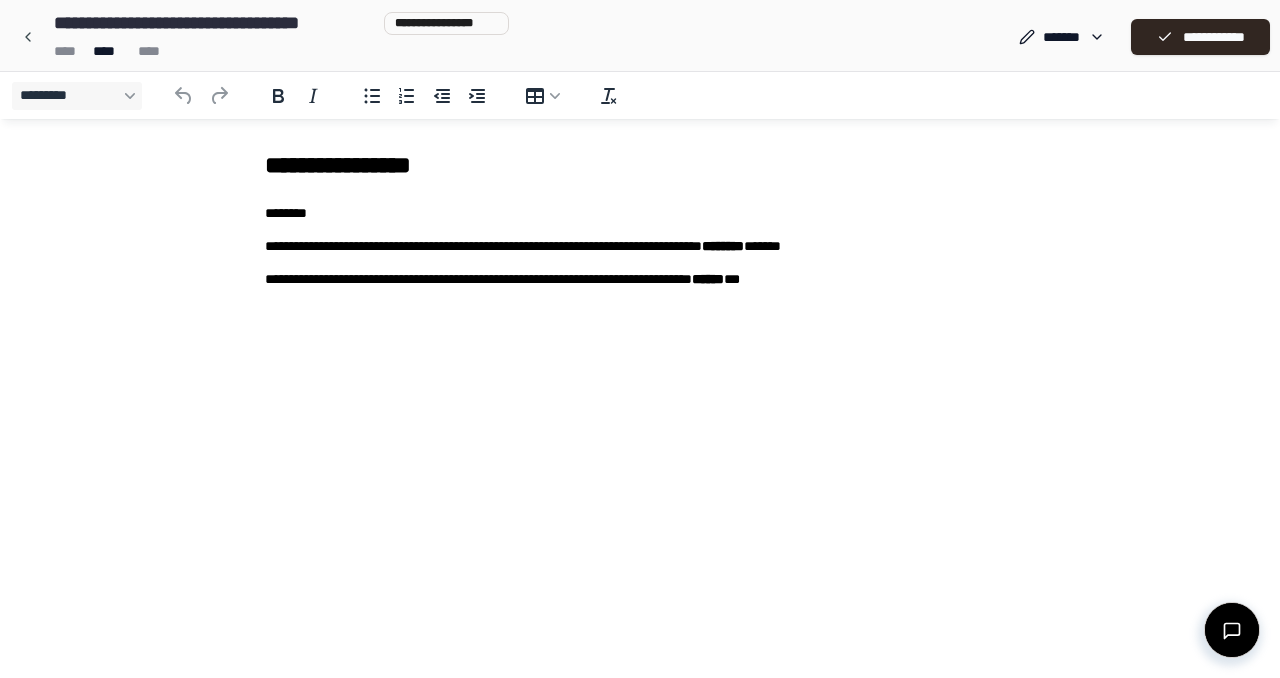 scroll, scrollTop: 0, scrollLeft: 0, axis: both 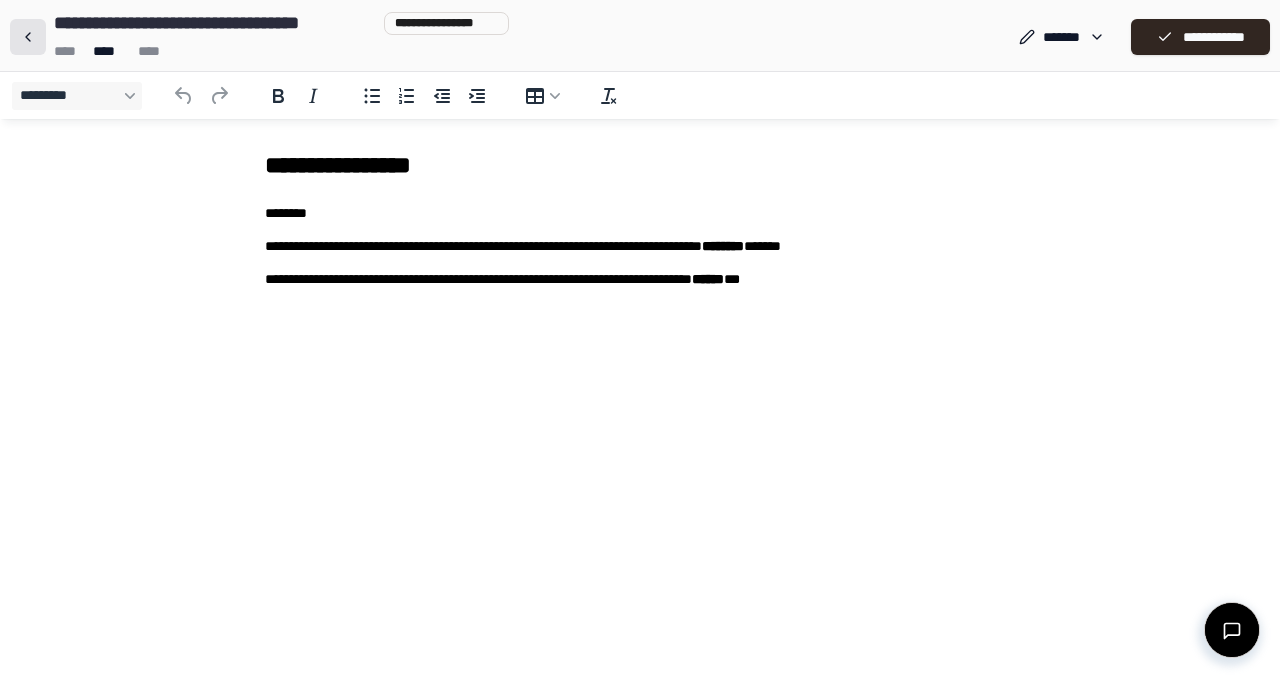 click at bounding box center [28, 37] 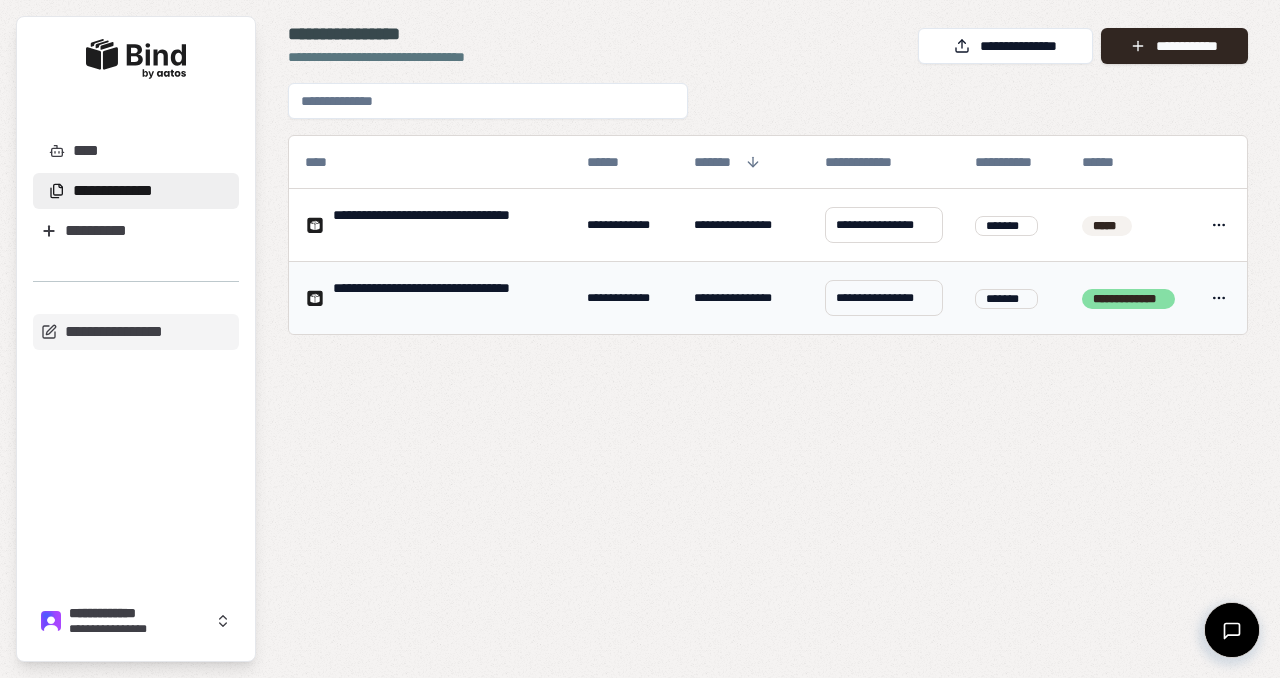 click on "**********" at bounding box center (883, 298) 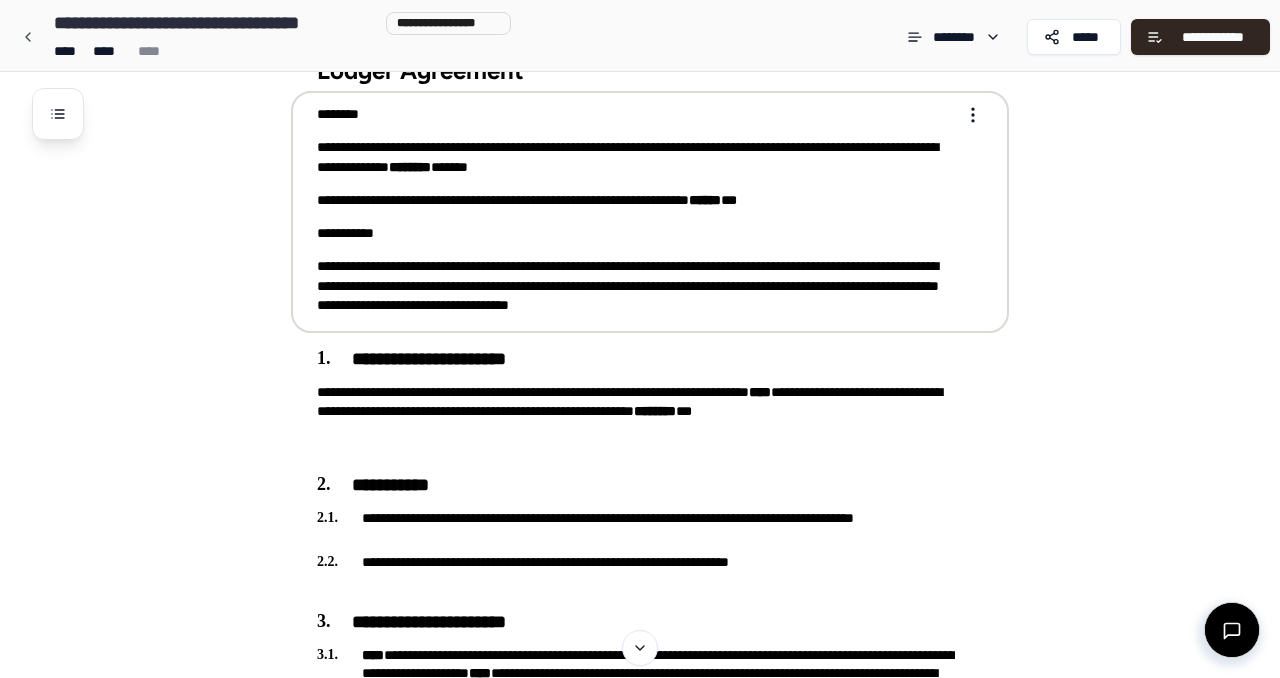 scroll, scrollTop: 55, scrollLeft: 0, axis: vertical 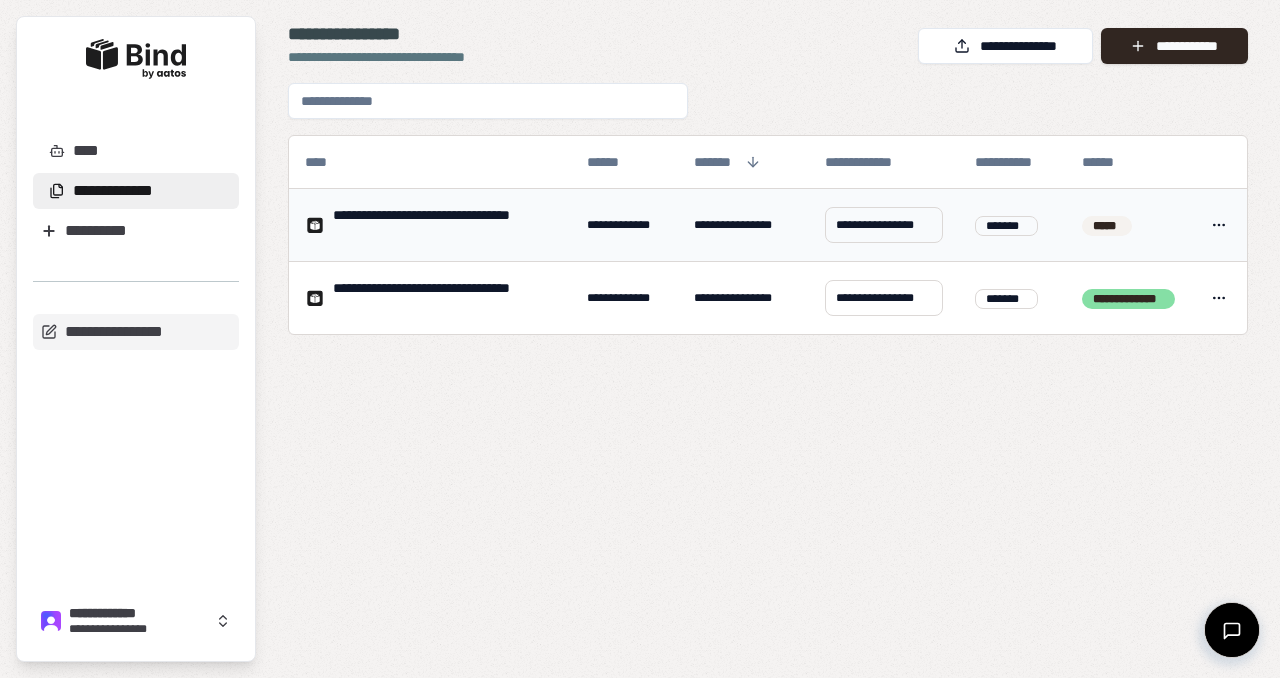 click on "**********" at bounding box center (444, 225) 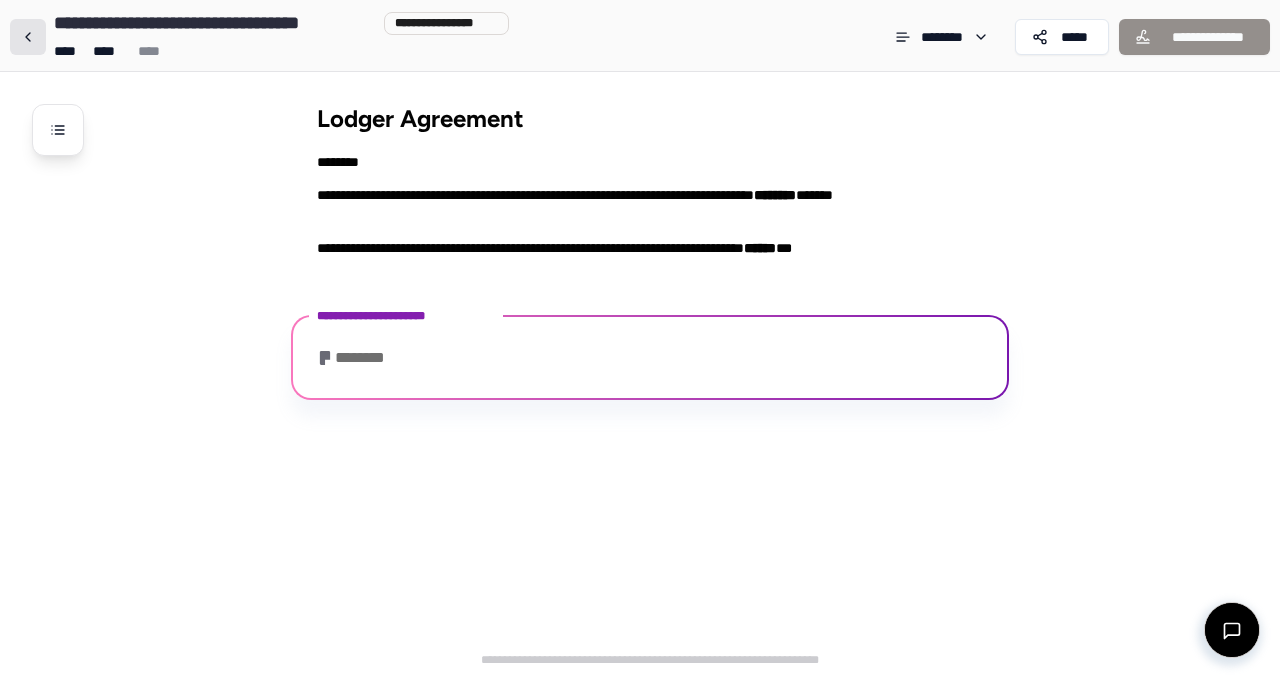 click at bounding box center (28, 37) 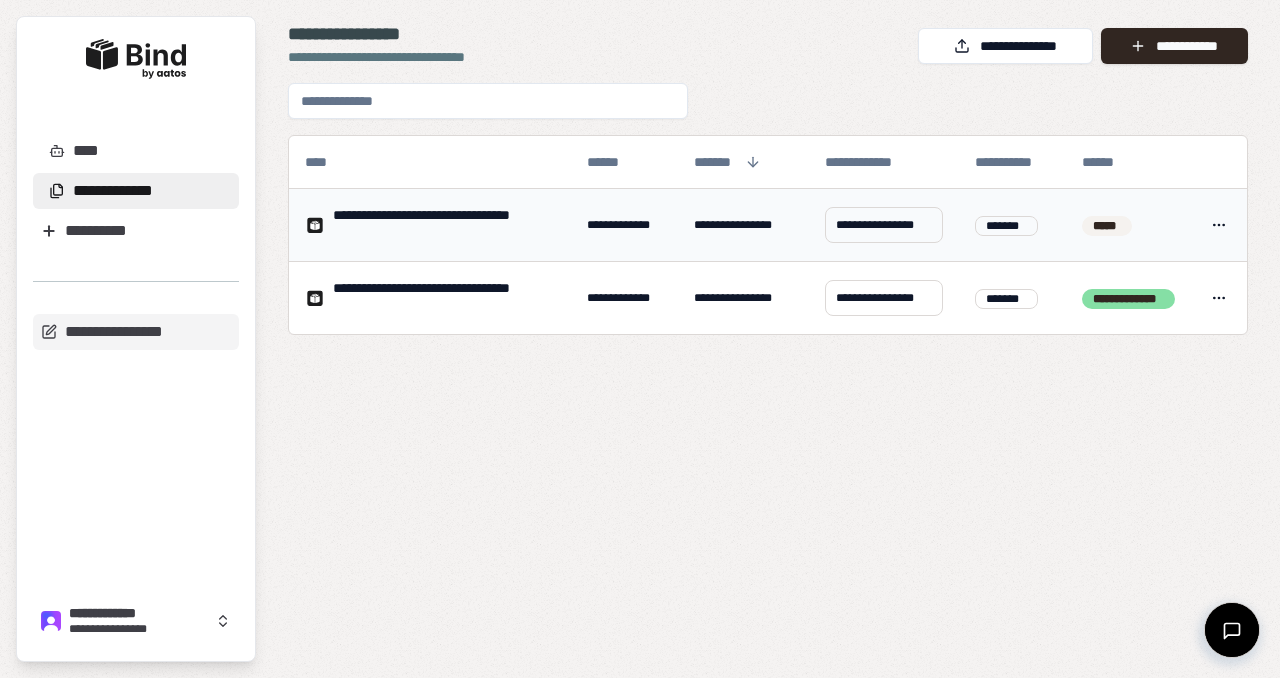 click on "[FIRST] [LAST] [ADDRESS] [PHONE] [EMAIL] [ADDRESS] [PHONE] [EMAIL] [ADDRESS] [PHONE] [EMAIL] [ADDRESS] [PHONE] [EMAIL]" at bounding box center (640, 339) 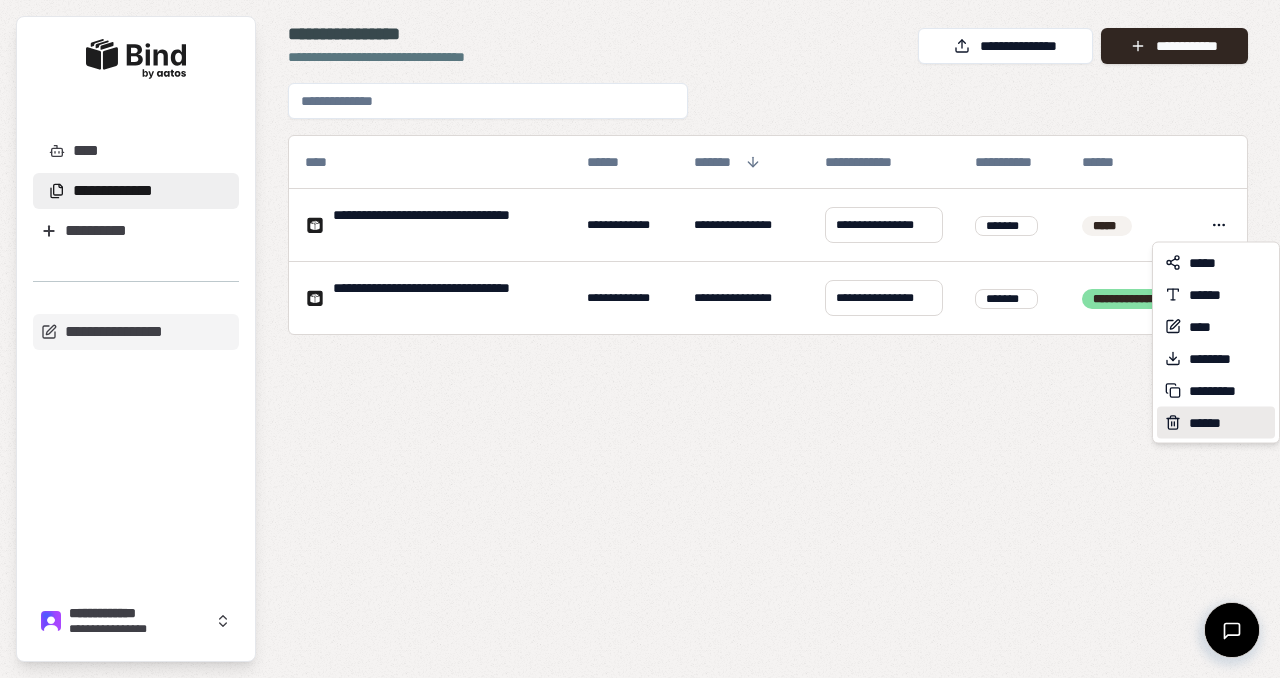 click on "******" at bounding box center [1209, 423] 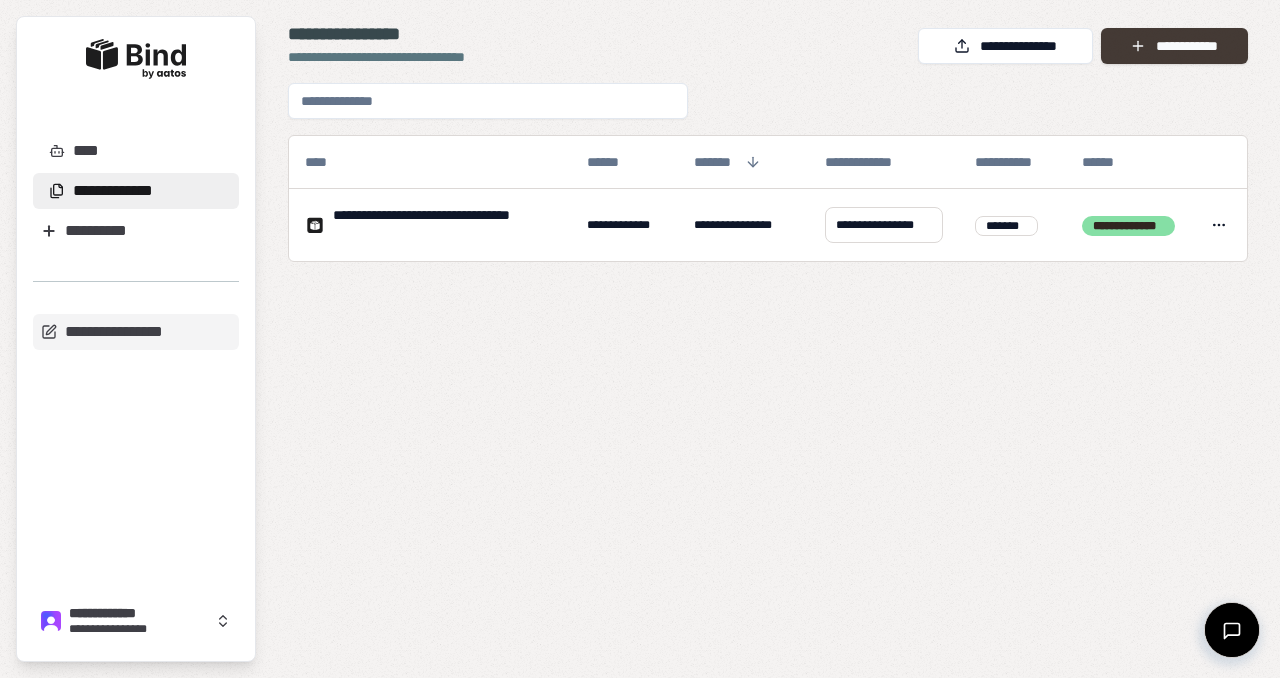 click on "**********" at bounding box center [1174, 46] 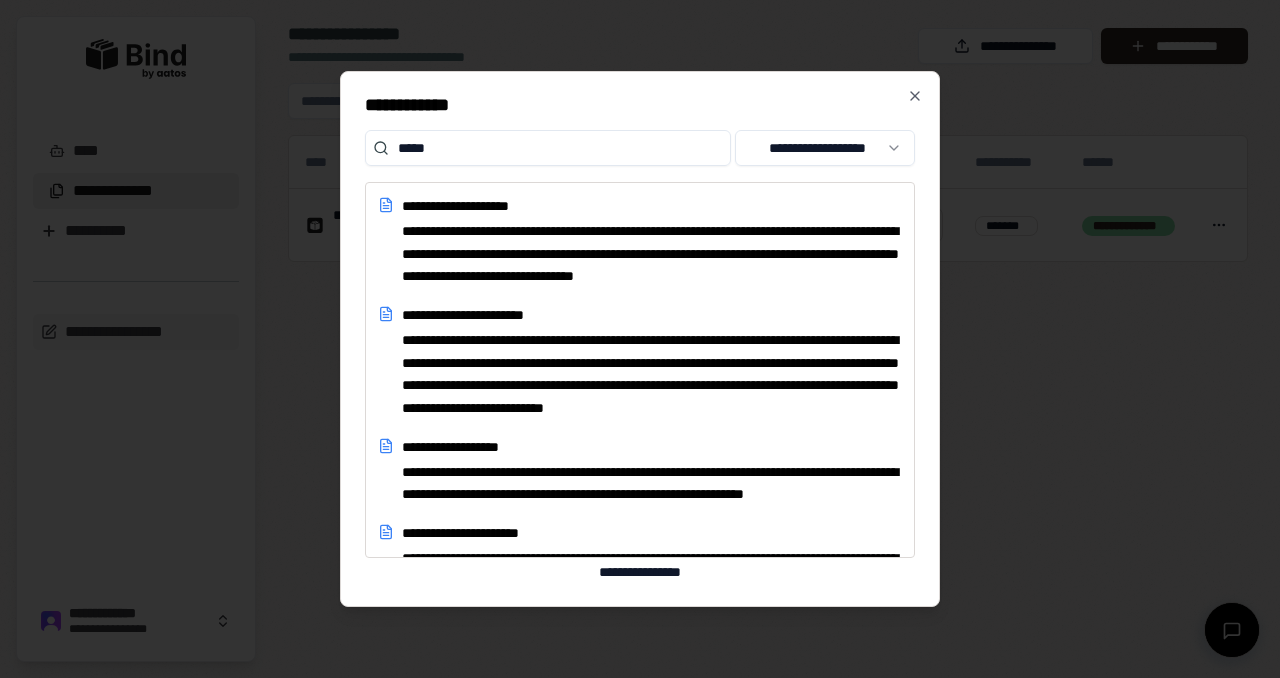 type on "******" 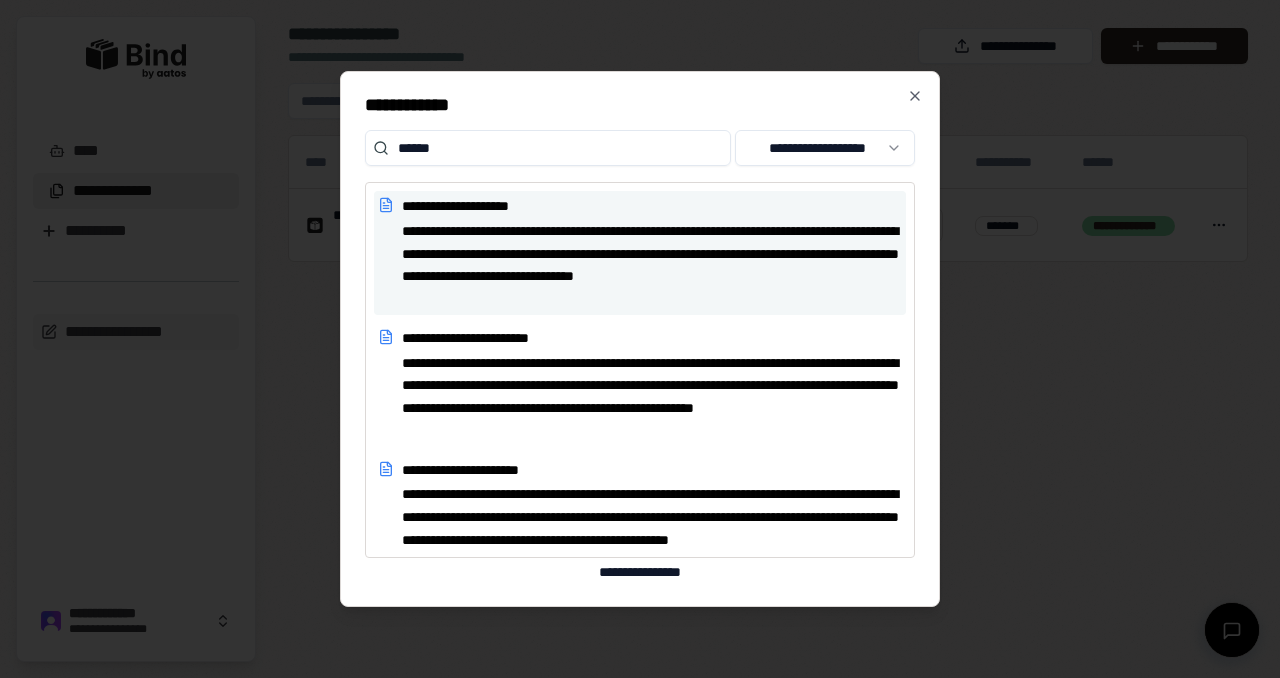 click on "**********" at bounding box center (652, 206) 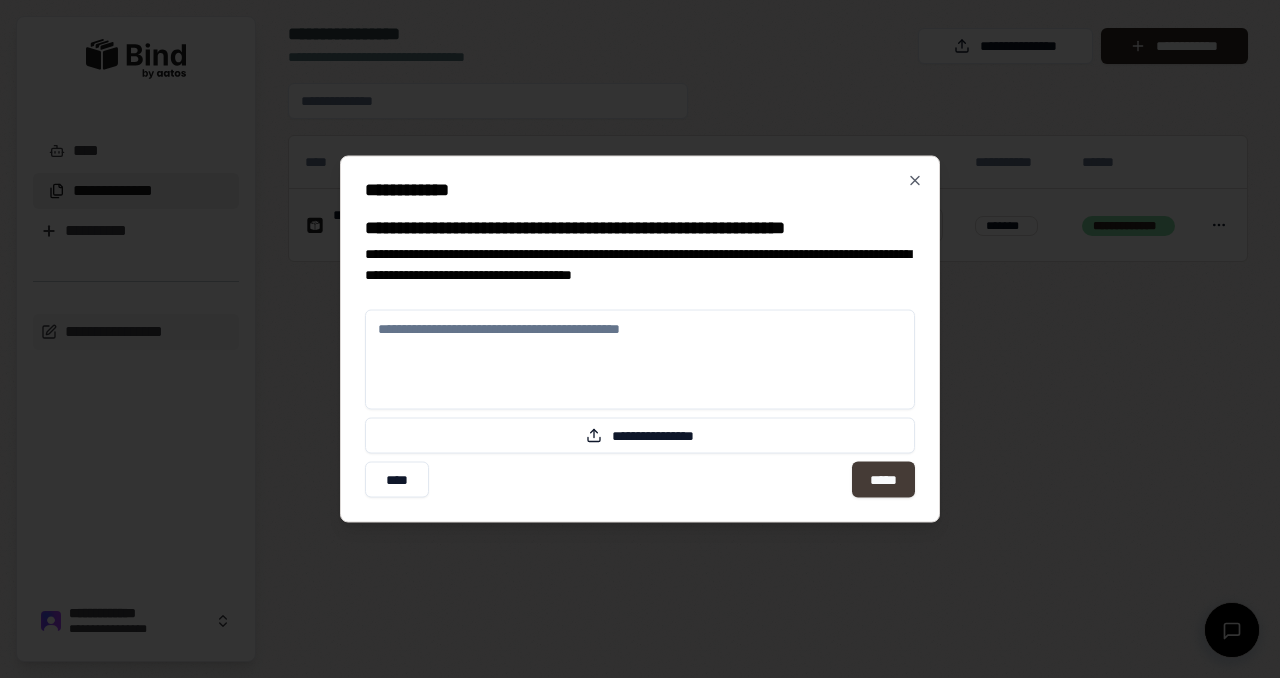 click on "*****" at bounding box center [883, 480] 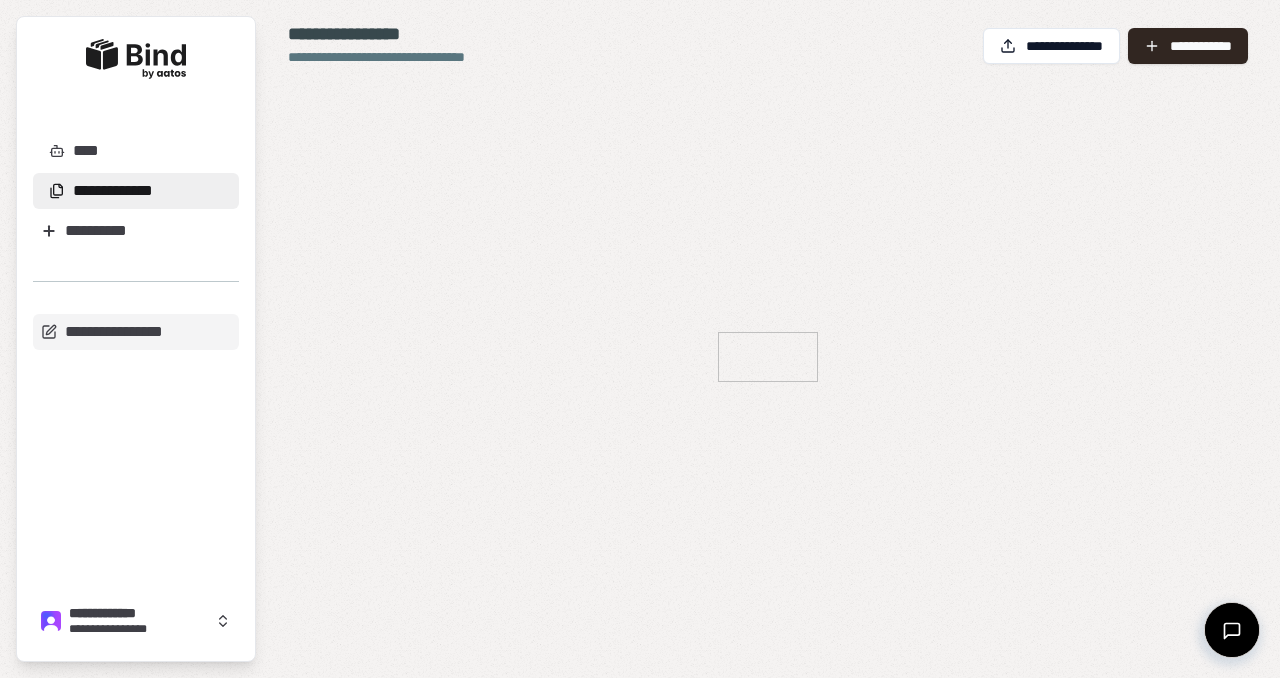 scroll, scrollTop: 0, scrollLeft: 0, axis: both 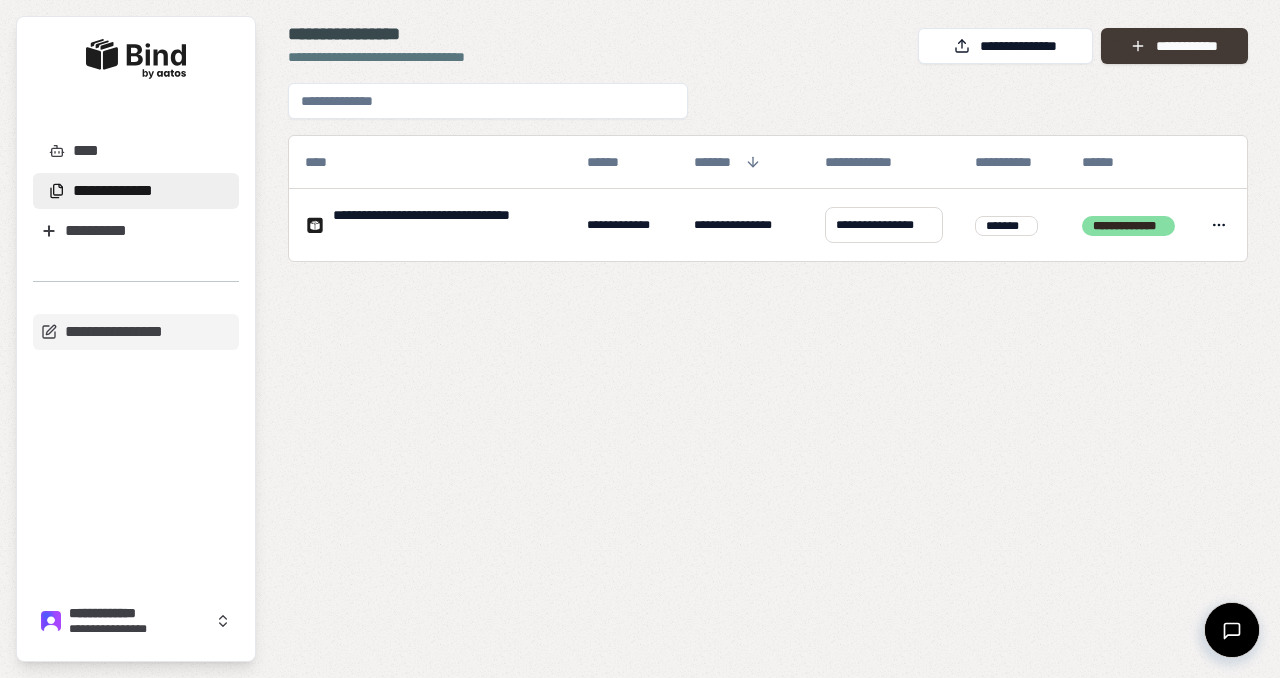 click on "**********" at bounding box center (1174, 46) 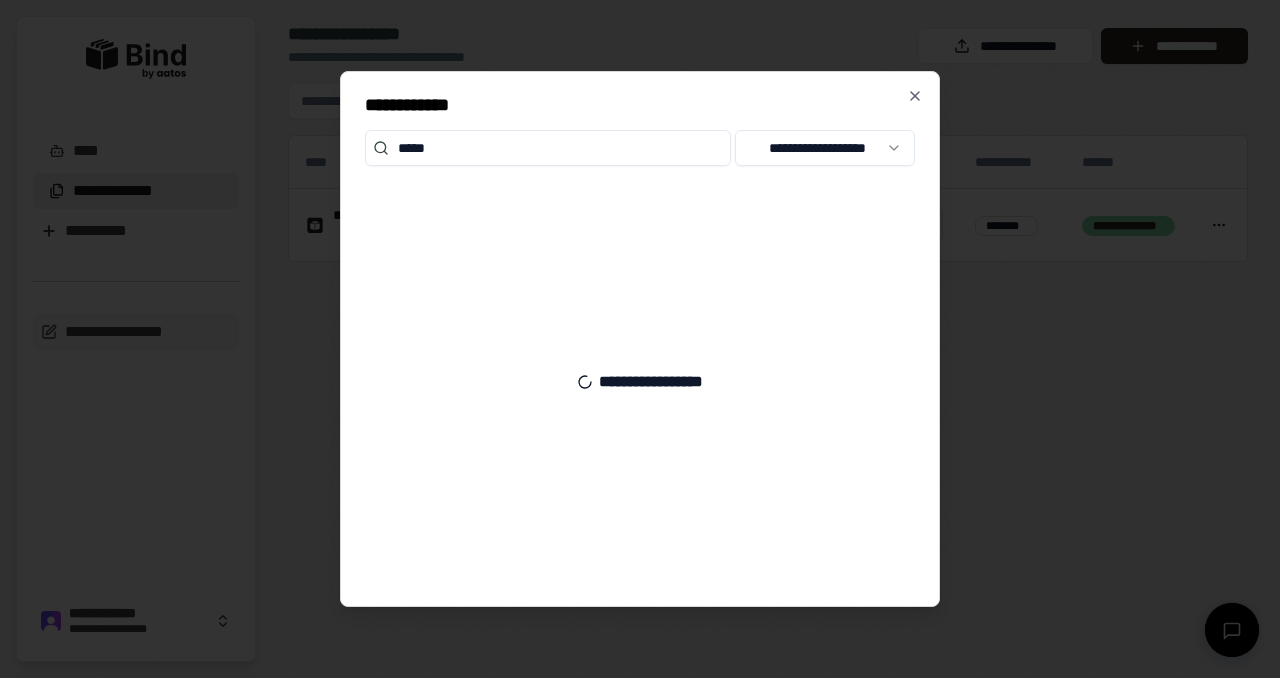 type on "******" 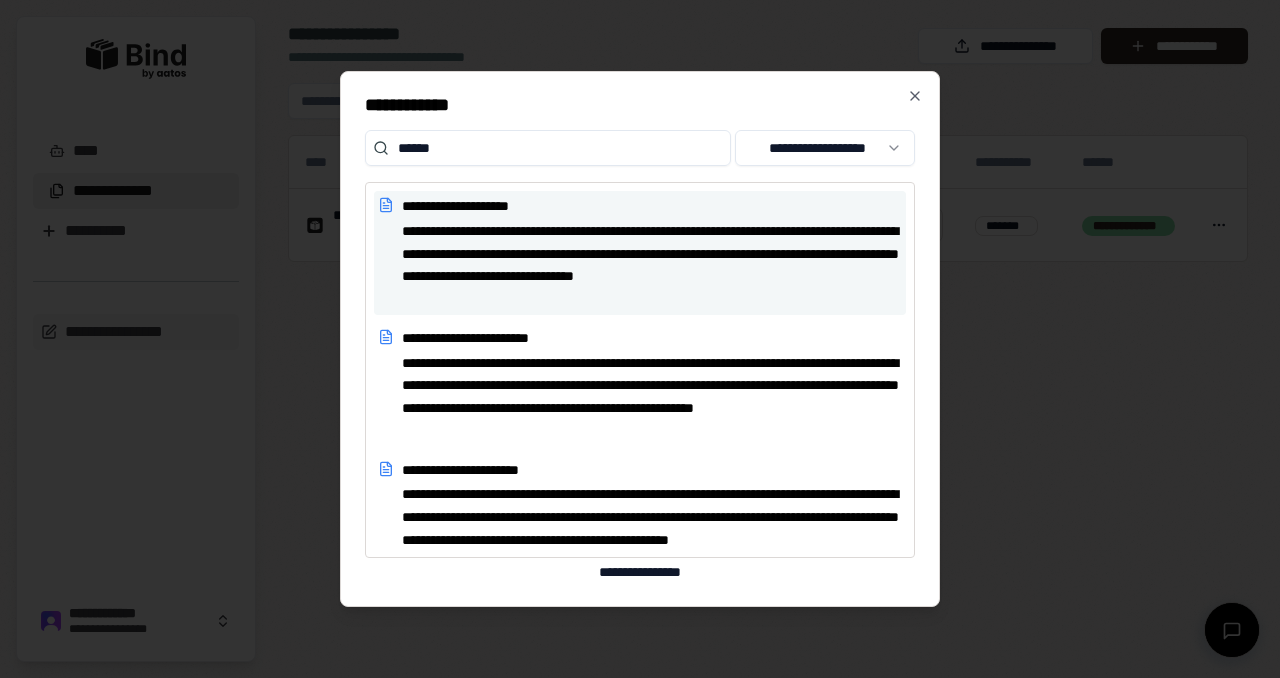 click on "**********" at bounding box center (652, 206) 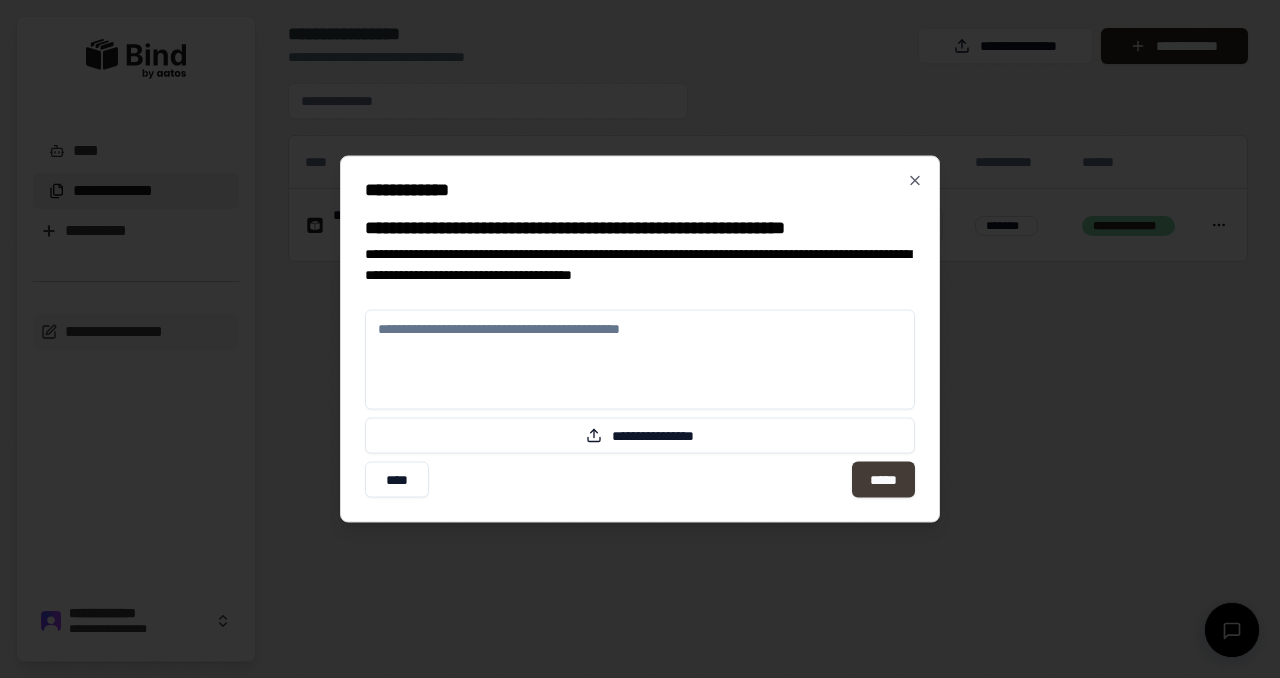 click on "*****" at bounding box center (883, 480) 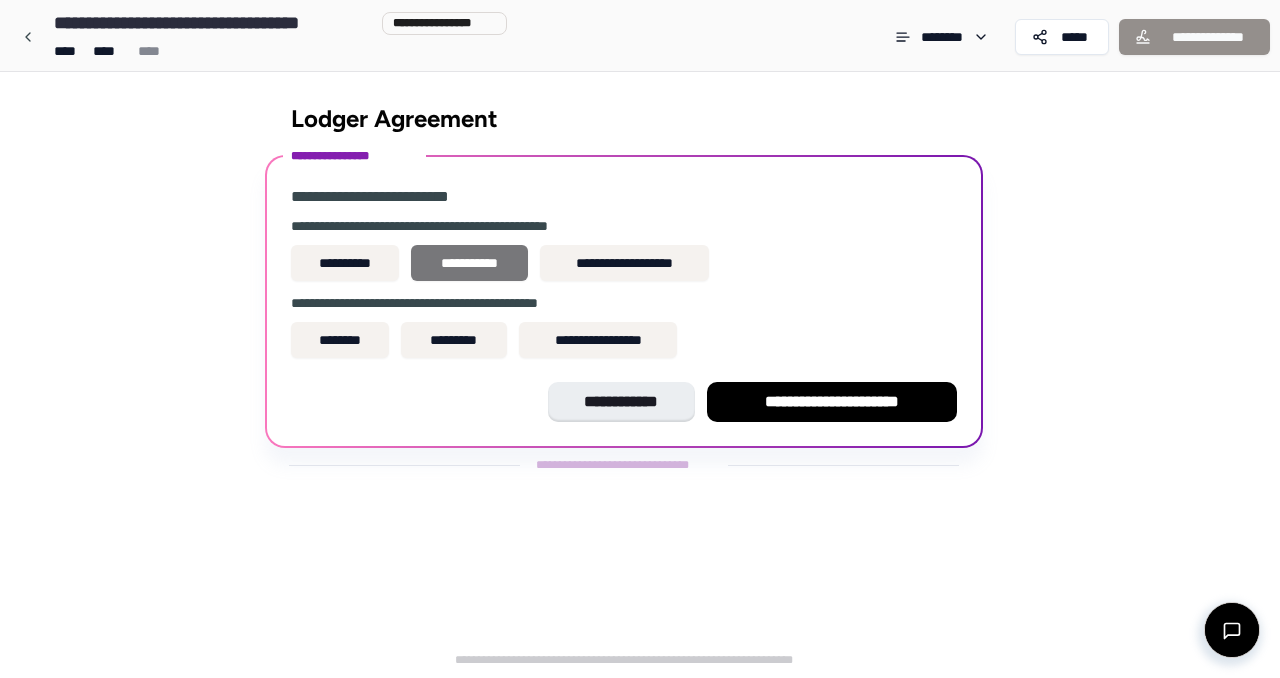 click on "**********" at bounding box center (469, 263) 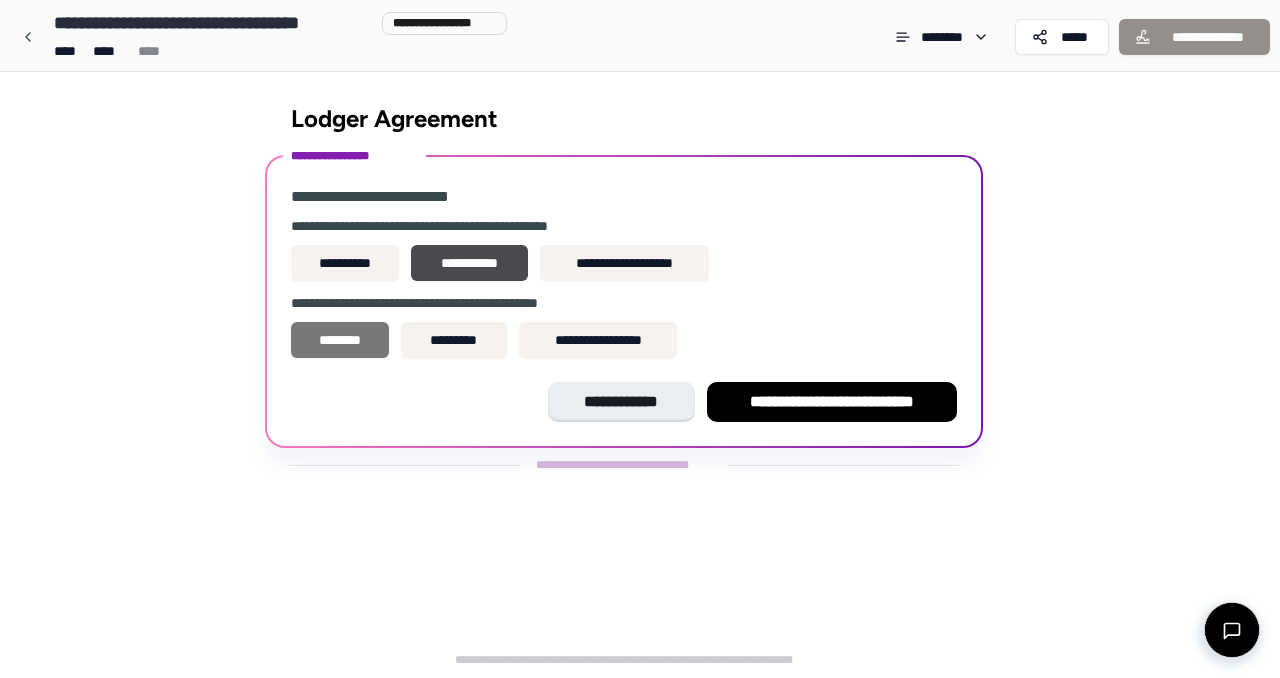 click on "********" at bounding box center (340, 340) 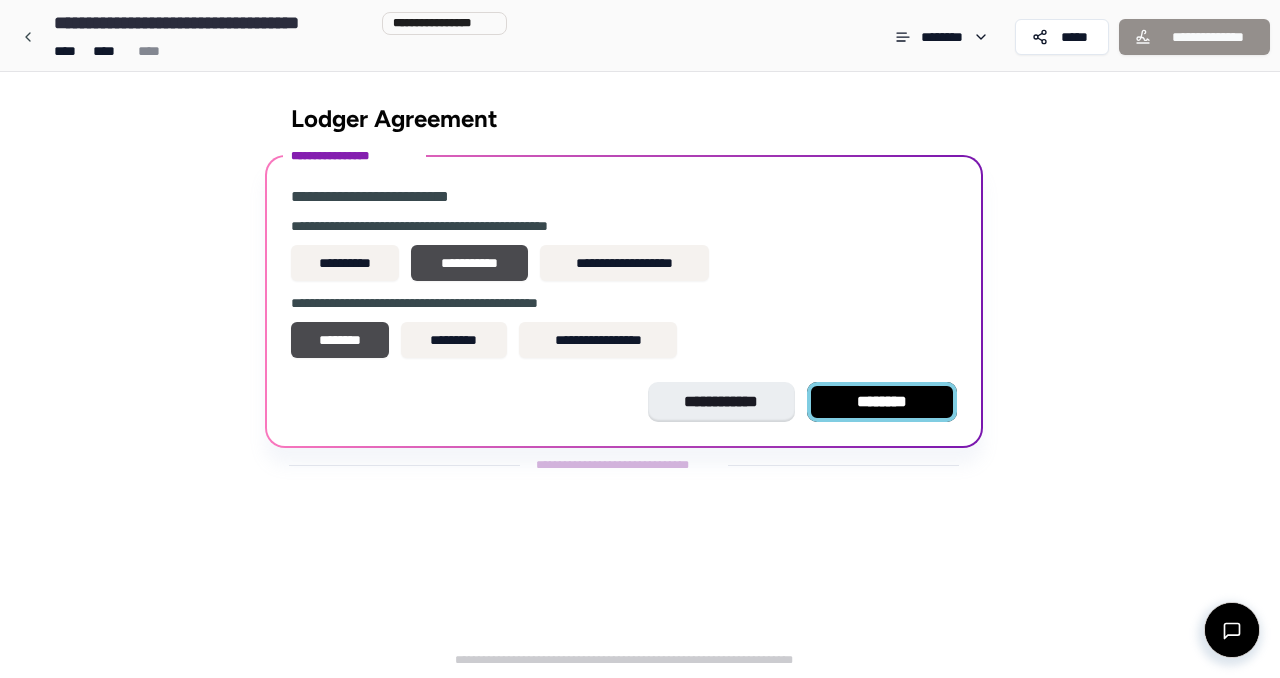 click on "********" at bounding box center (882, 402) 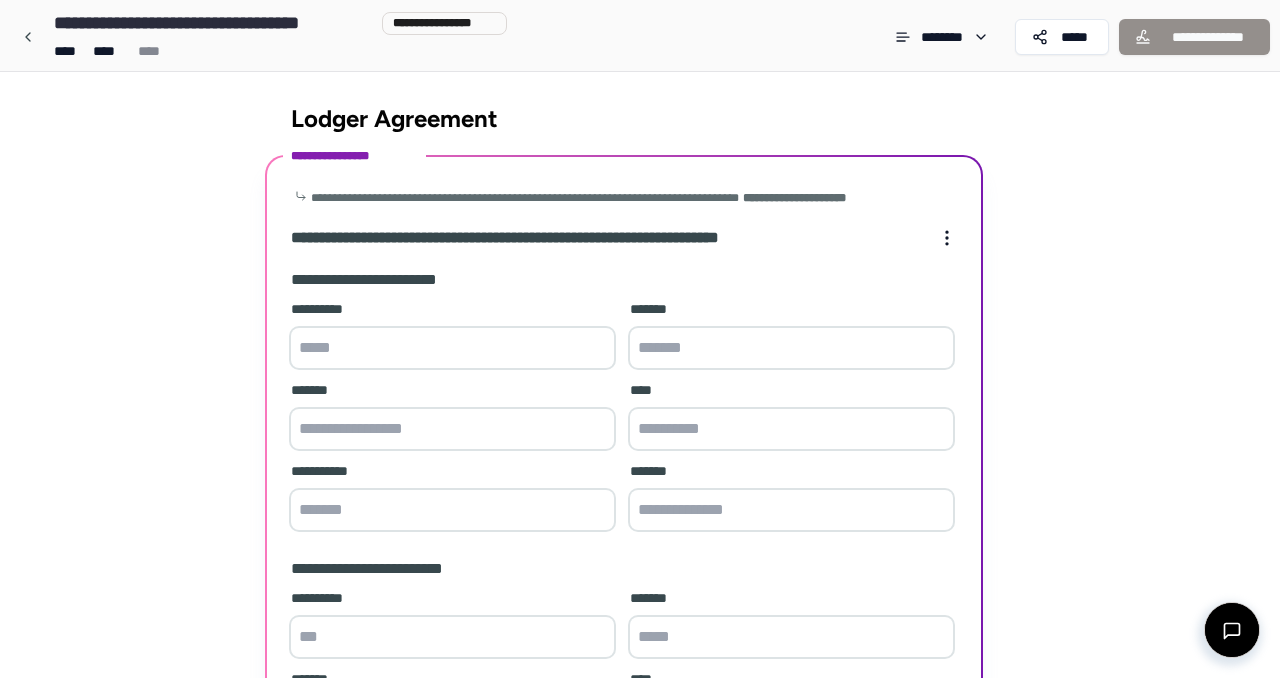 scroll, scrollTop: 598, scrollLeft: 0, axis: vertical 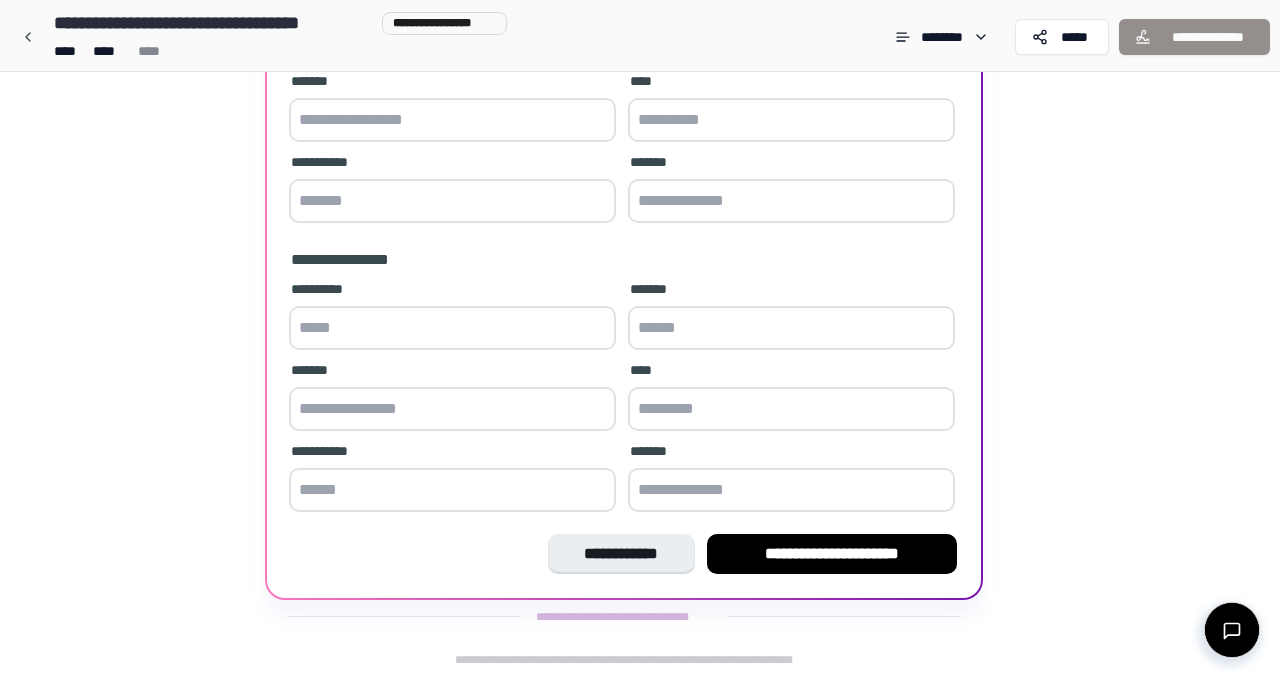 click at bounding box center (791, 409) 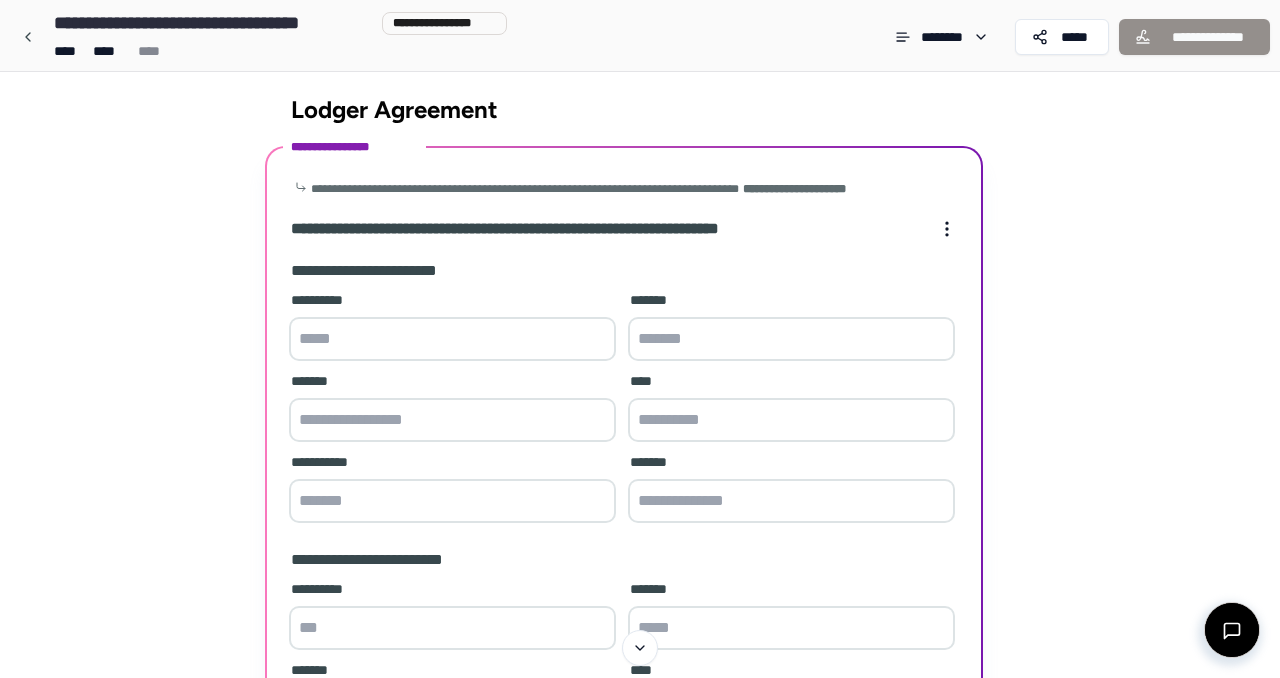 scroll, scrollTop: 0, scrollLeft: 0, axis: both 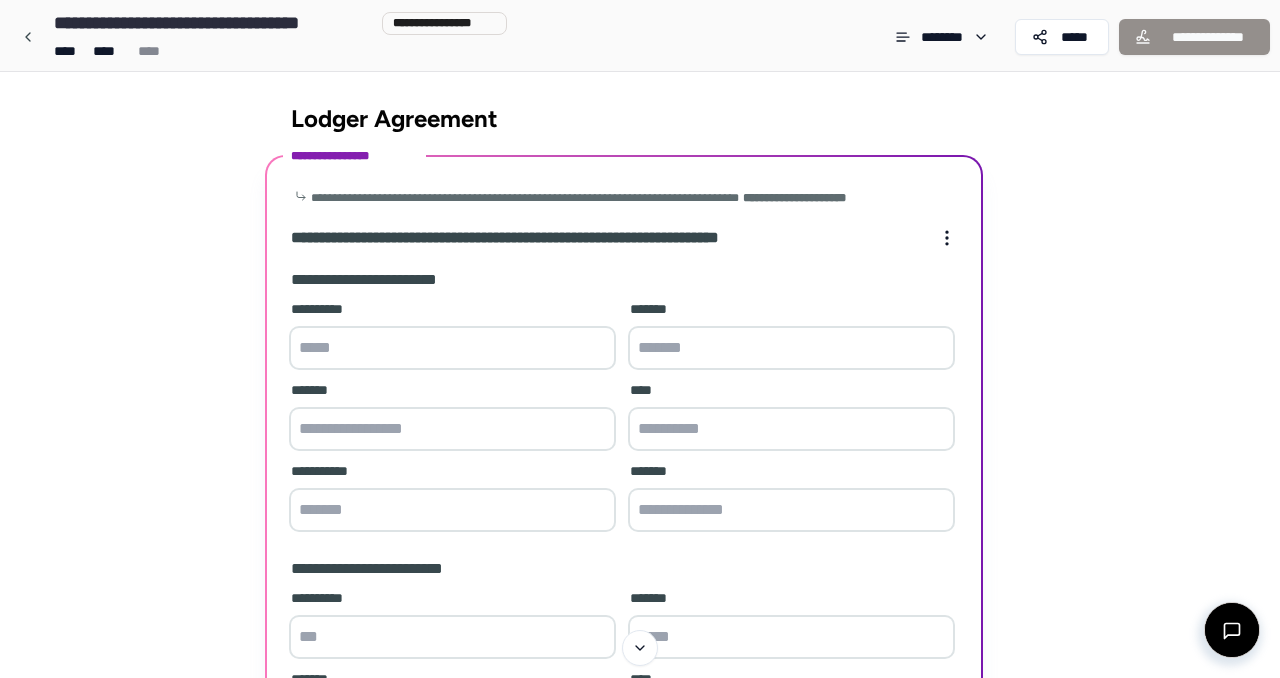 click at bounding box center (452, 348) 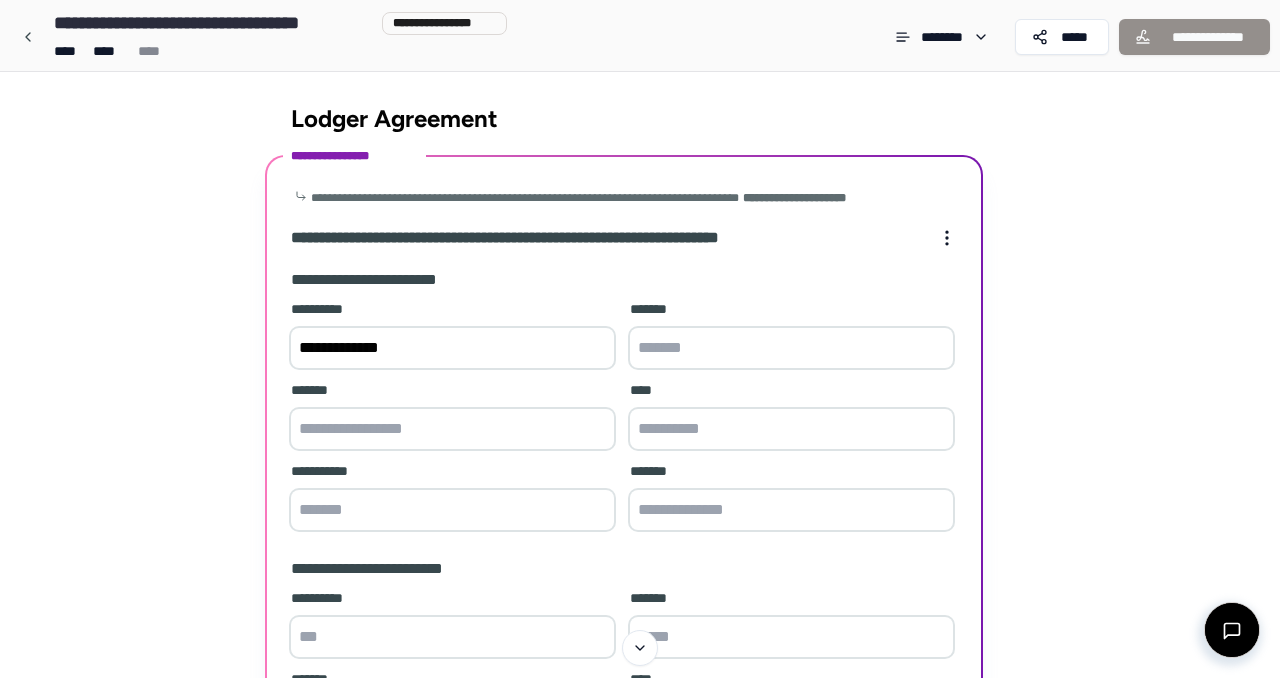 type on "**********" 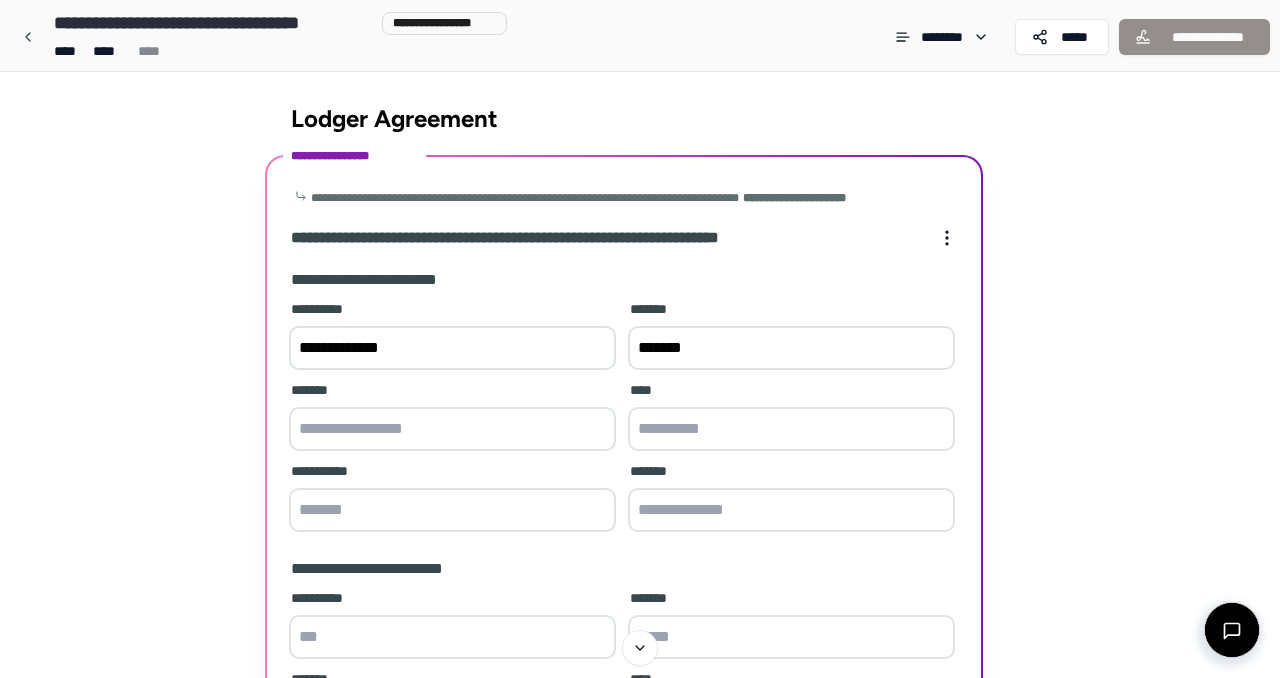 type on "*******" 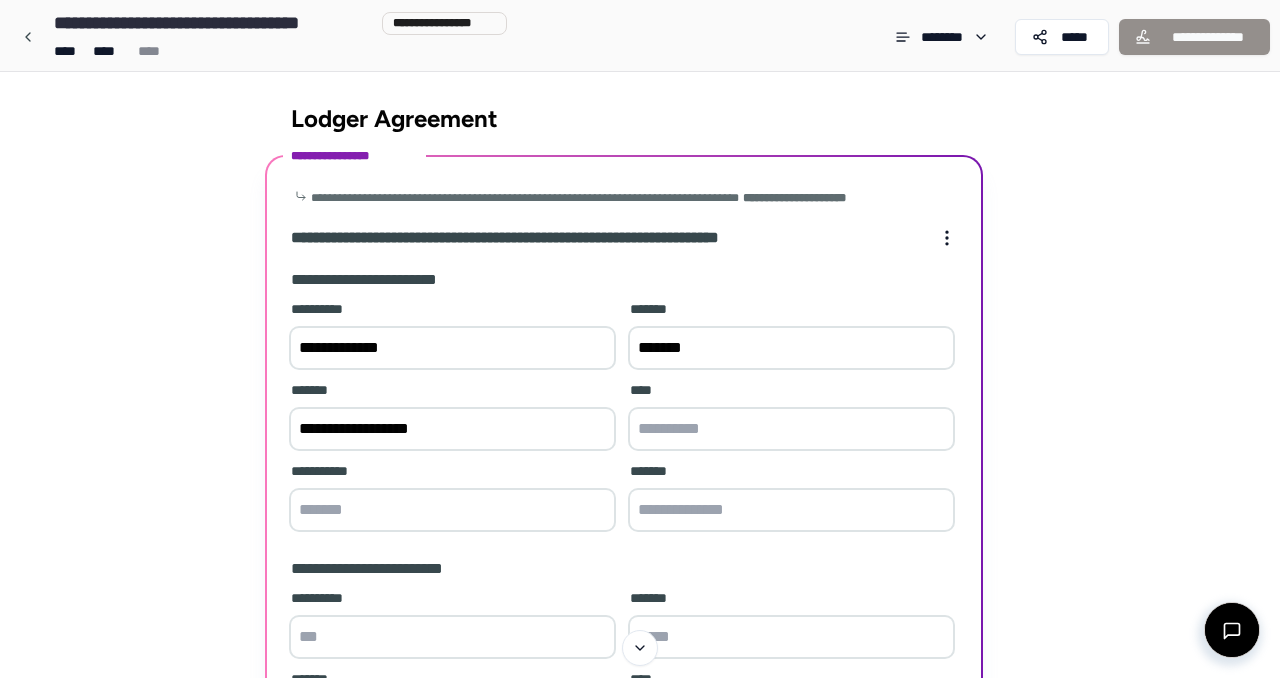 type on "**********" 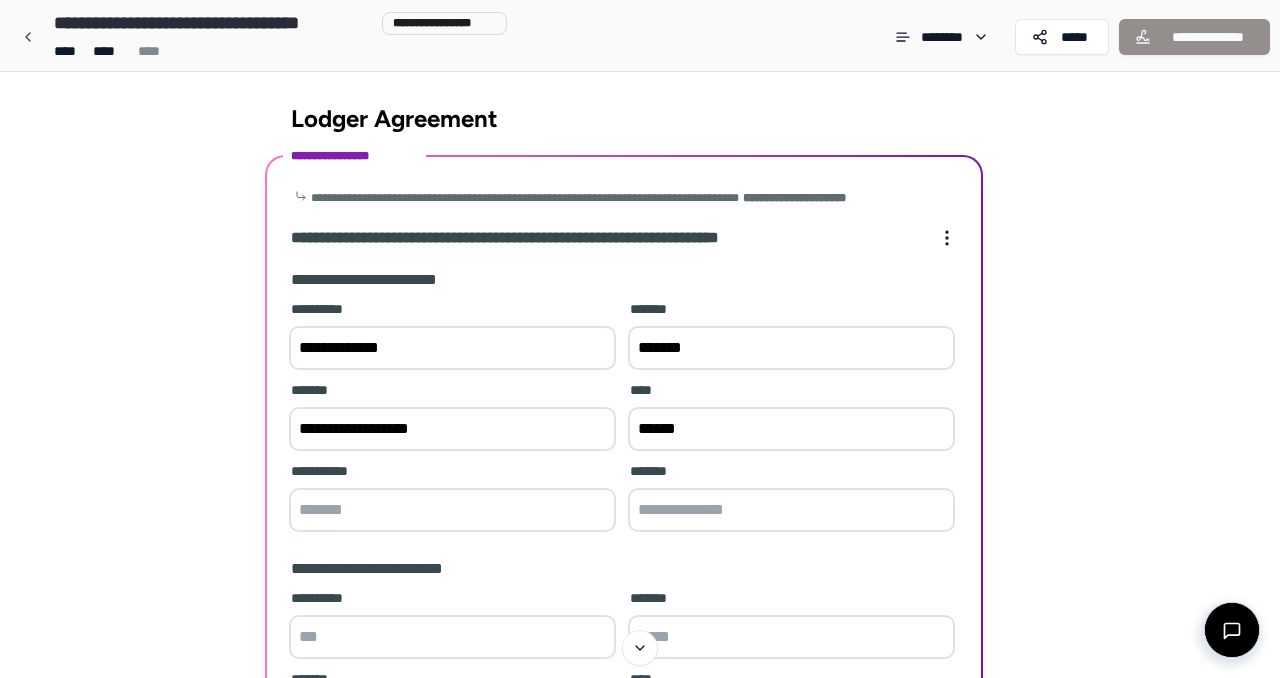type on "******" 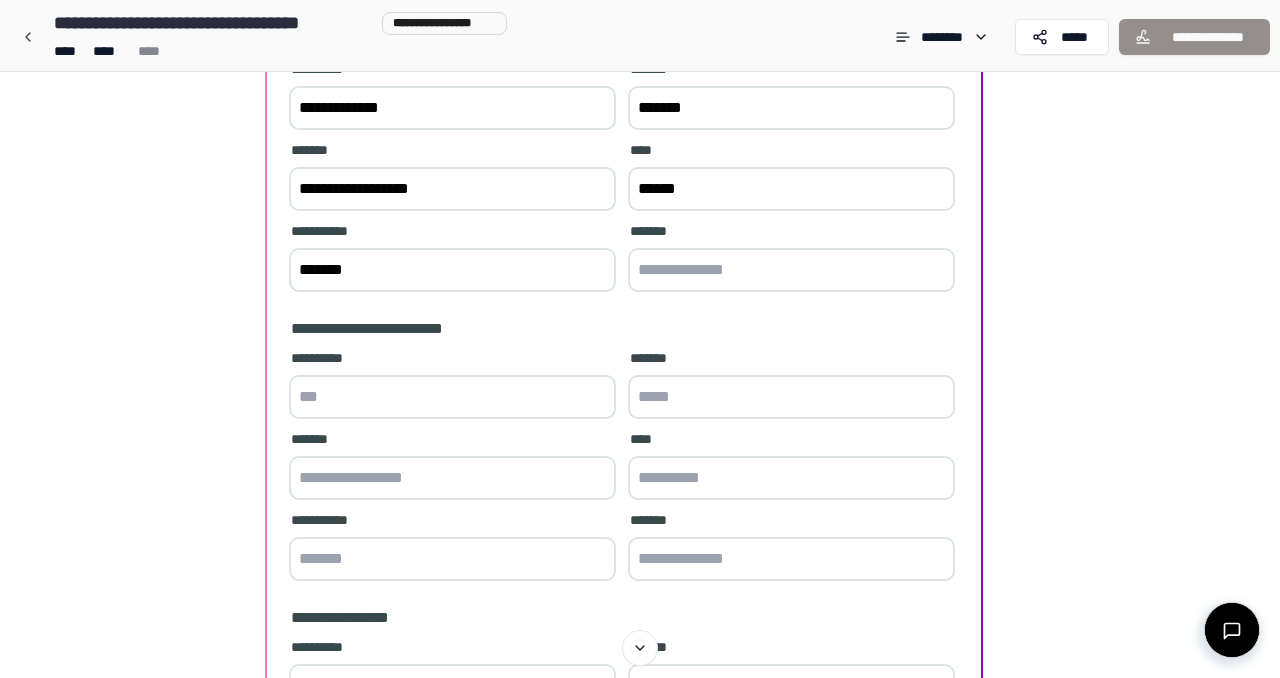 scroll, scrollTop: 242, scrollLeft: 0, axis: vertical 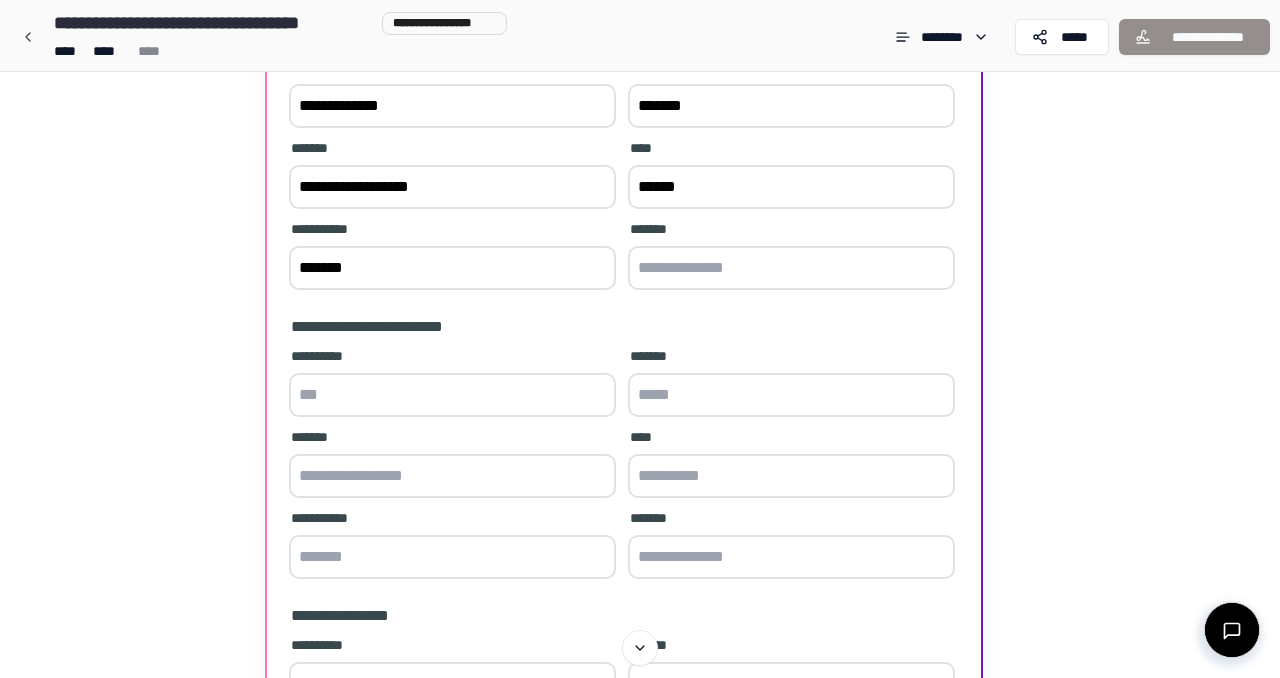 type on "*******" 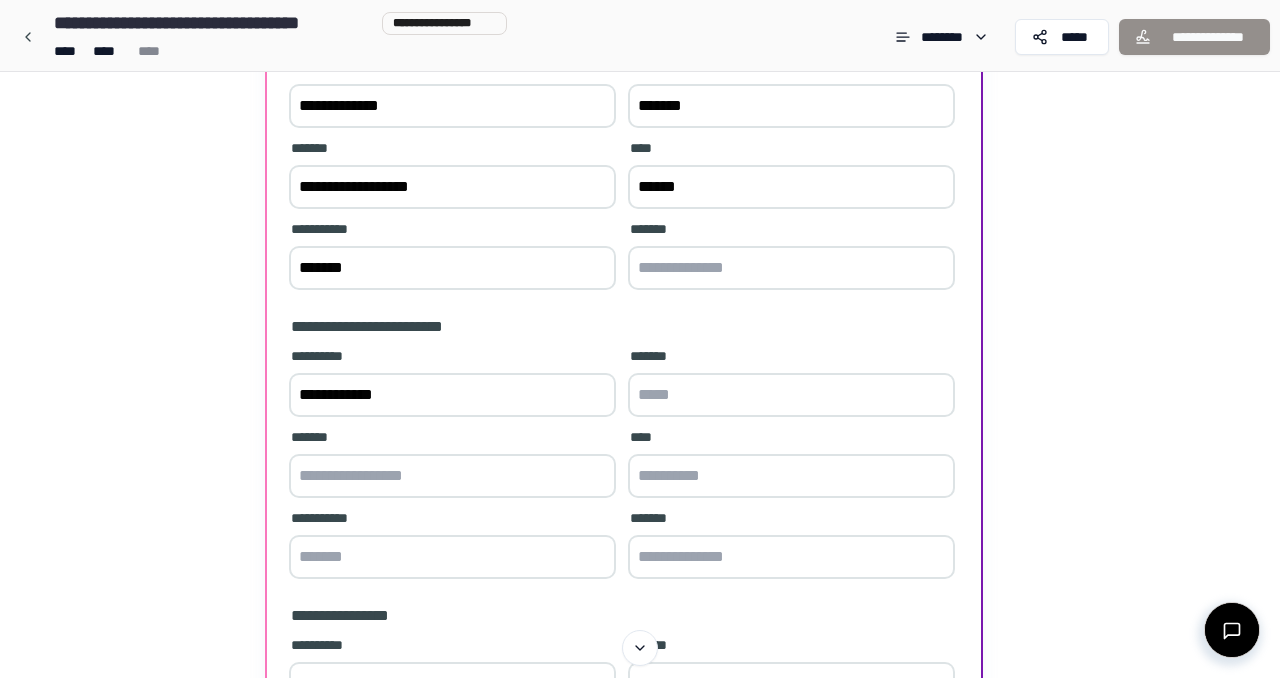 type on "**********" 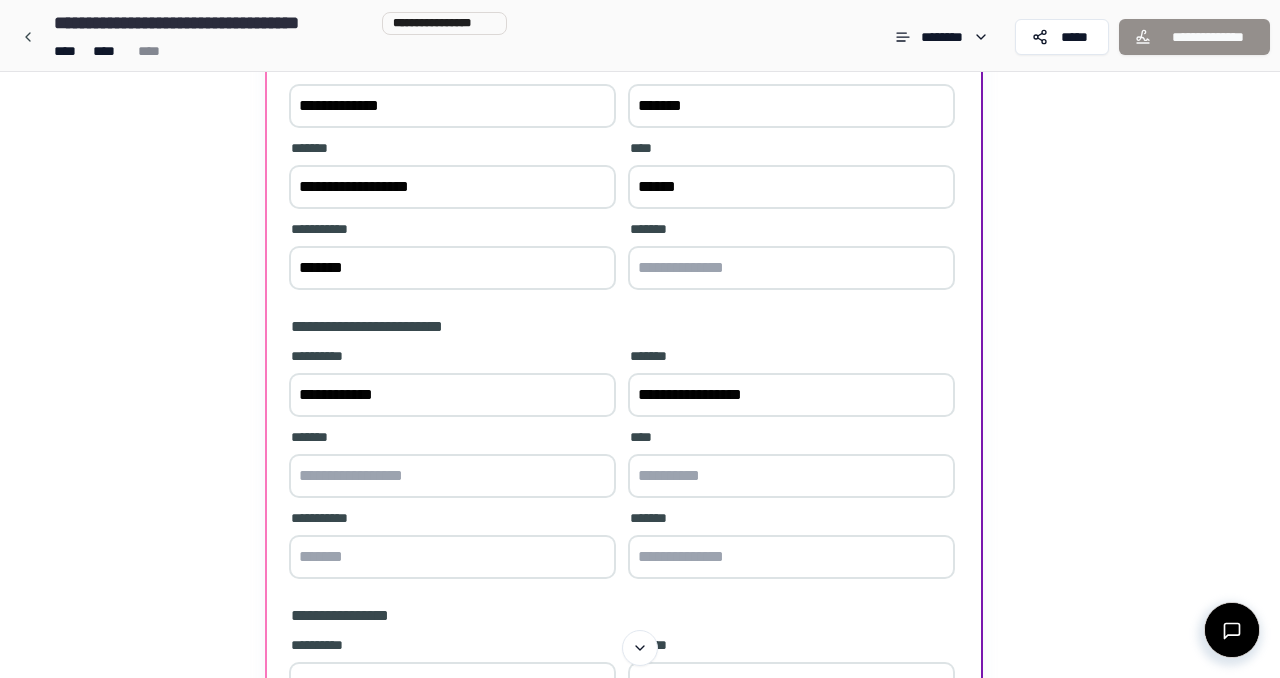 type on "**********" 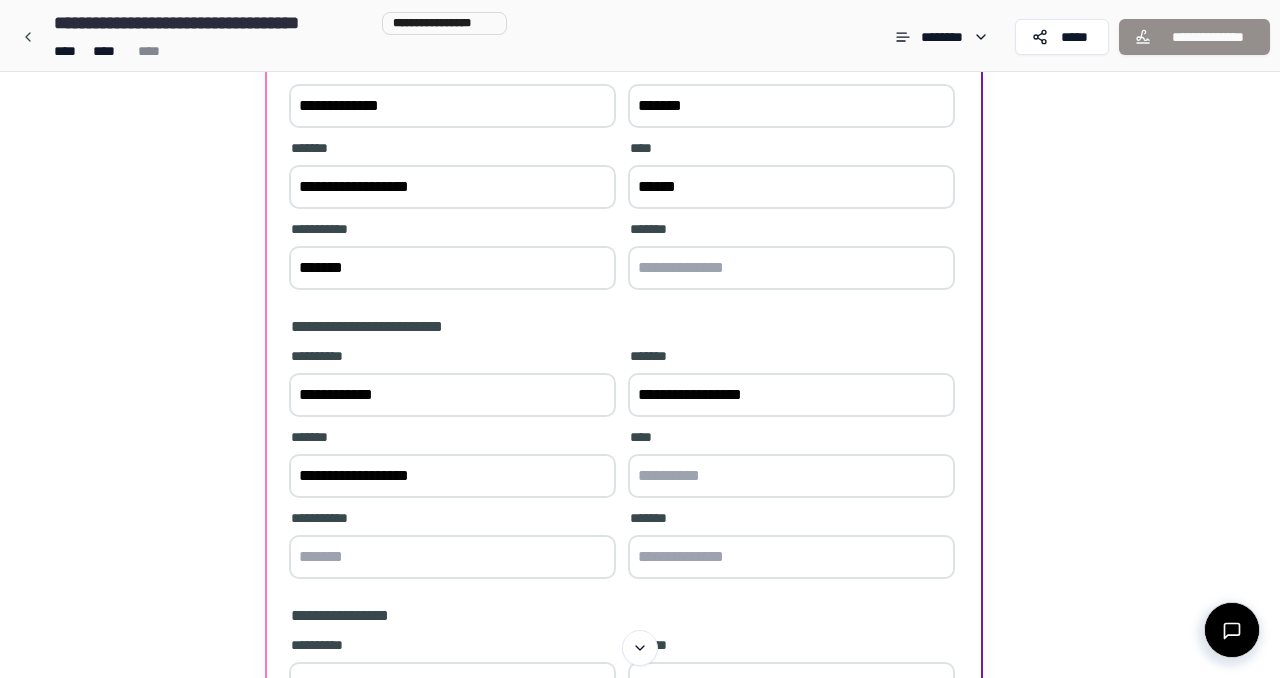 type on "**********" 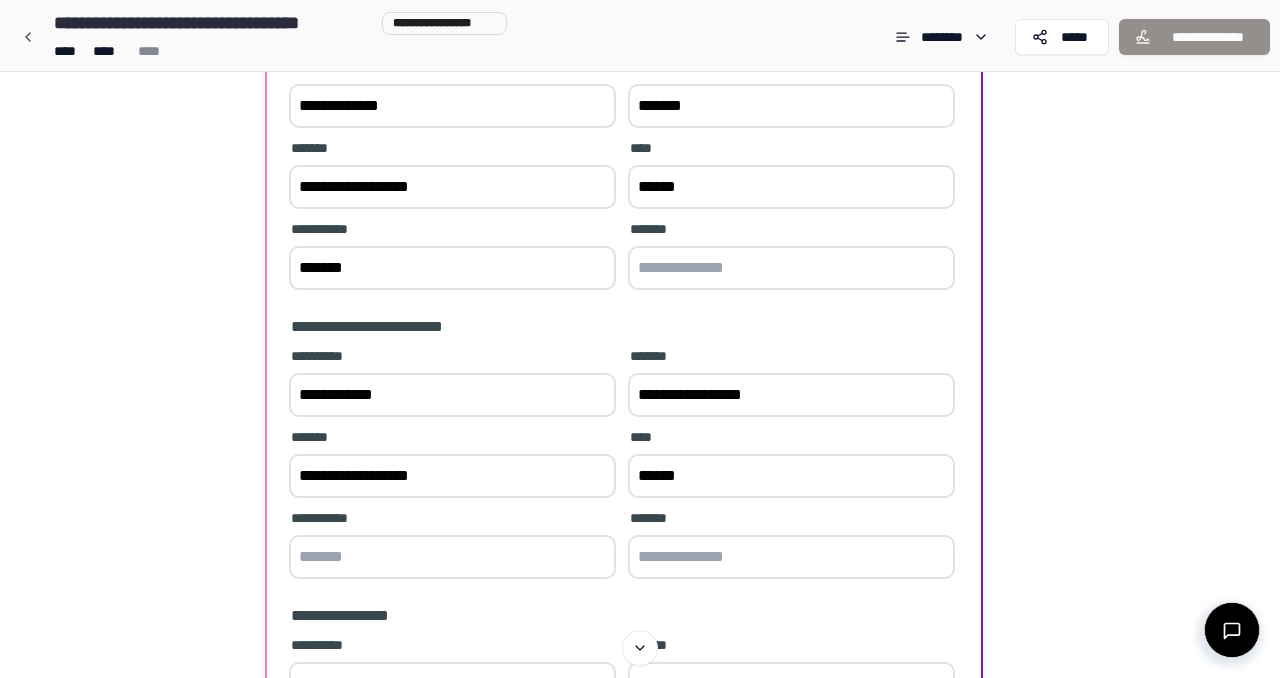 type on "******" 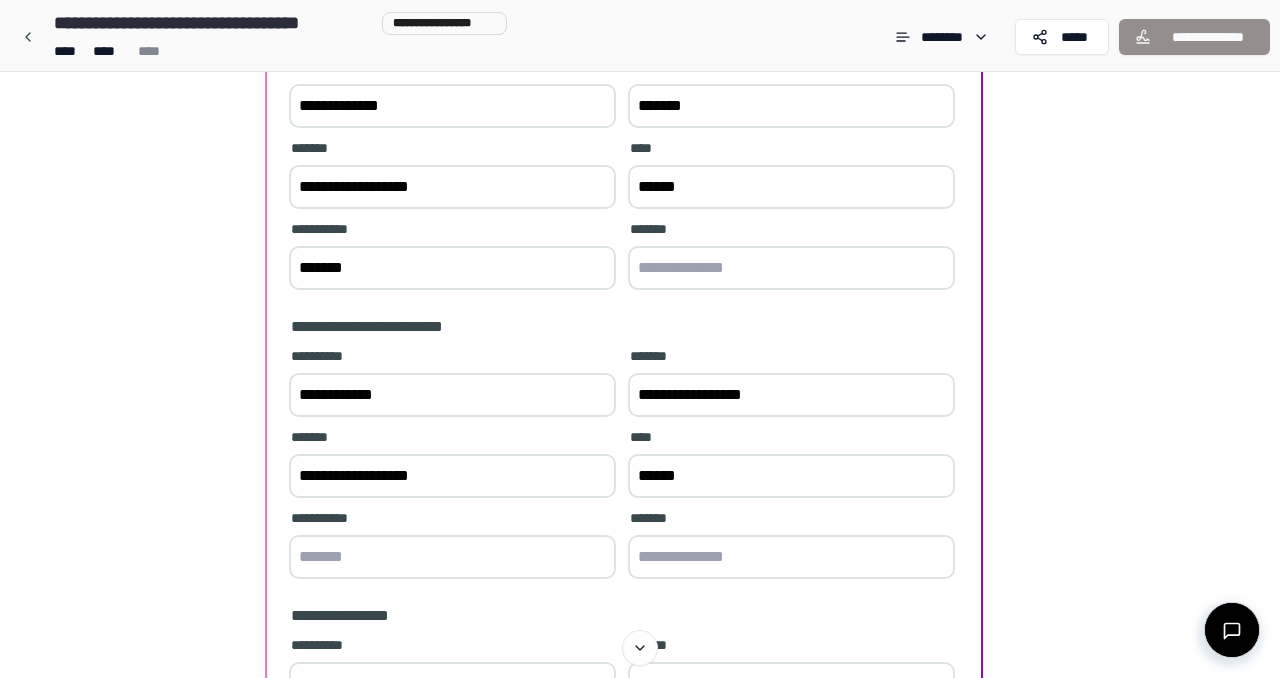 click at bounding box center (452, 557) 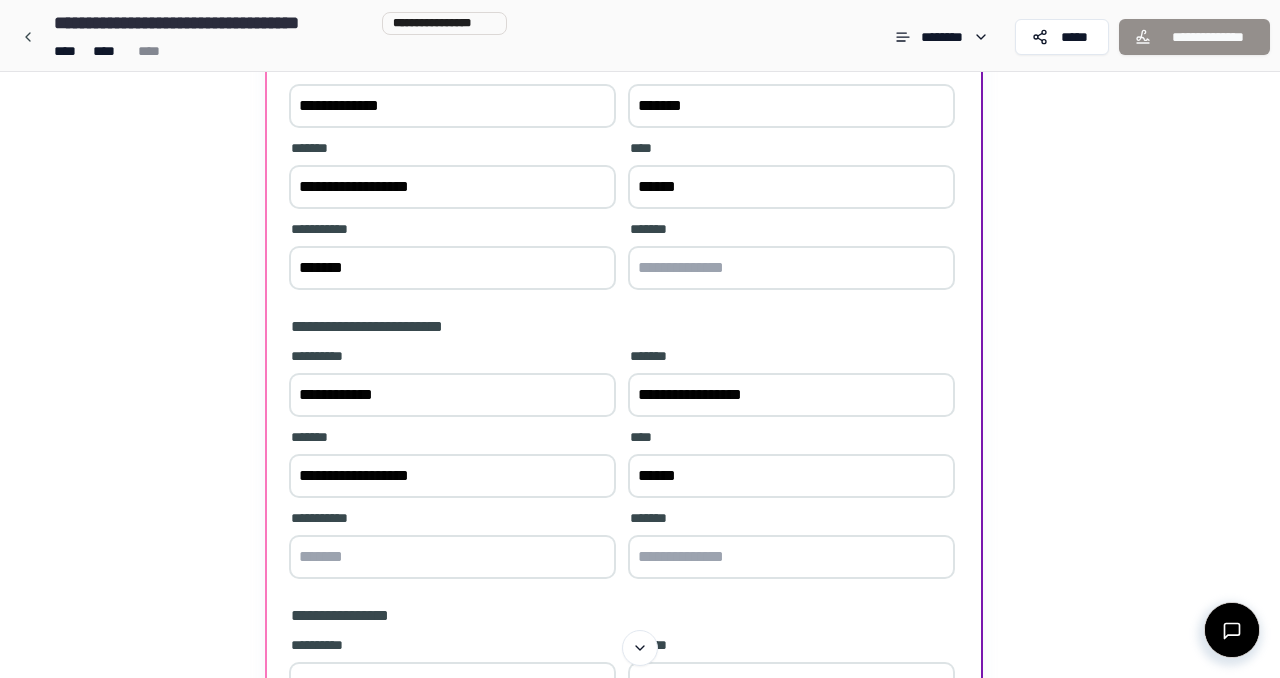 drag, startPoint x: 301, startPoint y: 556, endPoint x: 382, endPoint y: 568, distance: 81.88406 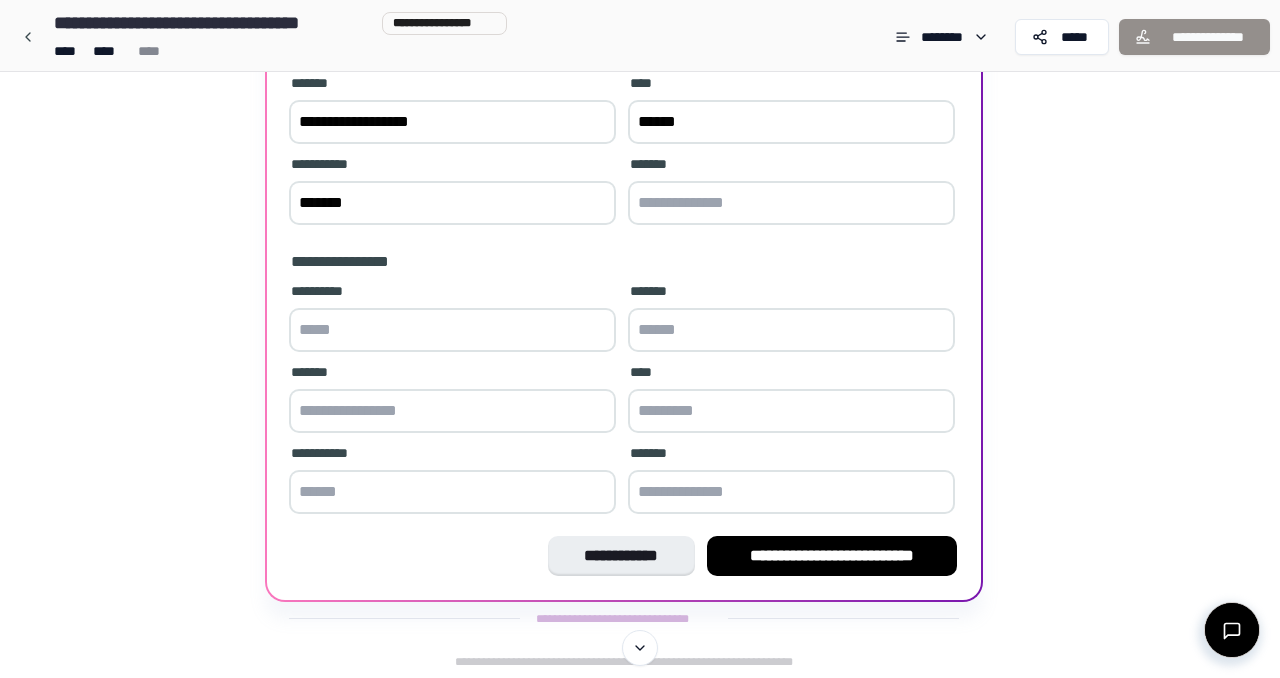 scroll, scrollTop: 598, scrollLeft: 0, axis: vertical 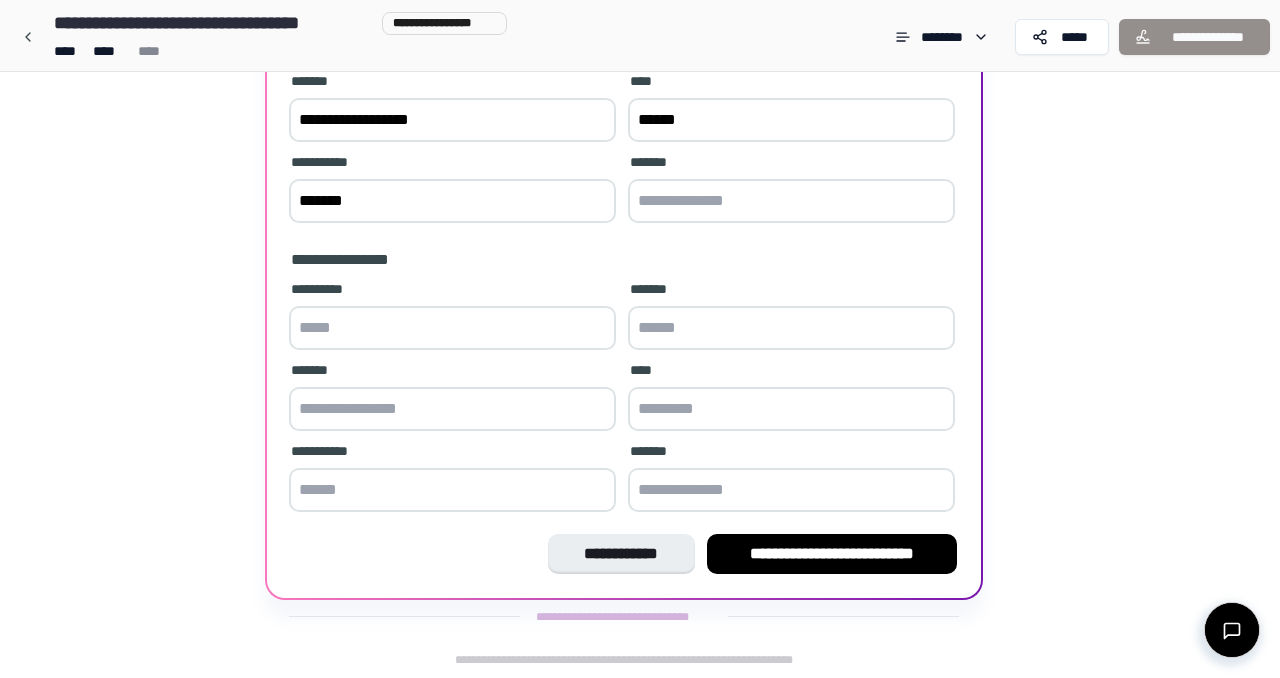 type on "*******" 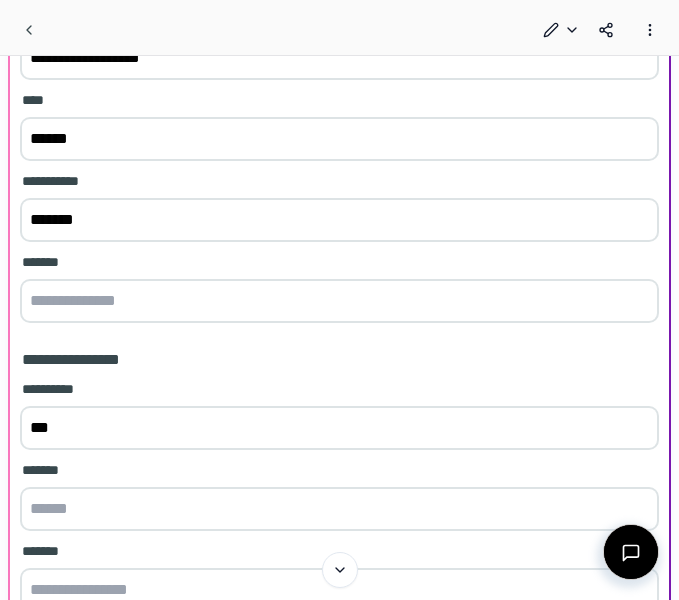 scroll, scrollTop: 904, scrollLeft: 0, axis: vertical 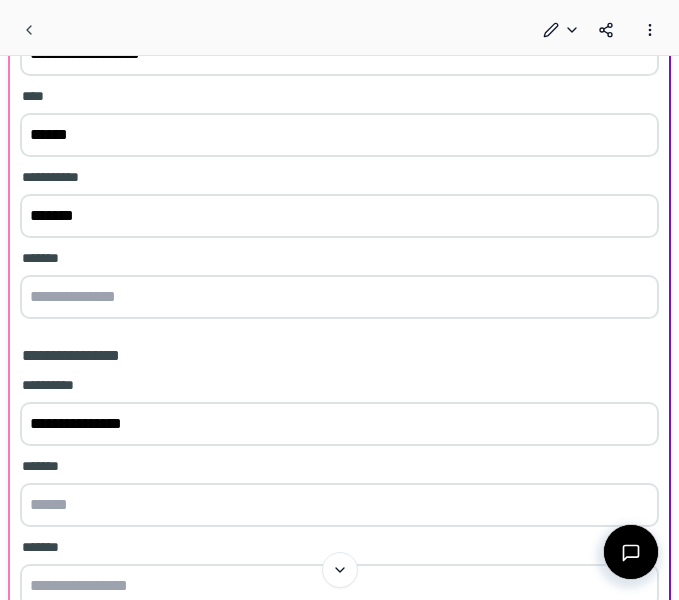 type on "**********" 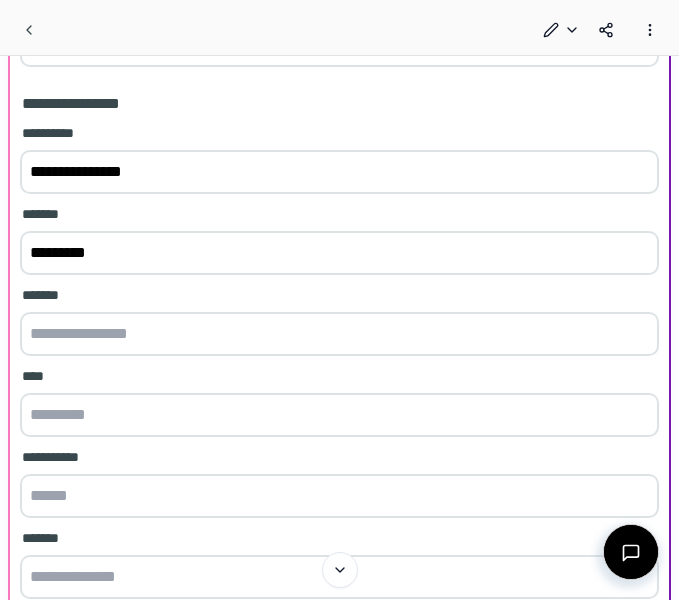 scroll, scrollTop: 1166, scrollLeft: 0, axis: vertical 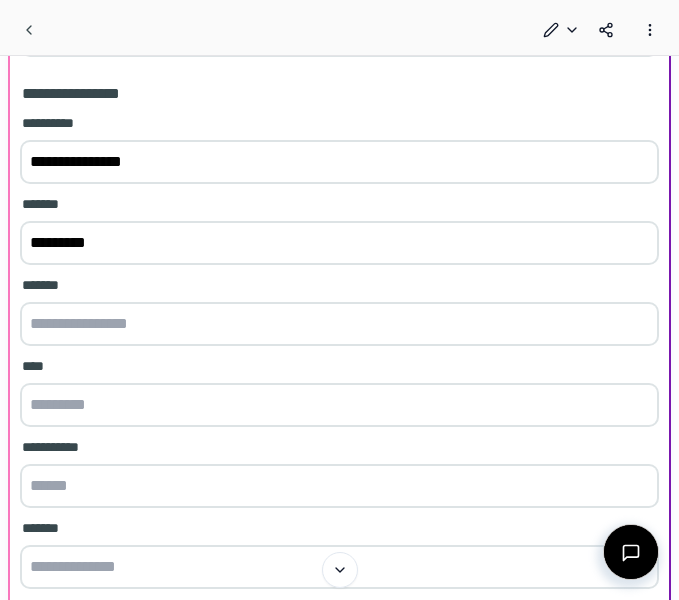 type on "*********" 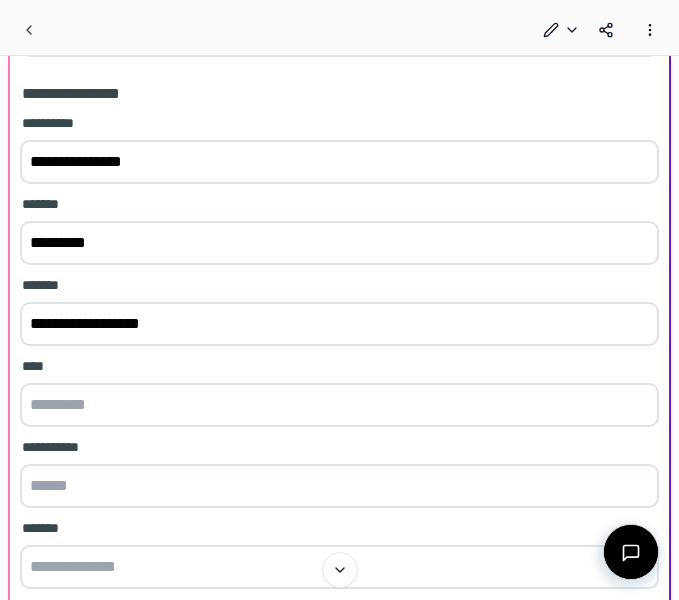 paste on "**********" 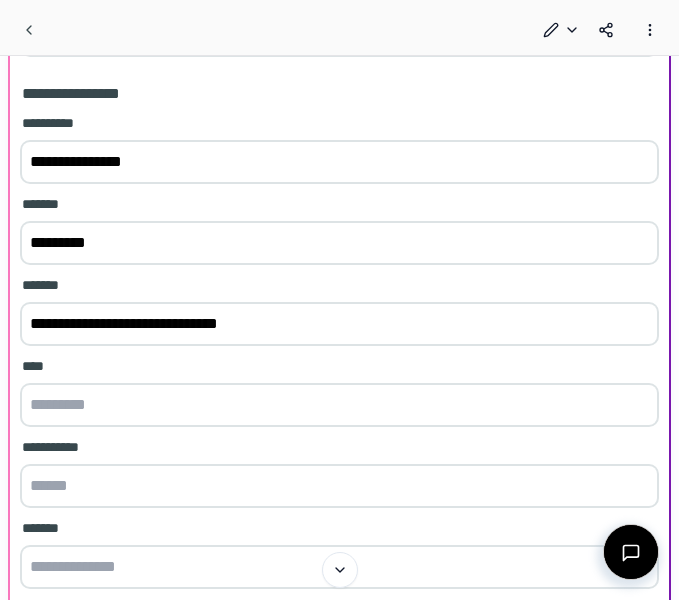 type on "**********" 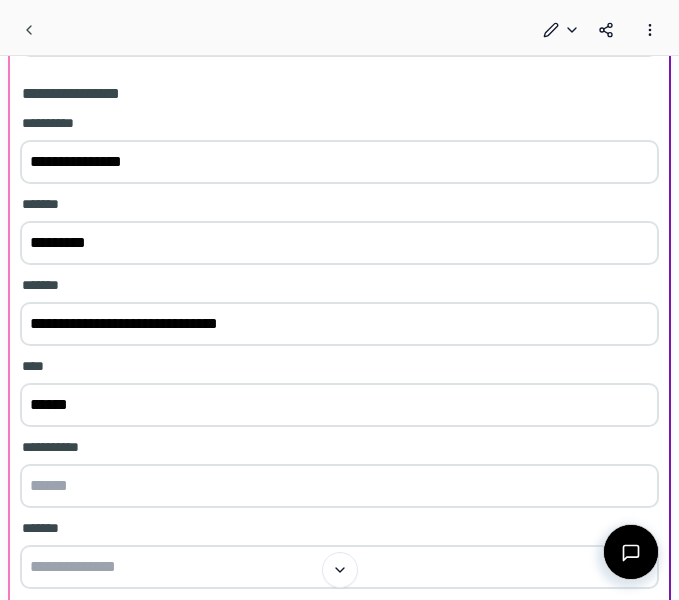 type on "******" 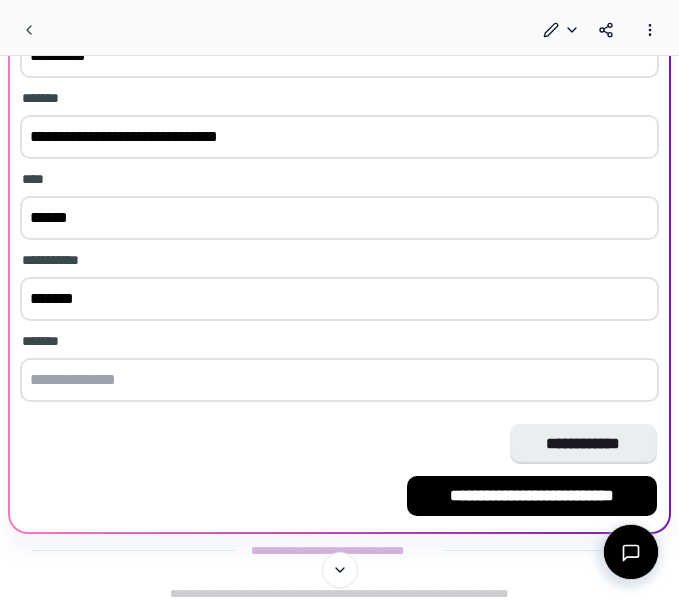 scroll, scrollTop: 1365, scrollLeft: 0, axis: vertical 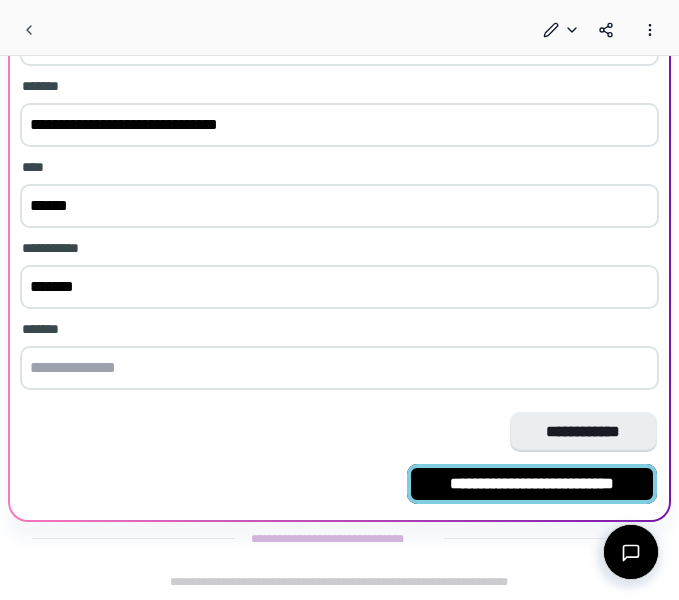 type on "*******" 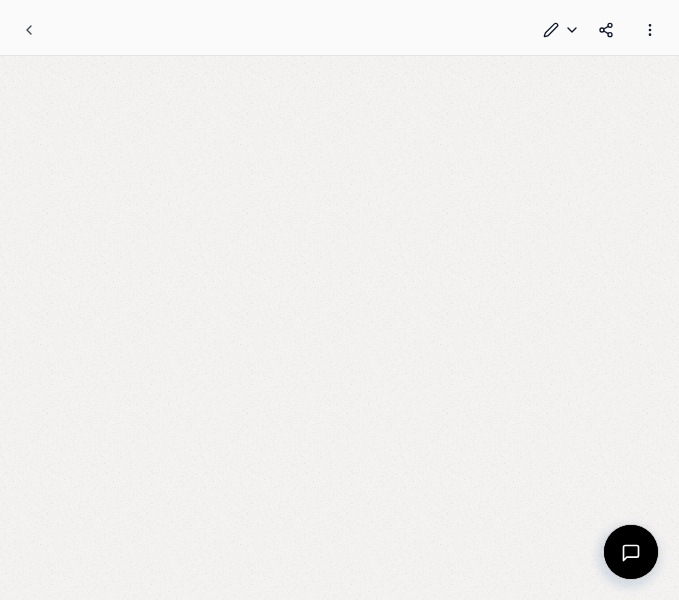 scroll, scrollTop: 0, scrollLeft: 0, axis: both 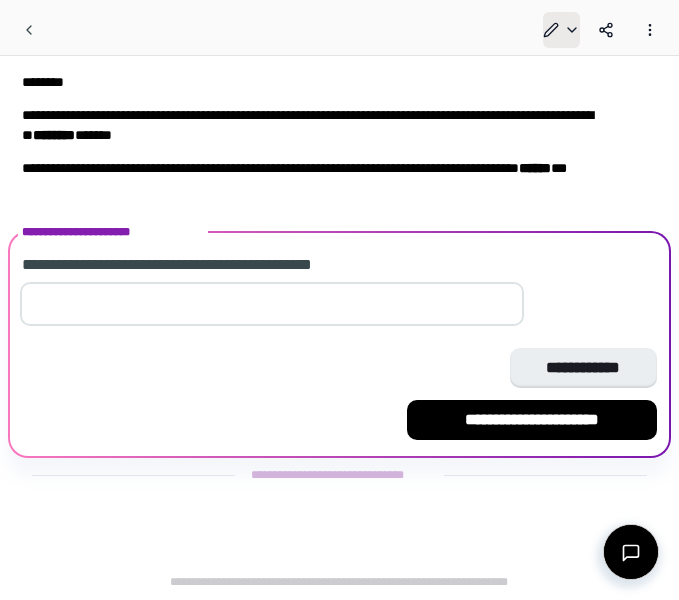 click on "**********" at bounding box center [339, 300] 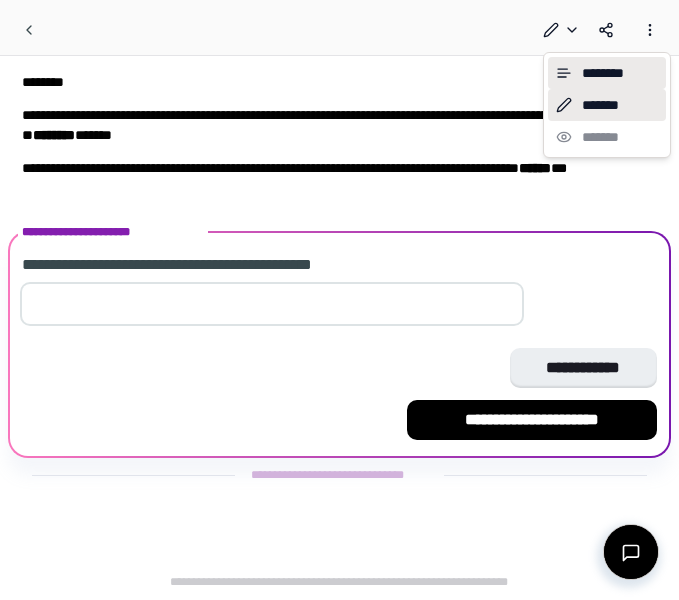 click on "*******" at bounding box center [607, 105] 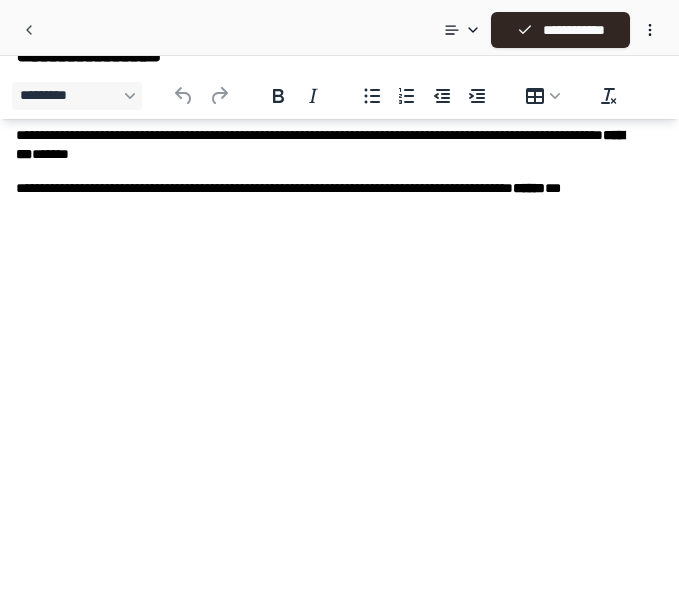 scroll, scrollTop: 0, scrollLeft: 0, axis: both 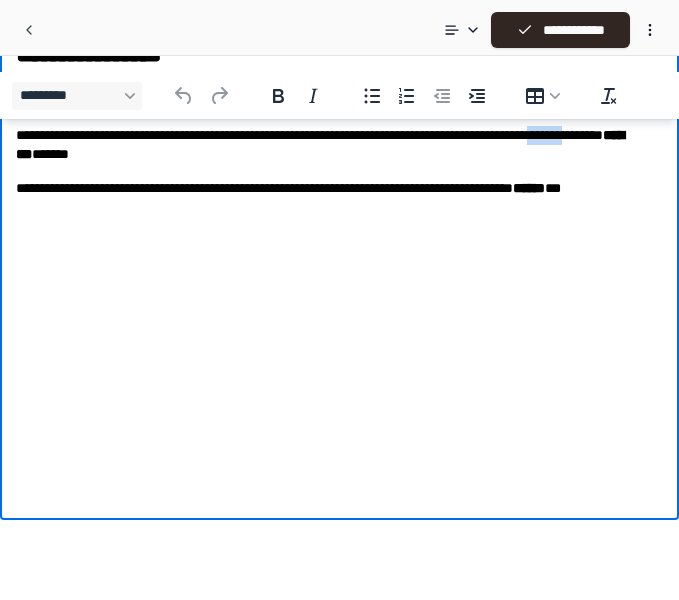 type 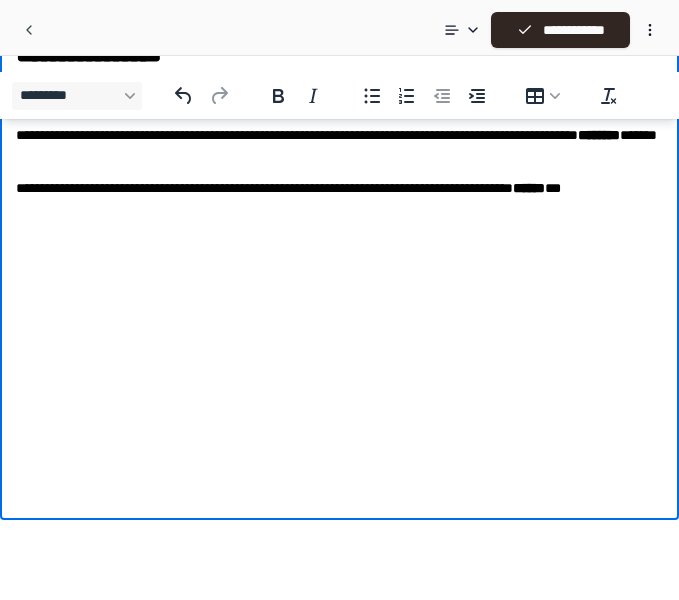 click on "**********" at bounding box center [339, 198] 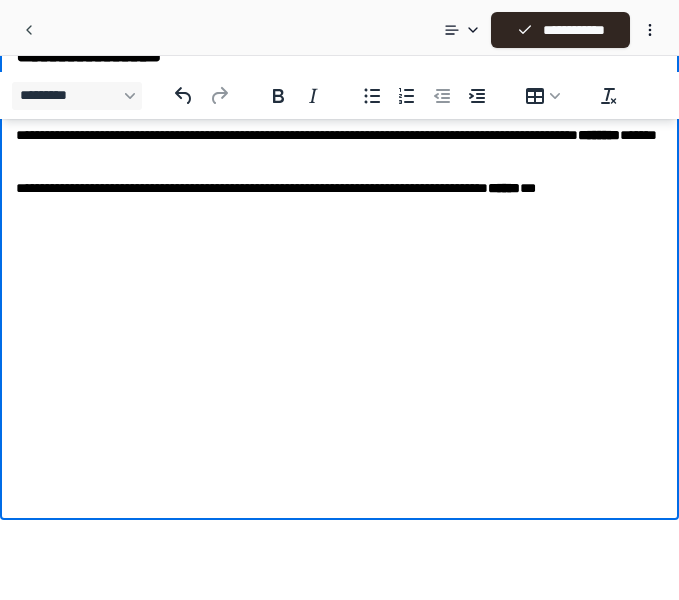 click on "**********" at bounding box center [339, 127] 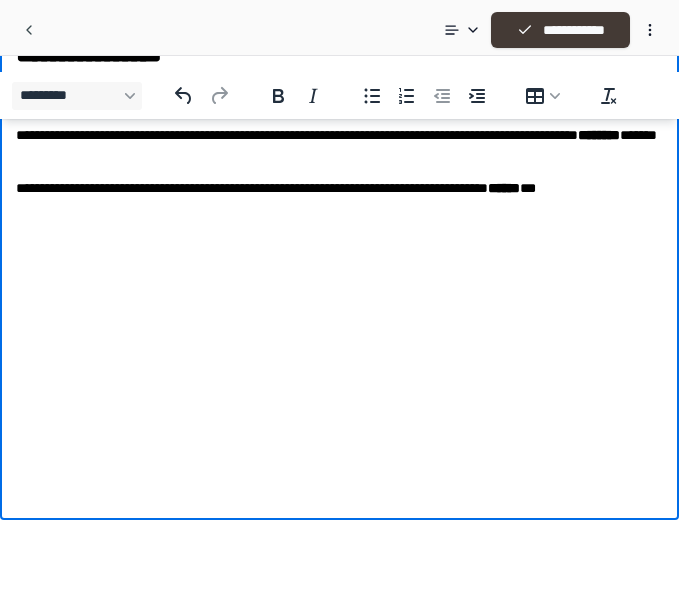 click on "**********" at bounding box center (560, 30) 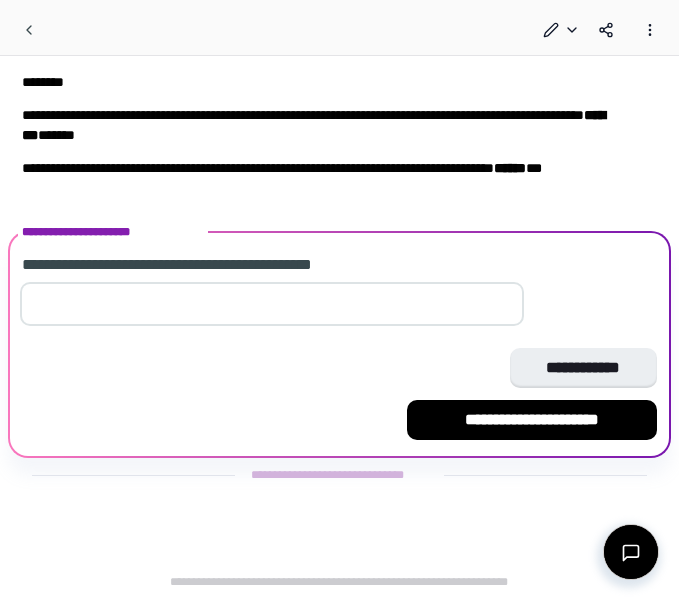 click on "**" at bounding box center (272, 304) 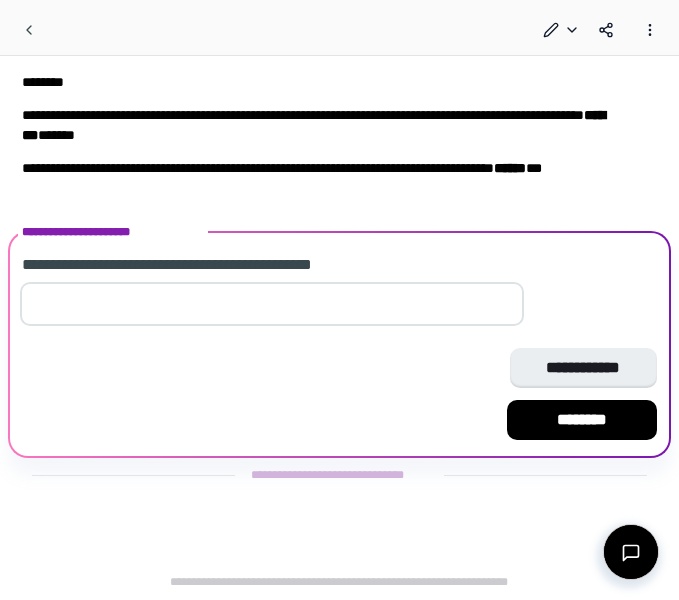 click on "*" at bounding box center (272, 304) 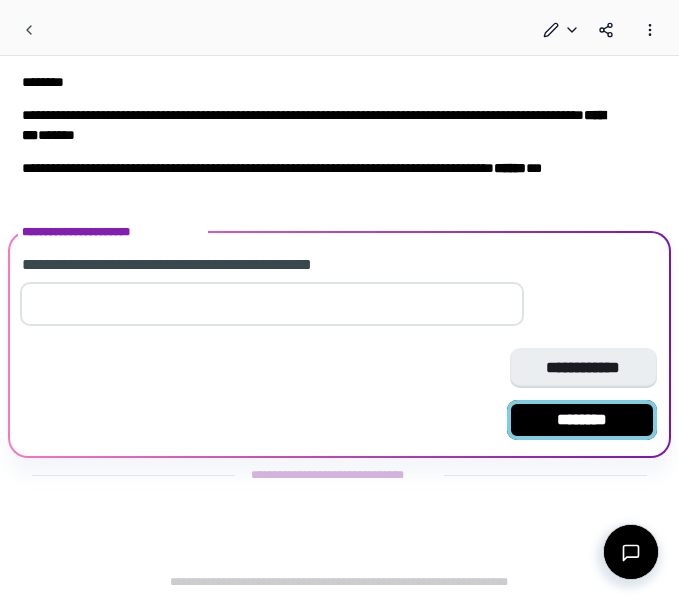click on "********" at bounding box center (582, 420) 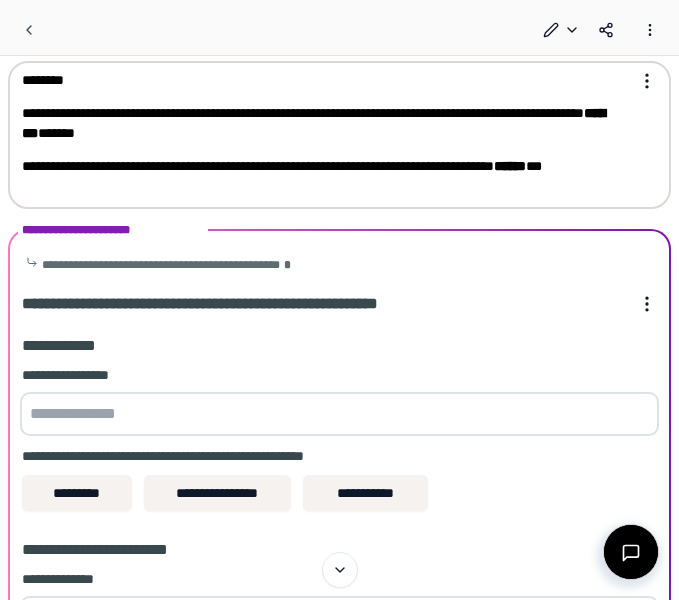 scroll, scrollTop: 16, scrollLeft: 0, axis: vertical 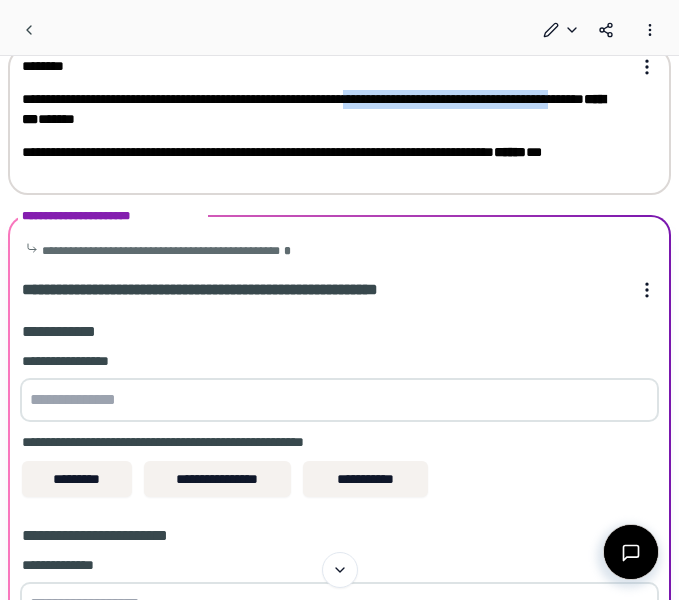 drag, startPoint x: 422, startPoint y: 93, endPoint x: 80, endPoint y: 121, distance: 343.1443 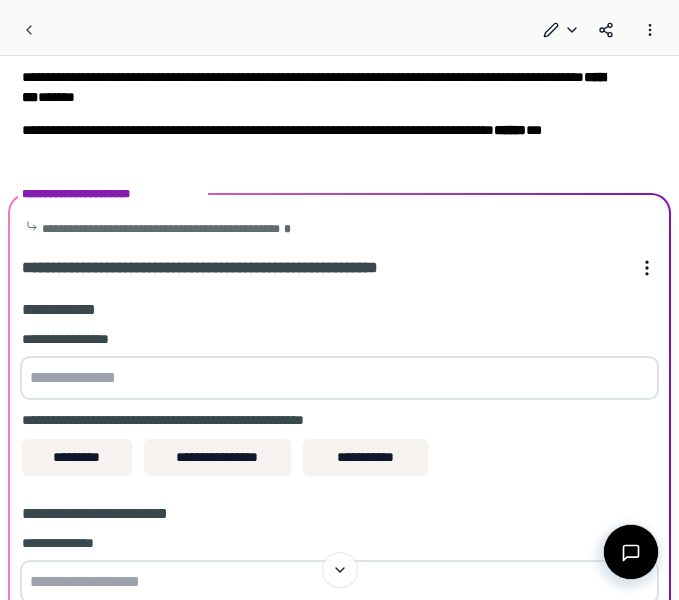 scroll, scrollTop: 46, scrollLeft: 0, axis: vertical 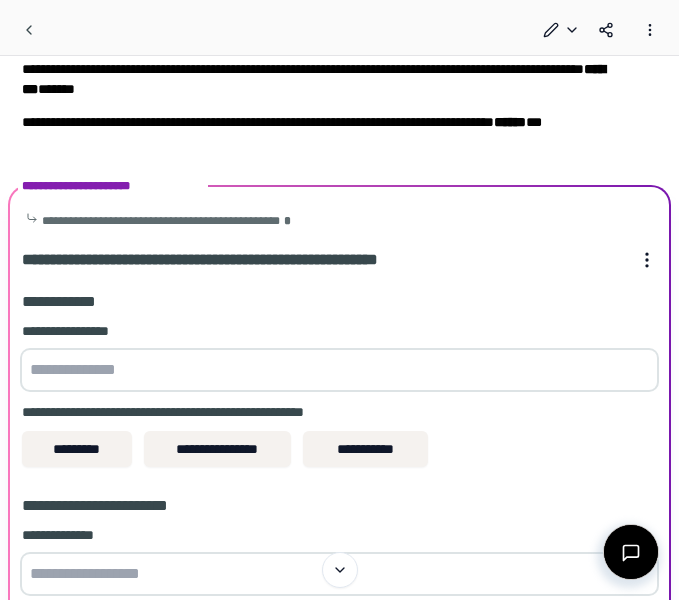 click at bounding box center [339, 370] 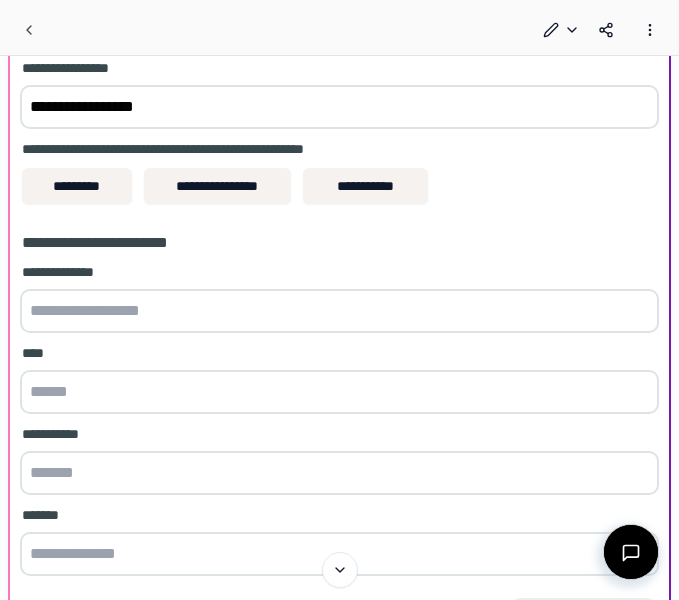 scroll, scrollTop: 317, scrollLeft: 0, axis: vertical 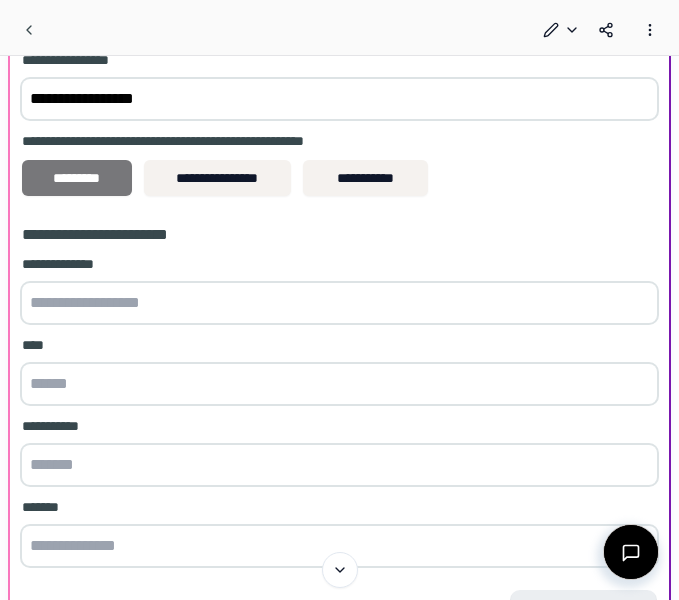 type on "**********" 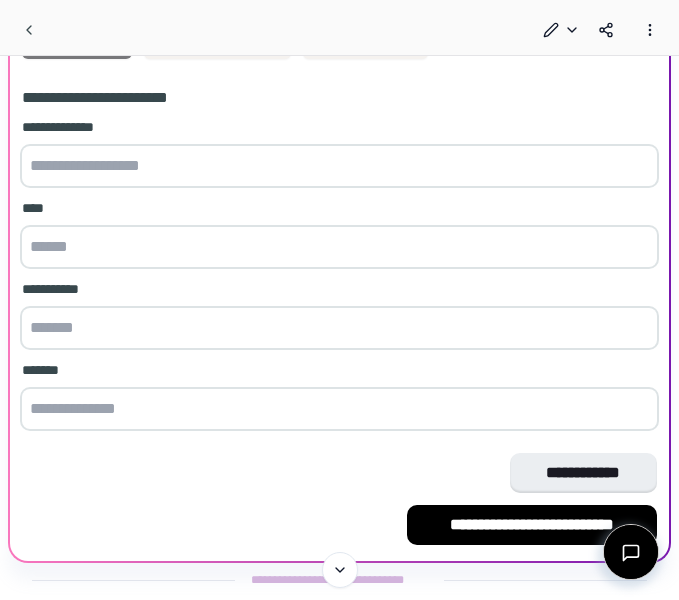 scroll, scrollTop: 450, scrollLeft: 0, axis: vertical 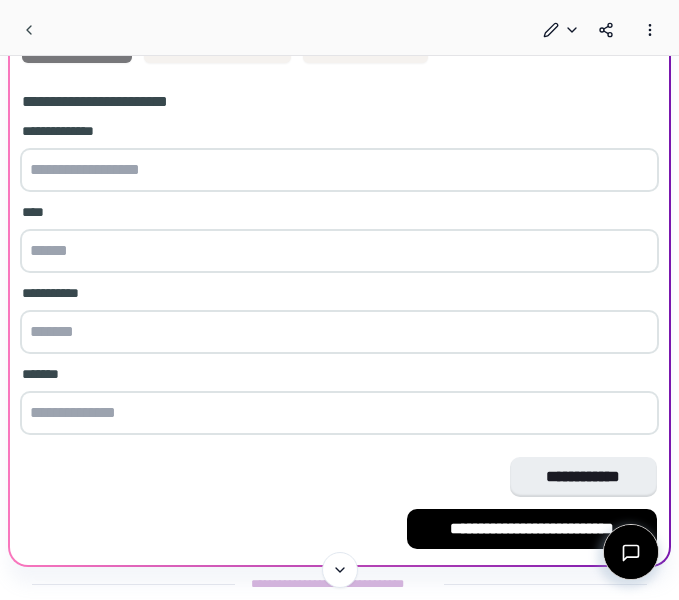 click at bounding box center [339, 170] 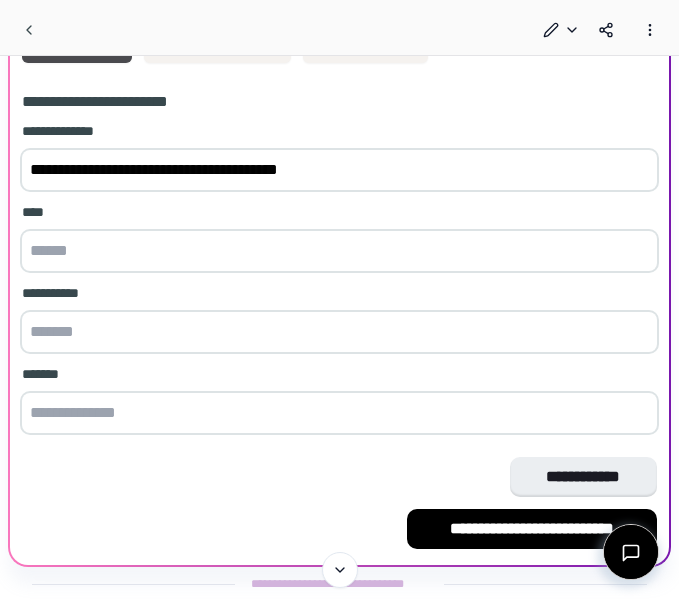 drag, startPoint x: 170, startPoint y: 170, endPoint x: 218, endPoint y: 182, distance: 49.47727 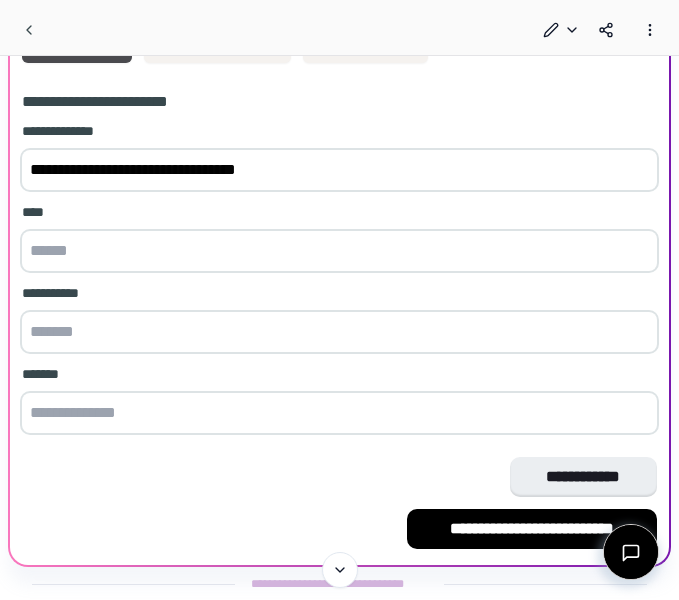 type on "**********" 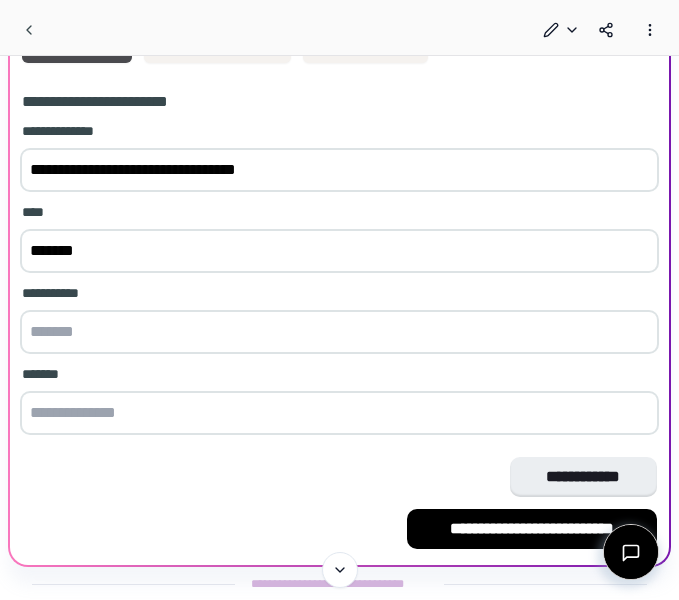 type on "*******" 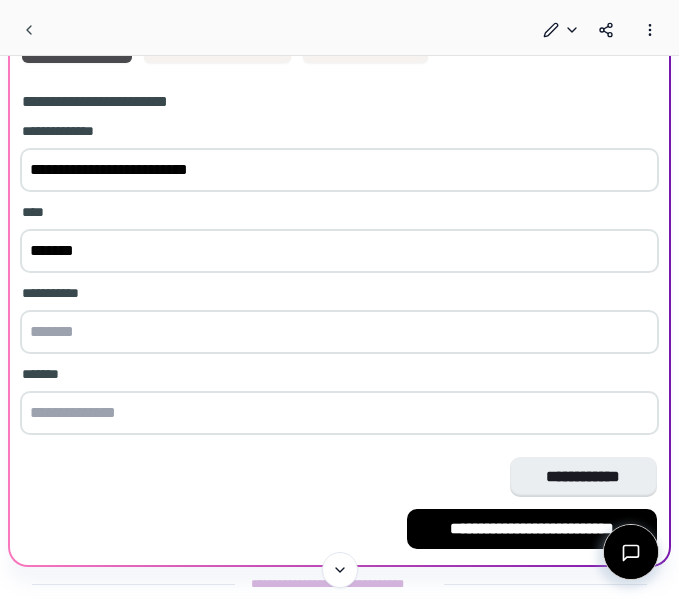 type on "**********" 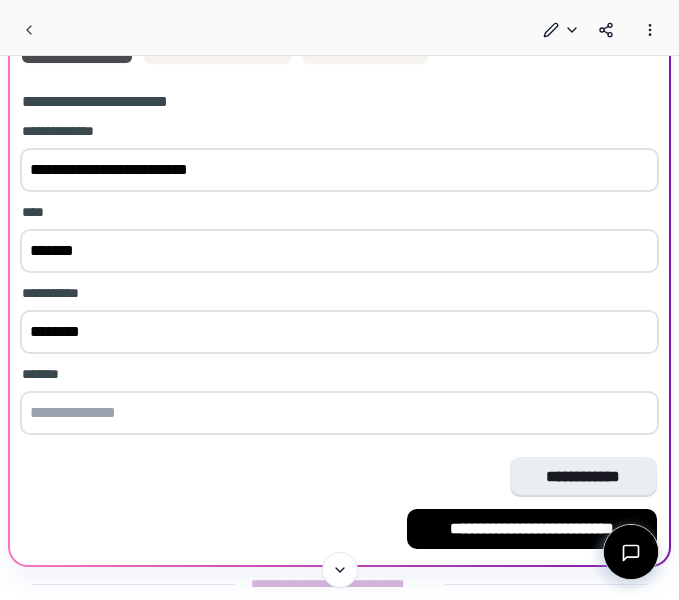 type on "********" 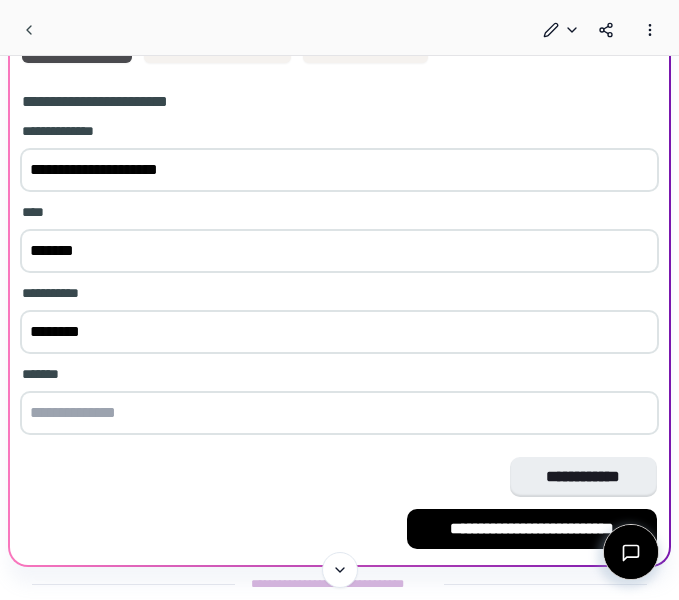 type on "**********" 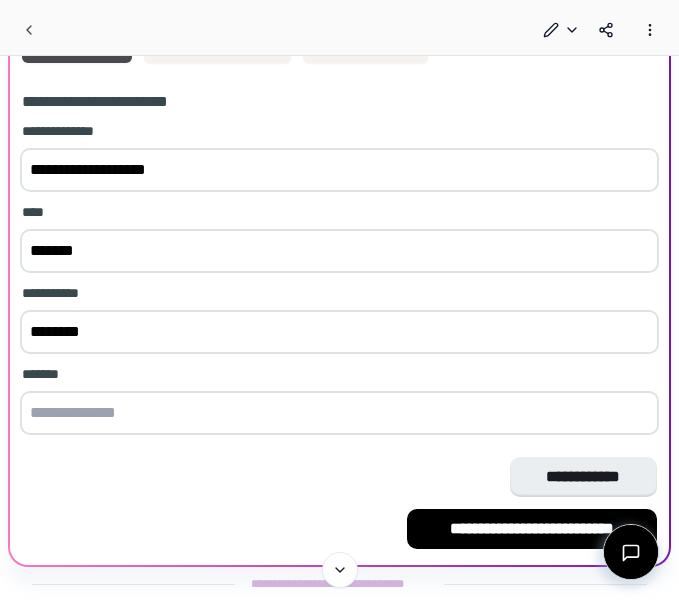 click at bounding box center [339, 413] 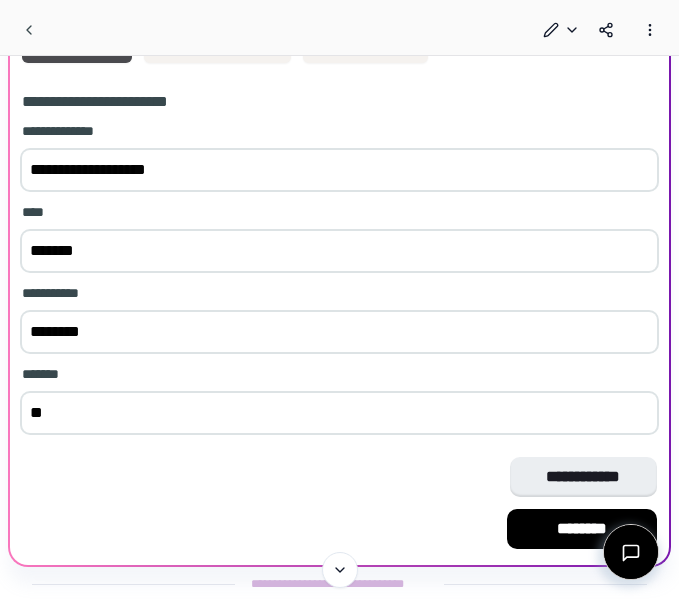 type on "*" 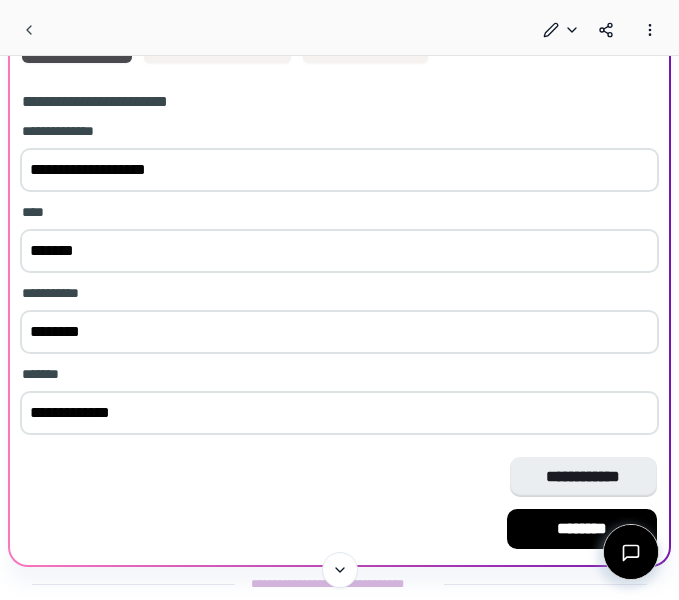 type on "**********" 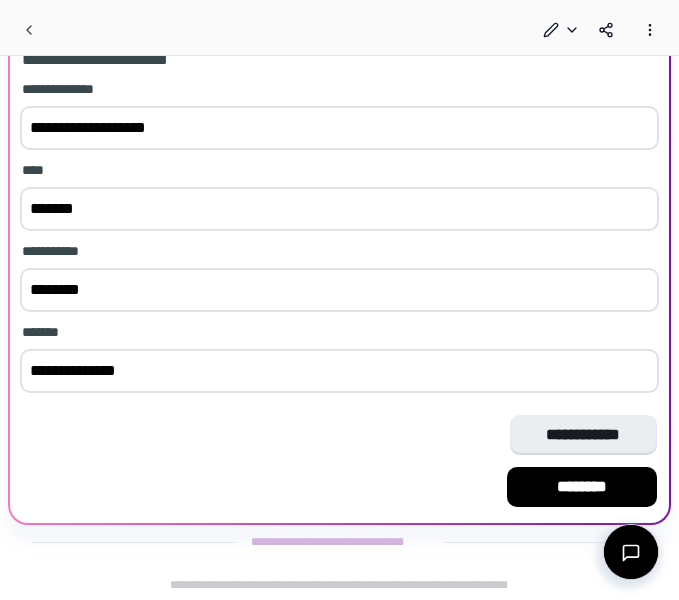 scroll, scrollTop: 496, scrollLeft: 0, axis: vertical 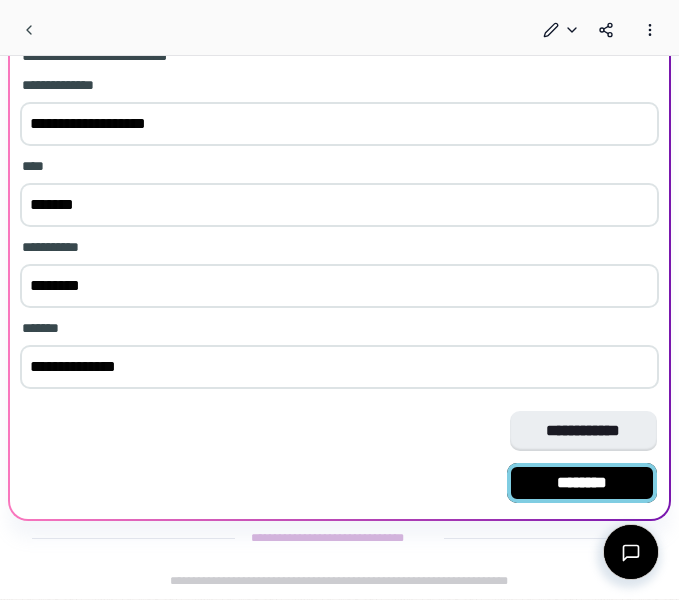 click on "********" at bounding box center (582, 483) 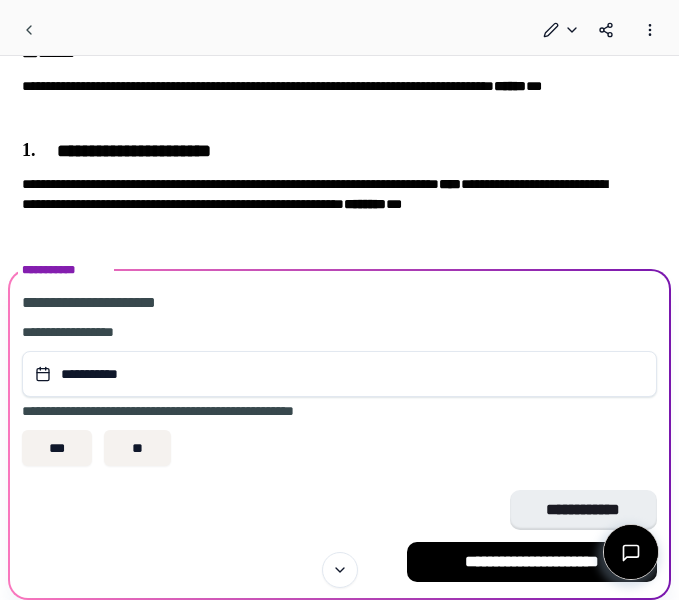 scroll, scrollTop: 55, scrollLeft: 0, axis: vertical 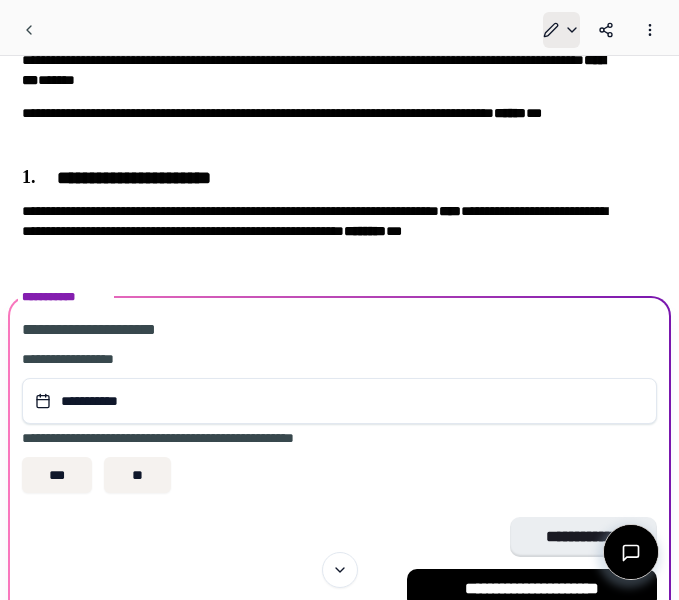 click on "**********" at bounding box center [339, 325] 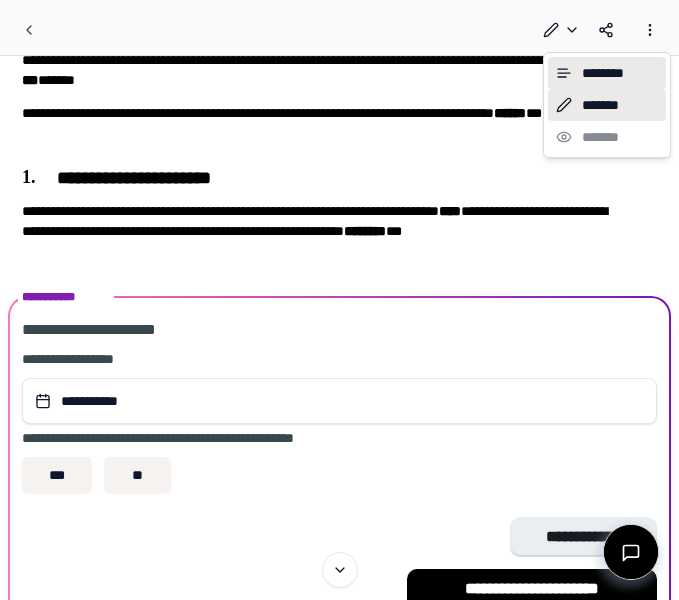 click on "*******" at bounding box center [607, 105] 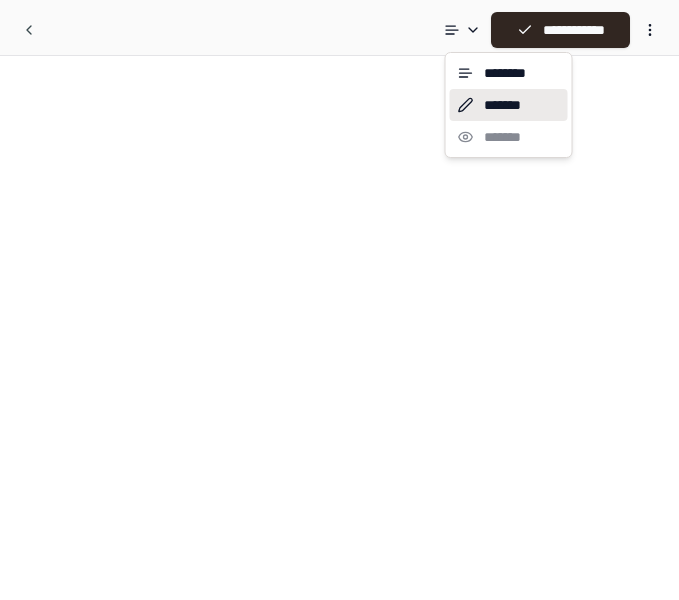 scroll, scrollTop: 0, scrollLeft: 0, axis: both 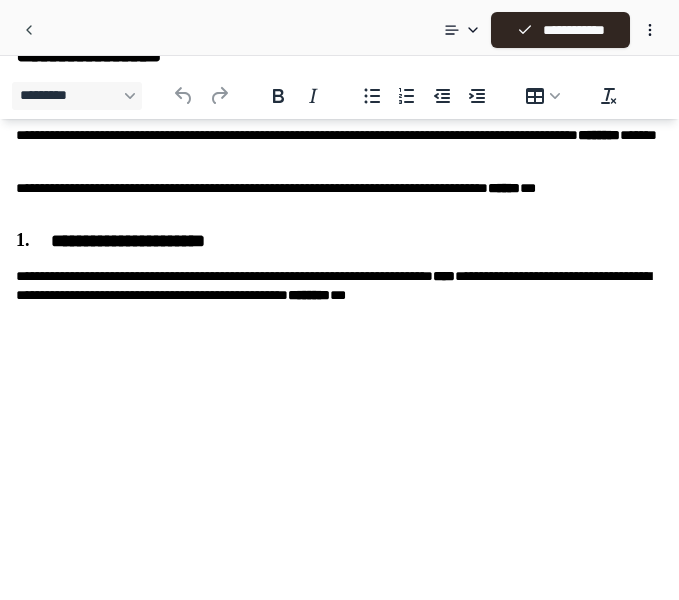 click on "**********" at bounding box center (339, 286) 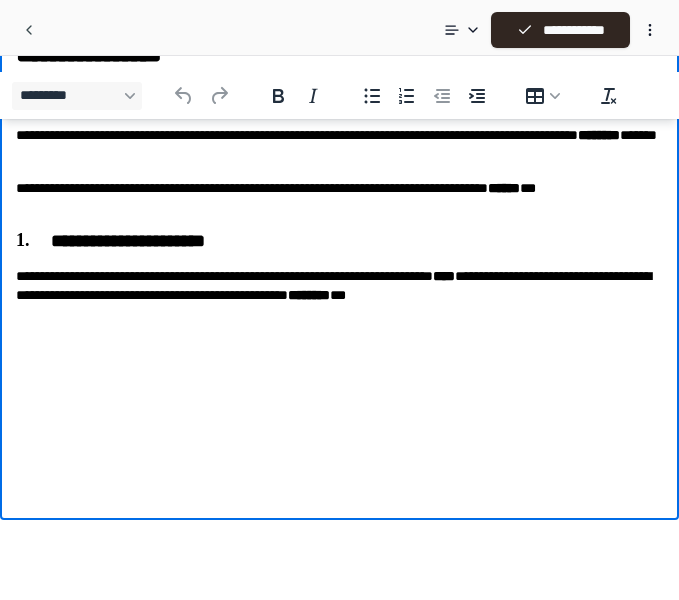 type 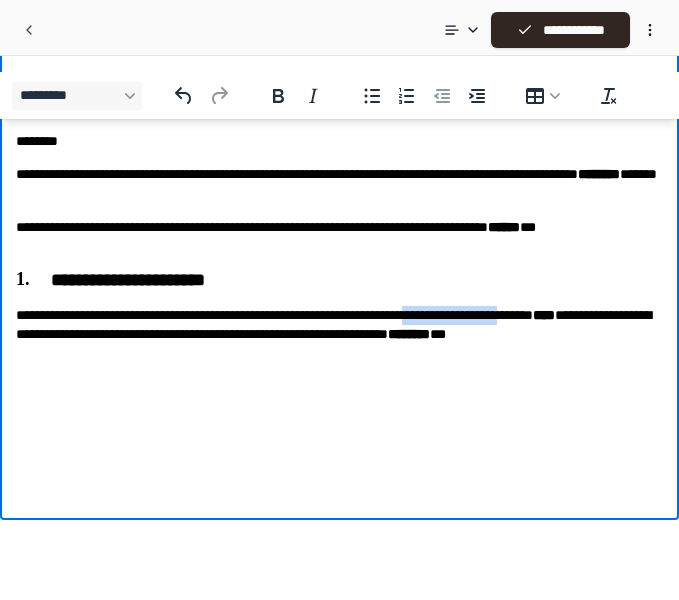 drag, startPoint x: 503, startPoint y: 314, endPoint x: 617, endPoint y: 324, distance: 114.43776 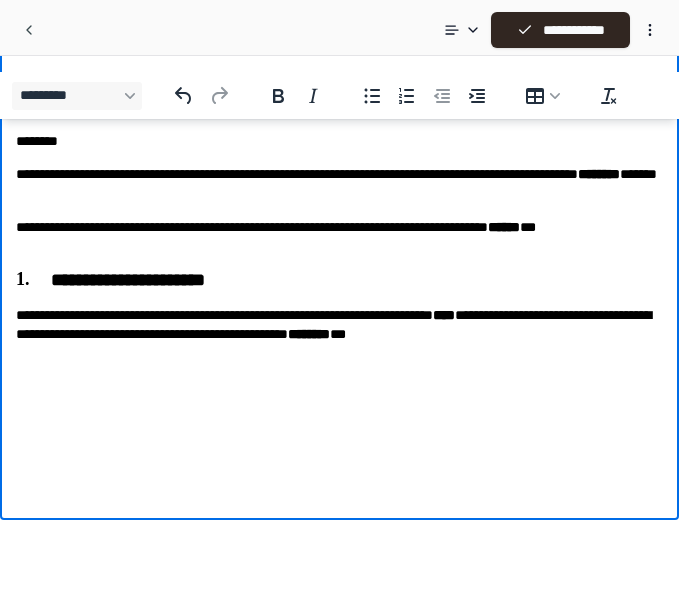 click on "**********" at bounding box center [339, 325] 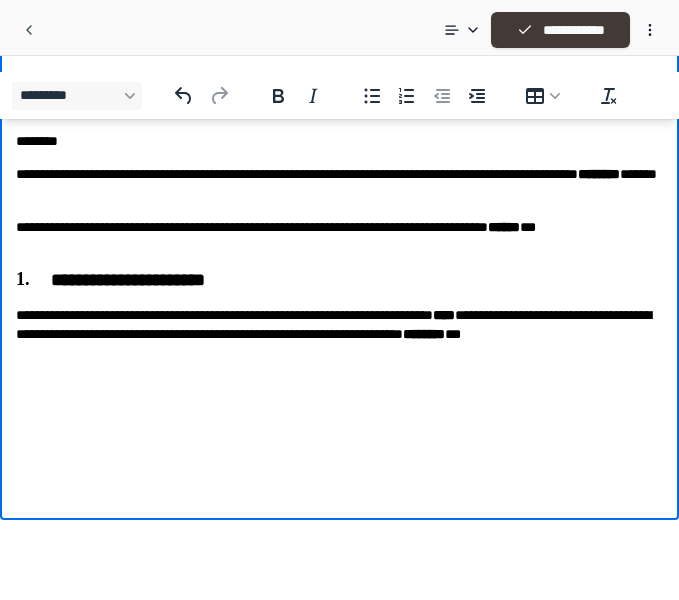 click on "**********" at bounding box center (560, 30) 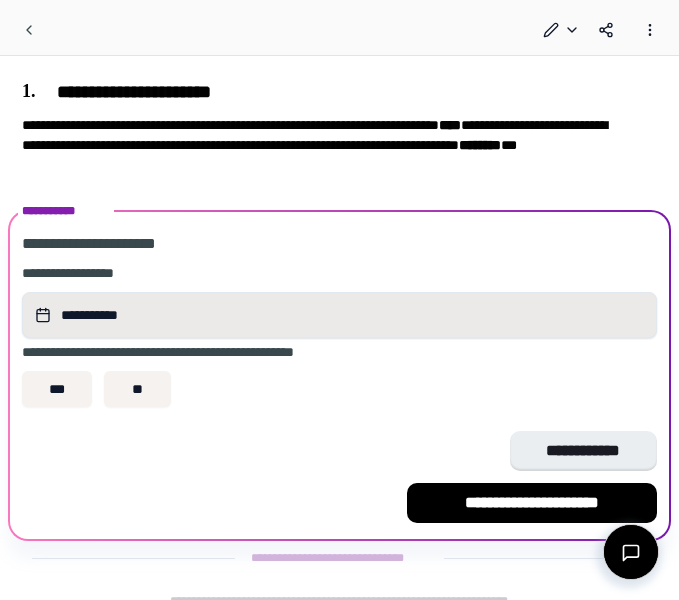 scroll, scrollTop: 160, scrollLeft: 0, axis: vertical 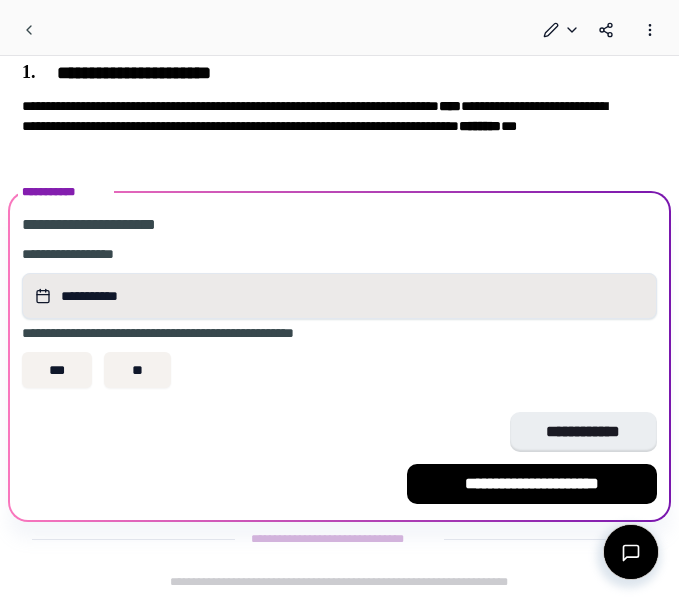 click on "**********" at bounding box center [95, 296] 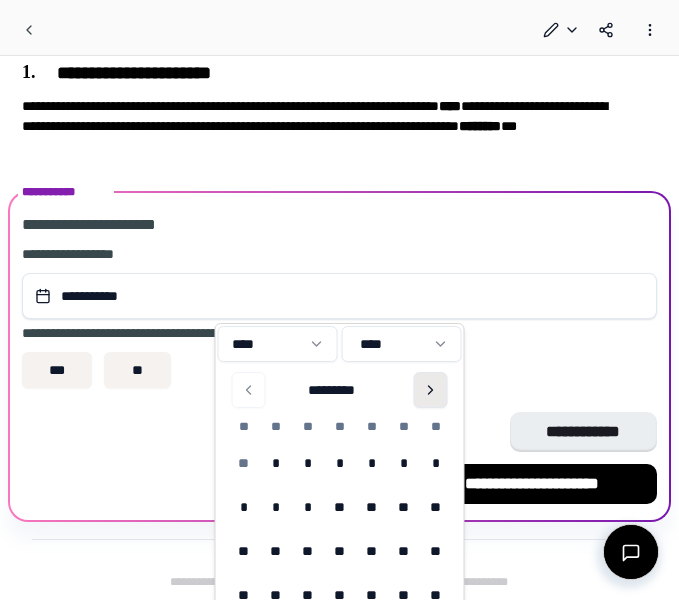 click at bounding box center (431, 390) 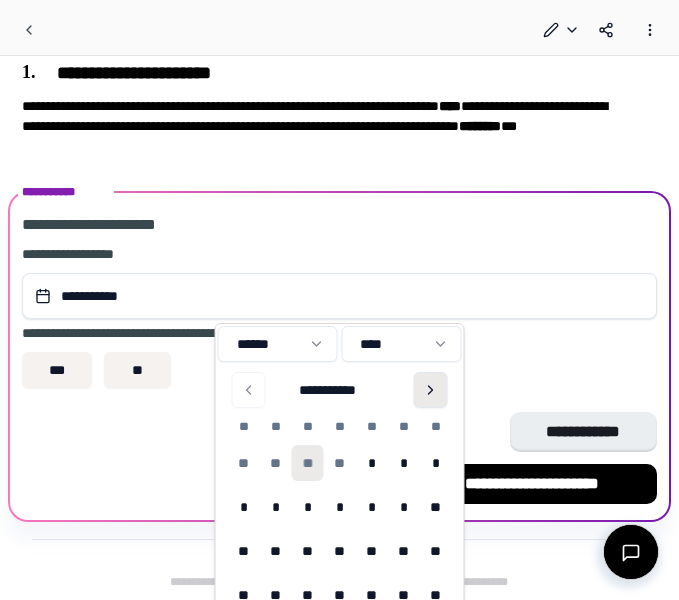 click at bounding box center (431, 390) 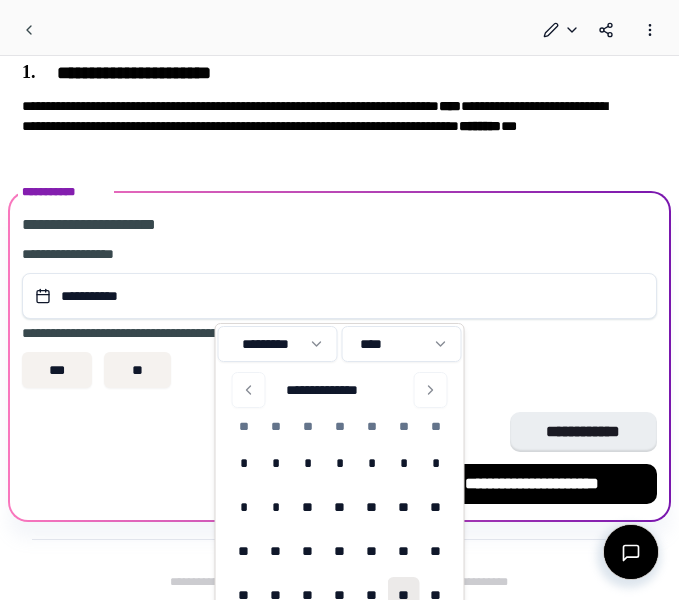 click on "**" at bounding box center (404, 595) 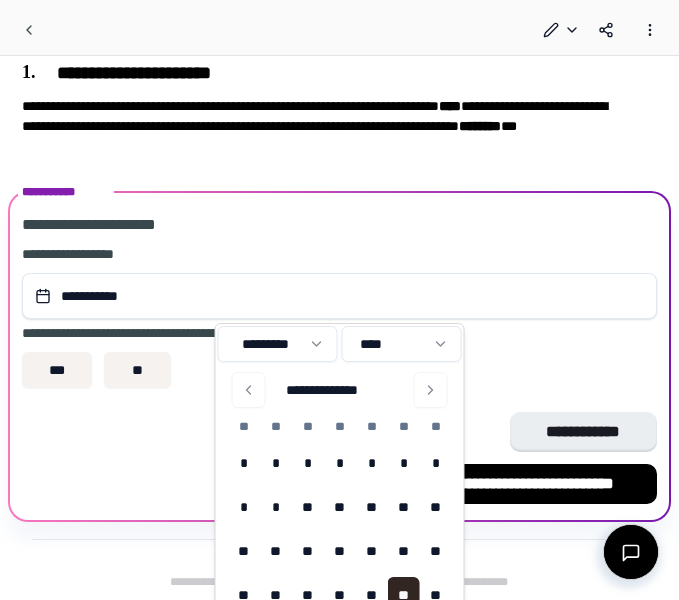 click on "**********" at bounding box center [339, 458] 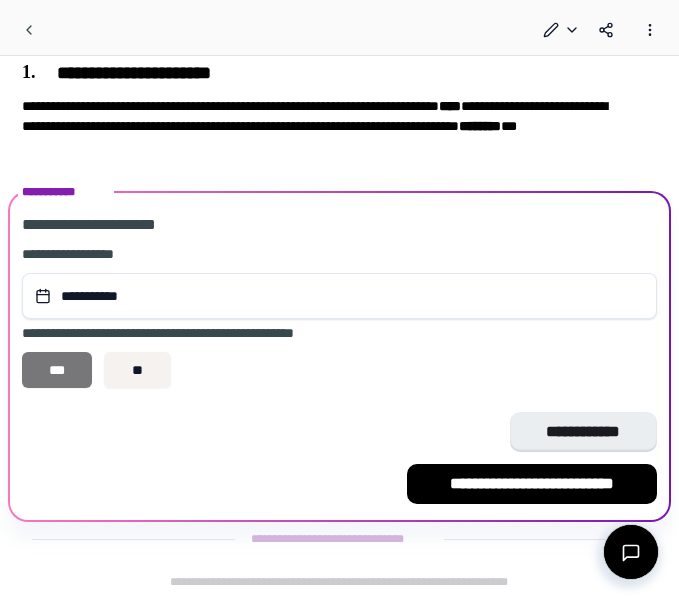 click on "***" at bounding box center (57, 370) 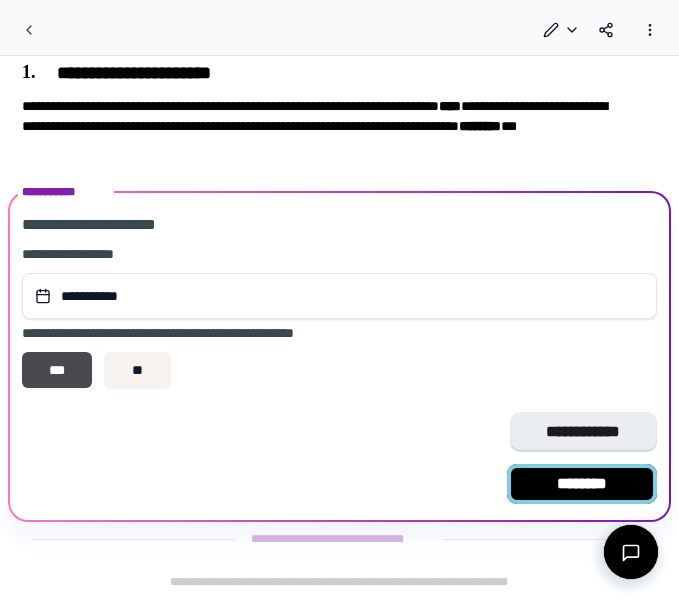 click on "********" at bounding box center [582, 484] 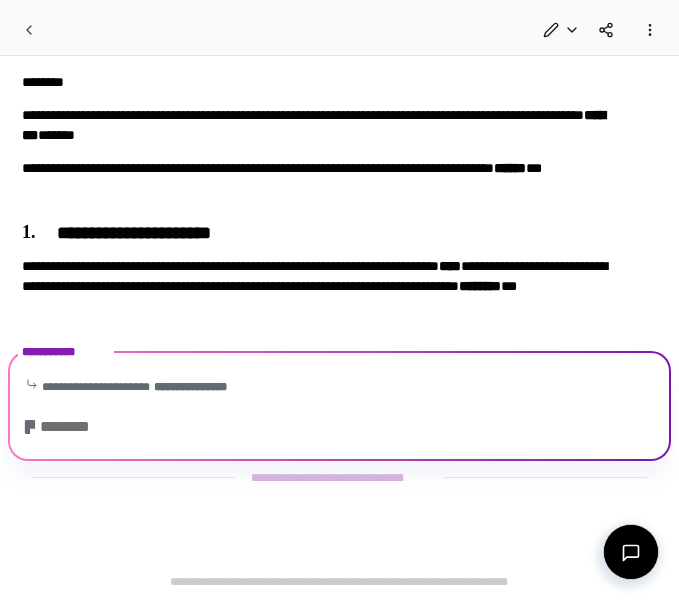 scroll, scrollTop: 95, scrollLeft: 0, axis: vertical 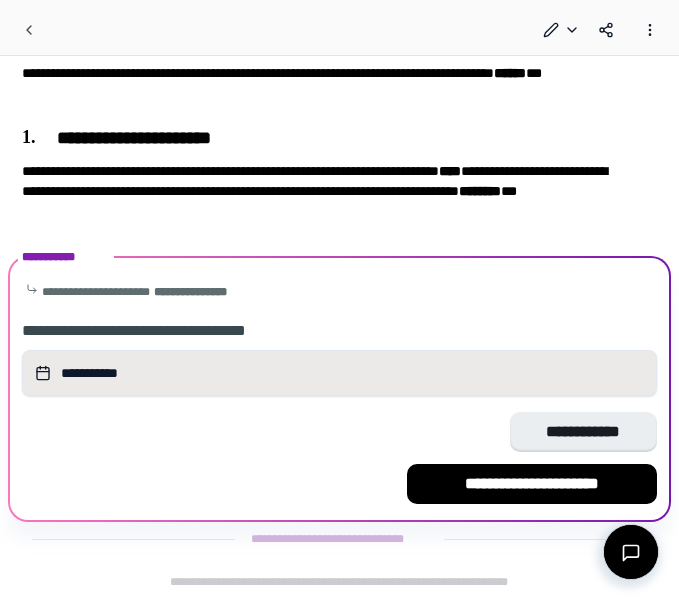 click on "**********" at bounding box center [95, 373] 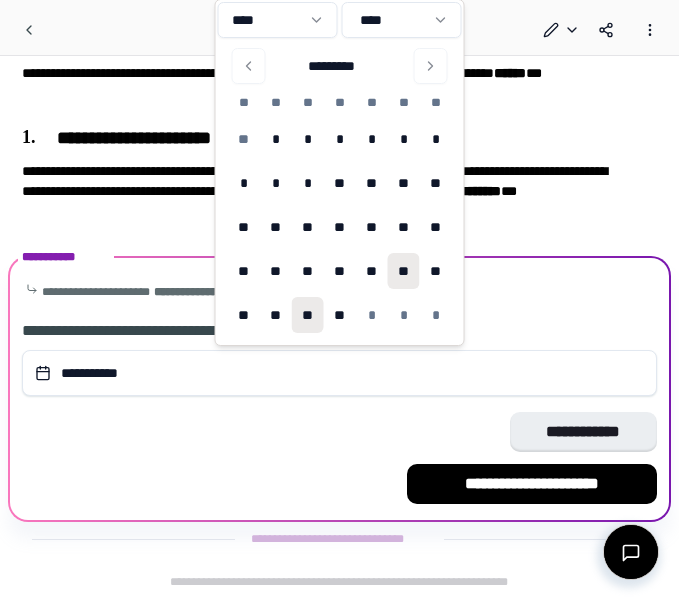 click on "**" at bounding box center (404, 271) 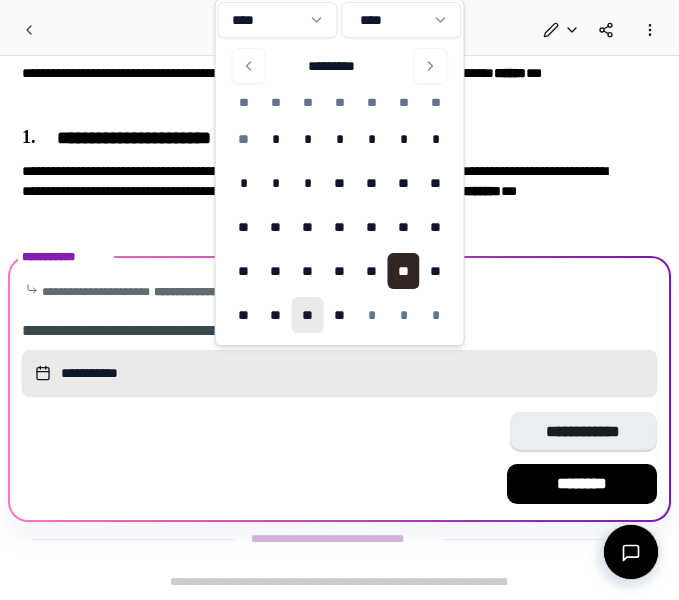 click on "**********" at bounding box center (339, 373) 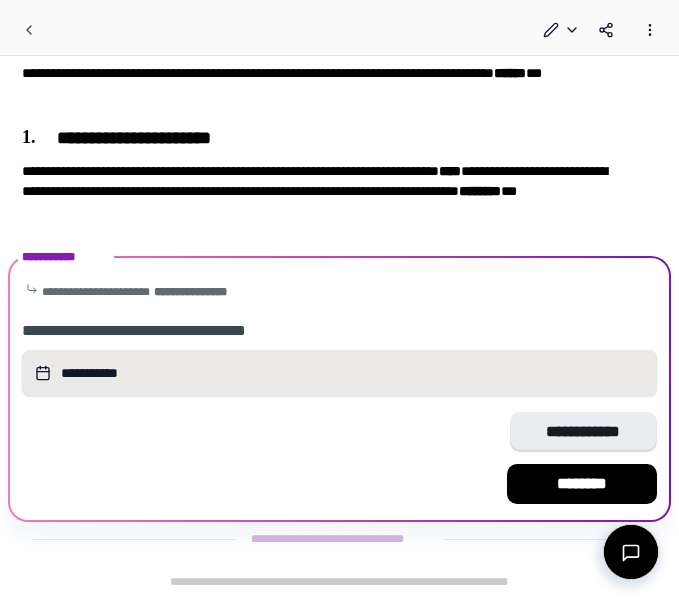 click on "**********" at bounding box center (339, 373) 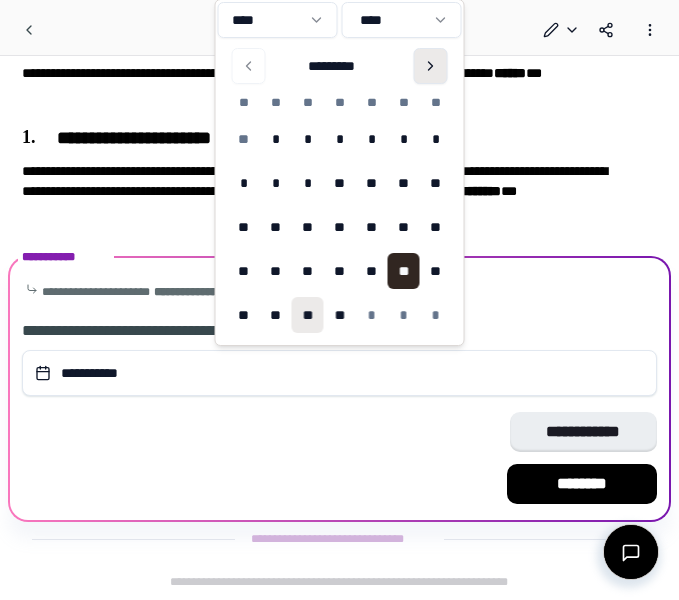 click at bounding box center [431, 66] 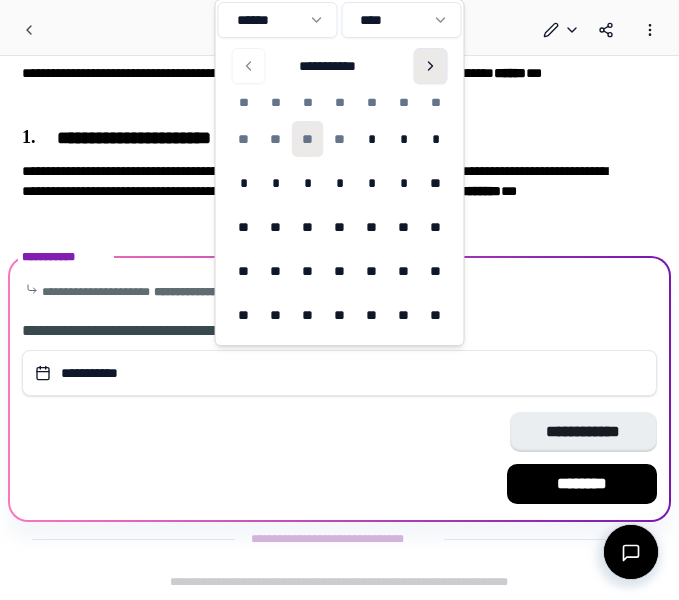 click at bounding box center [431, 66] 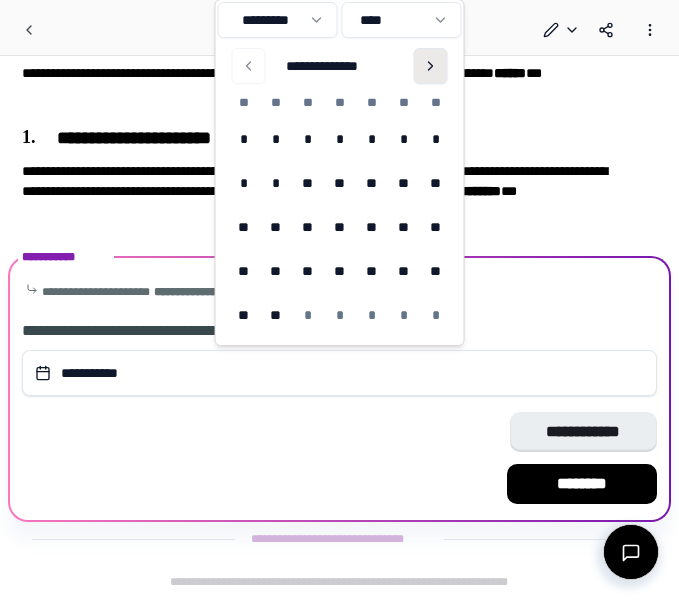 click at bounding box center (431, 66) 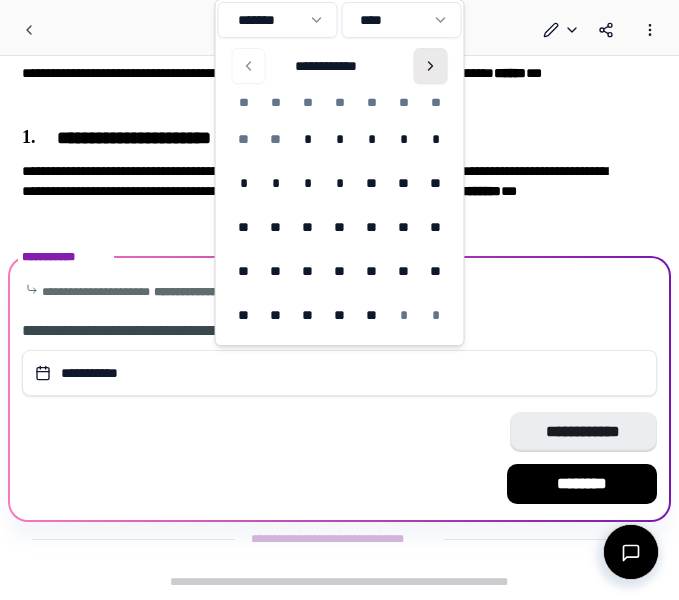 click at bounding box center (431, 66) 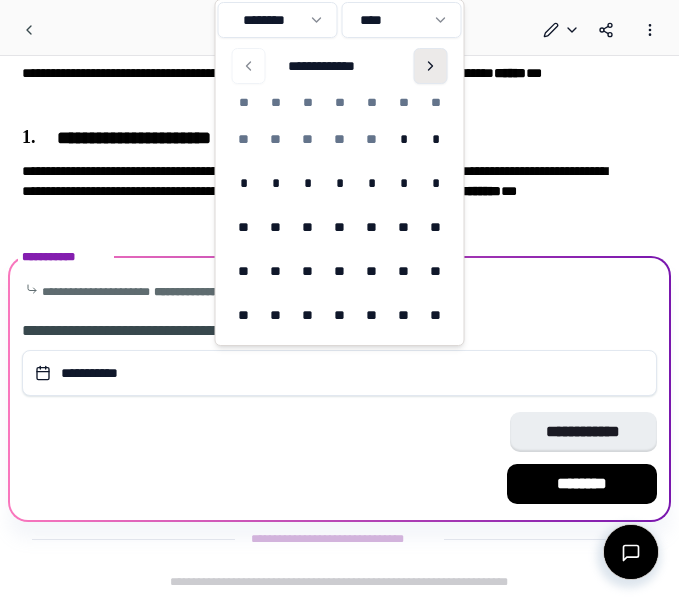 click at bounding box center [431, 66] 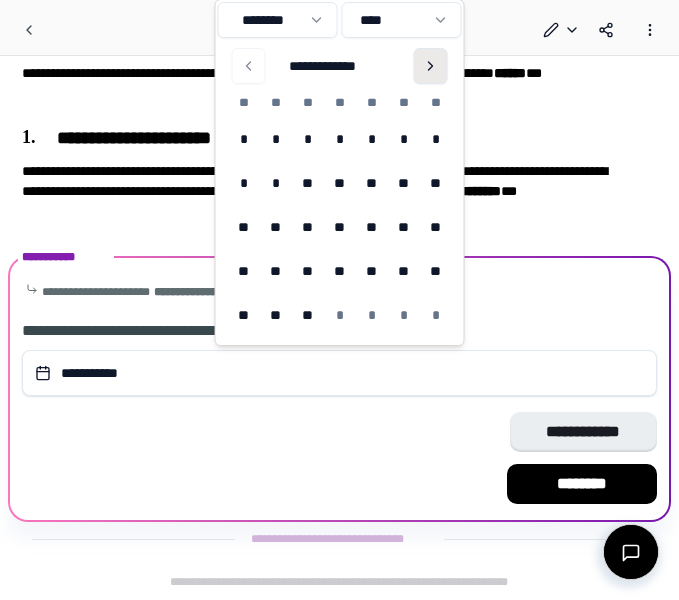 click at bounding box center [431, 66] 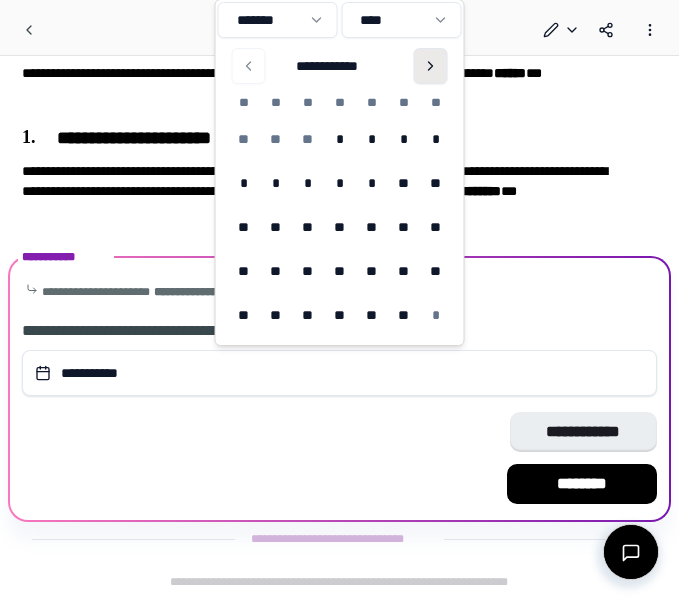 click at bounding box center (431, 66) 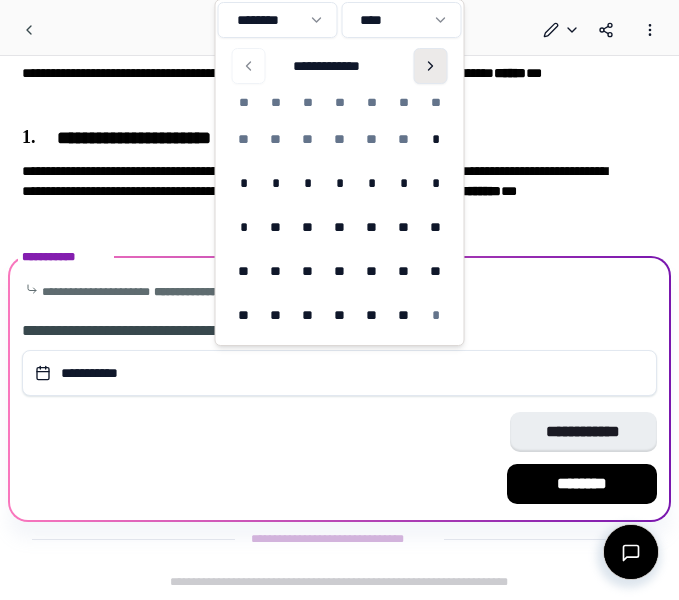 click at bounding box center [431, 66] 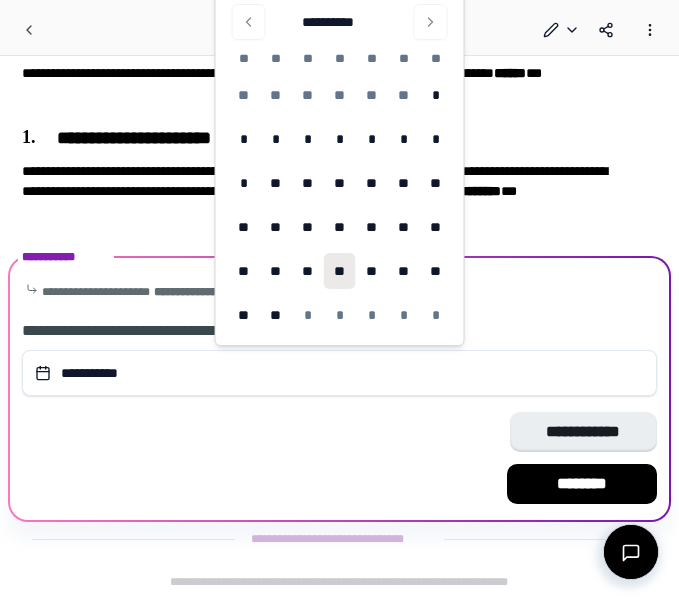 click on "**" at bounding box center (340, 271) 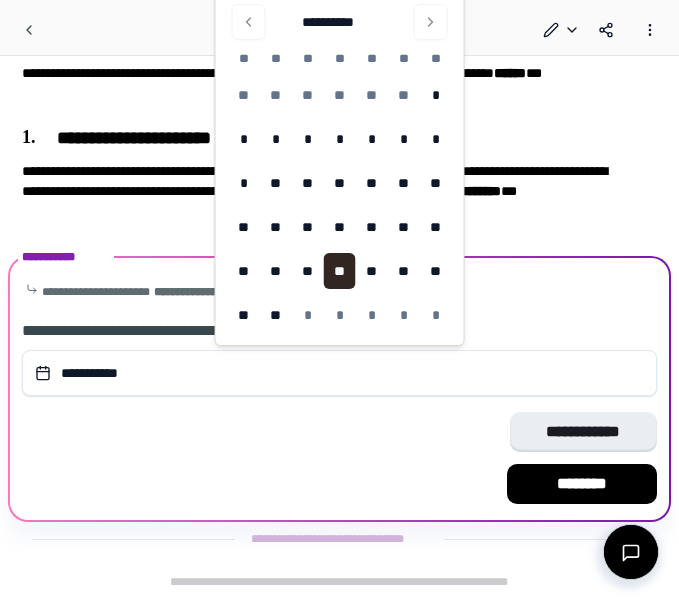 click on "**********" at bounding box center [339, 458] 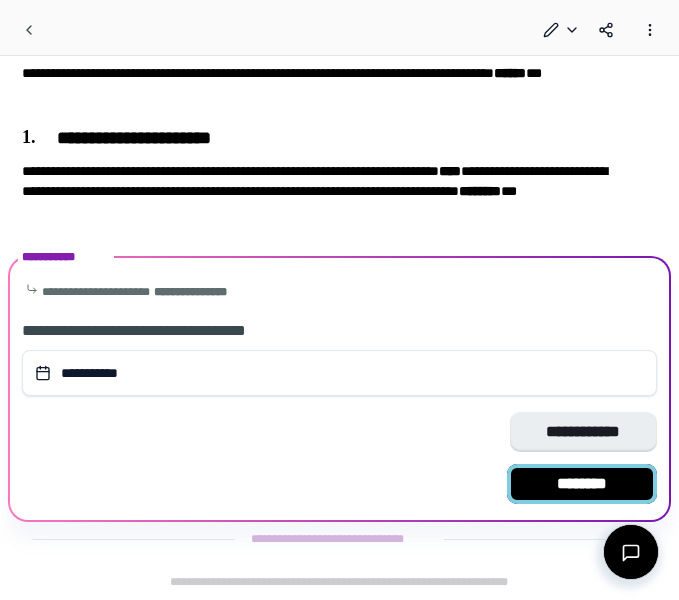 click on "********" at bounding box center (582, 484) 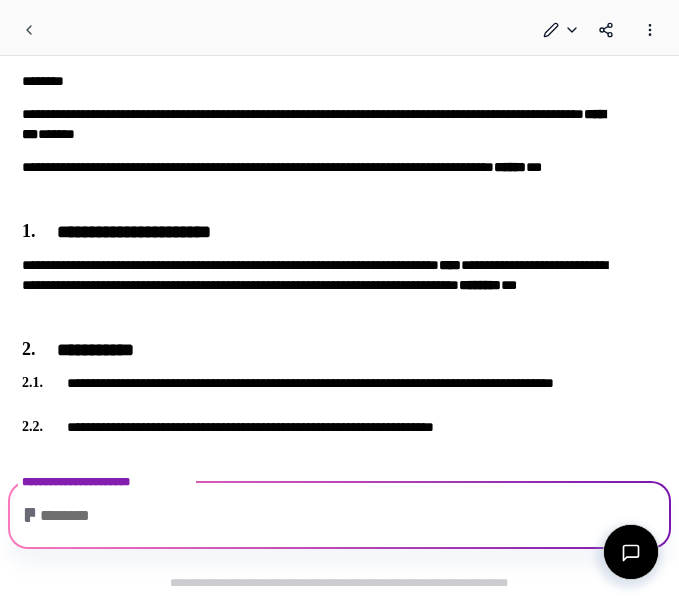 scroll, scrollTop: 560, scrollLeft: 0, axis: vertical 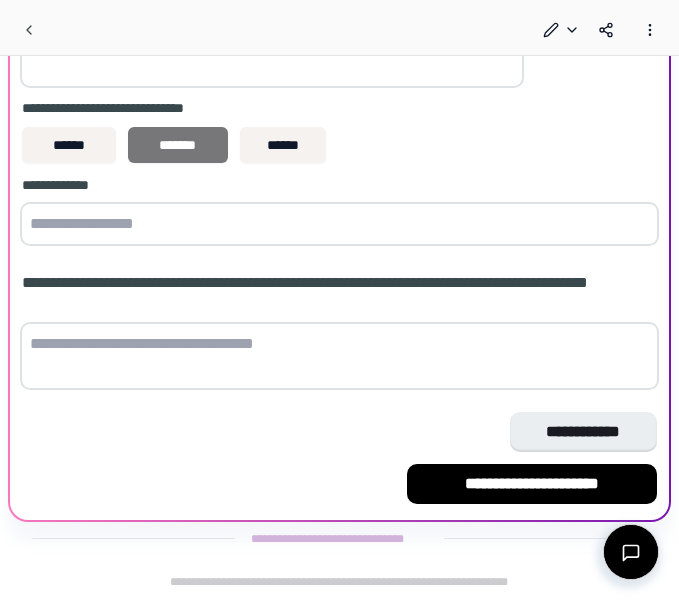click on "*******" at bounding box center (178, 145) 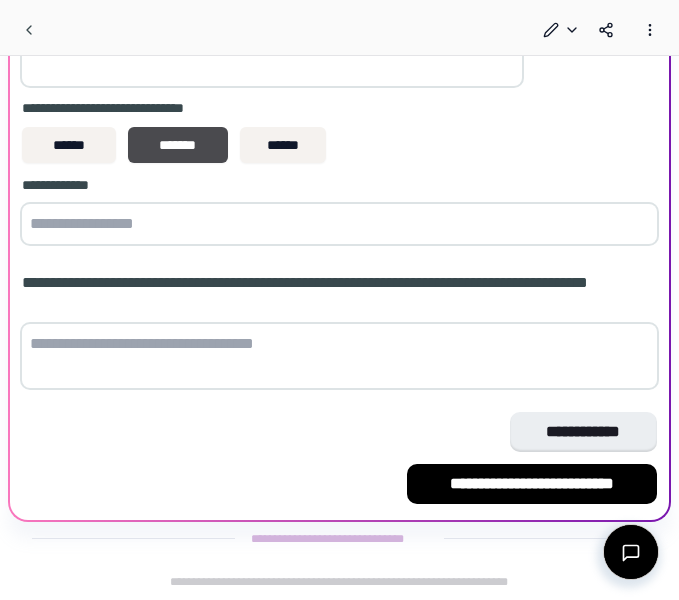 click at bounding box center [339, 224] 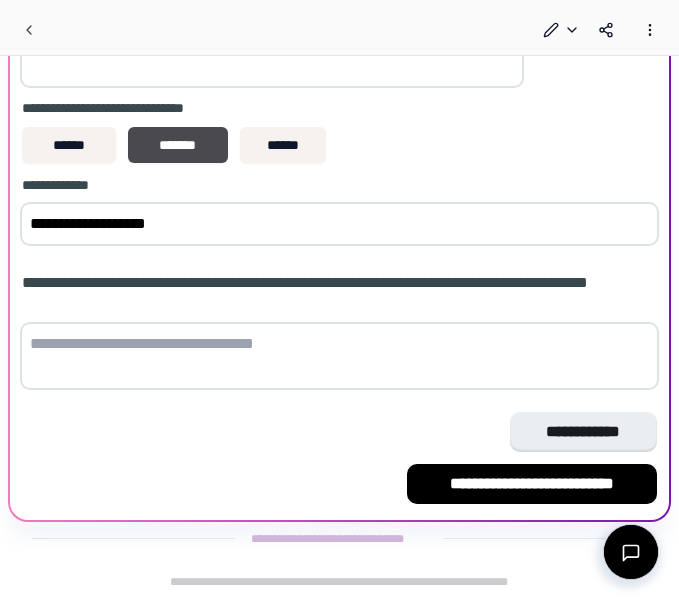 type on "**********" 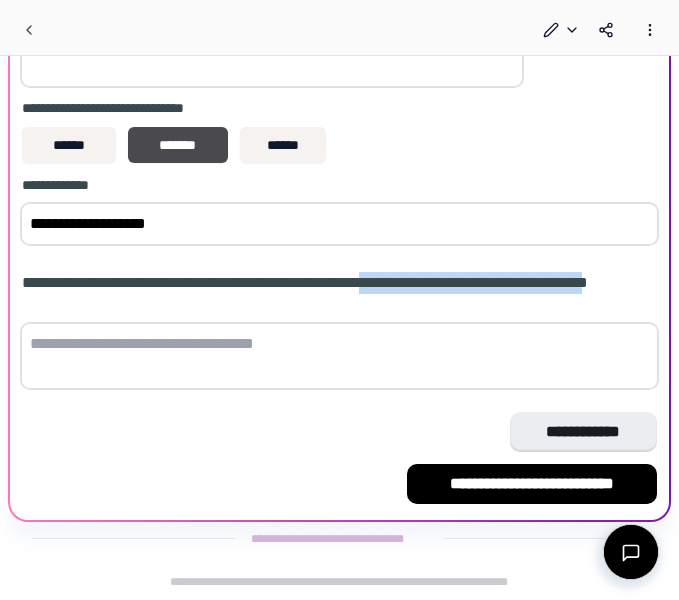 drag, startPoint x: 399, startPoint y: 281, endPoint x: 66, endPoint y: 311, distance: 334.34863 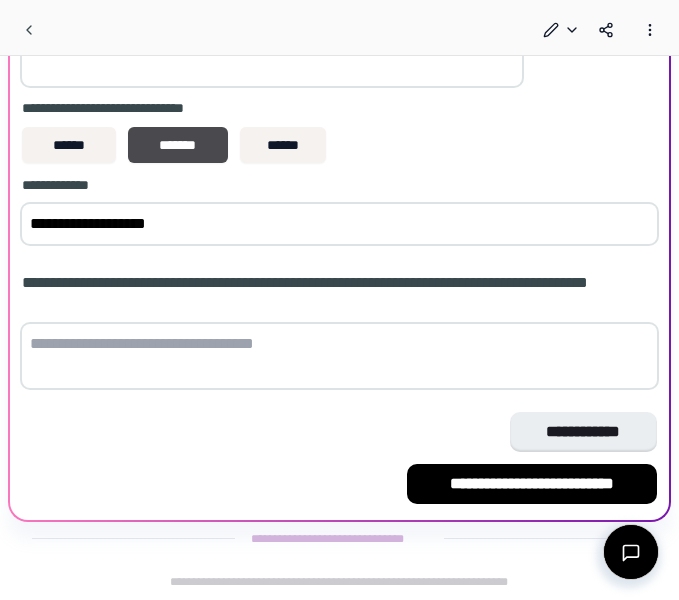 paste on "**********" 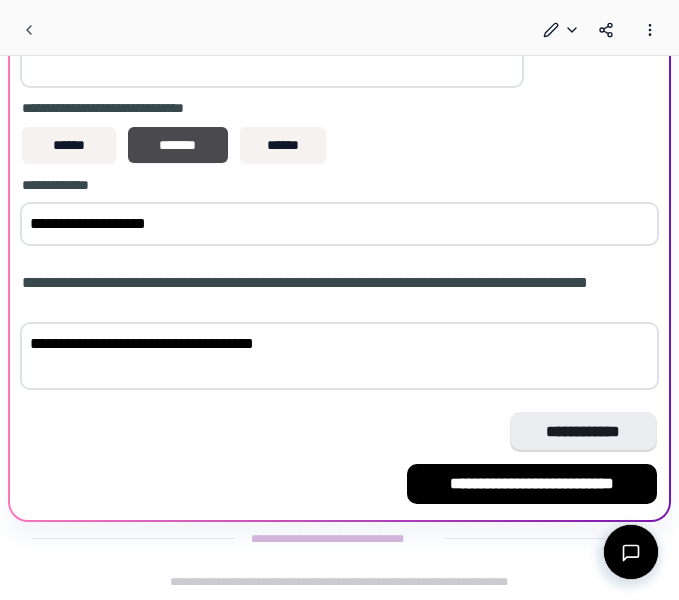 click on "**********" at bounding box center [339, 356] 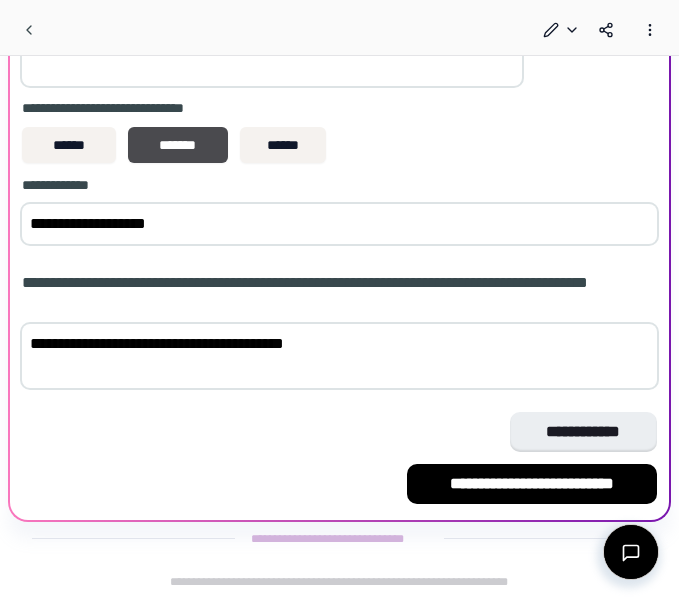 drag, startPoint x: 234, startPoint y: 344, endPoint x: 267, endPoint y: 346, distance: 33.06055 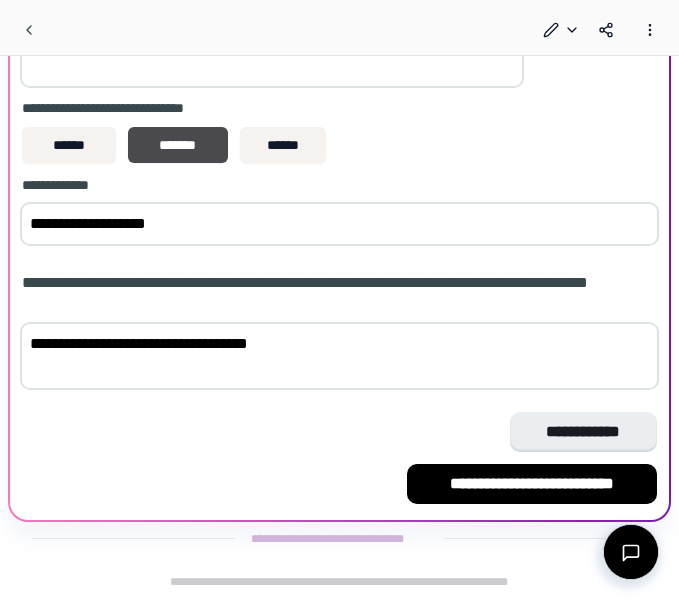 click on "**********" at bounding box center (339, 356) 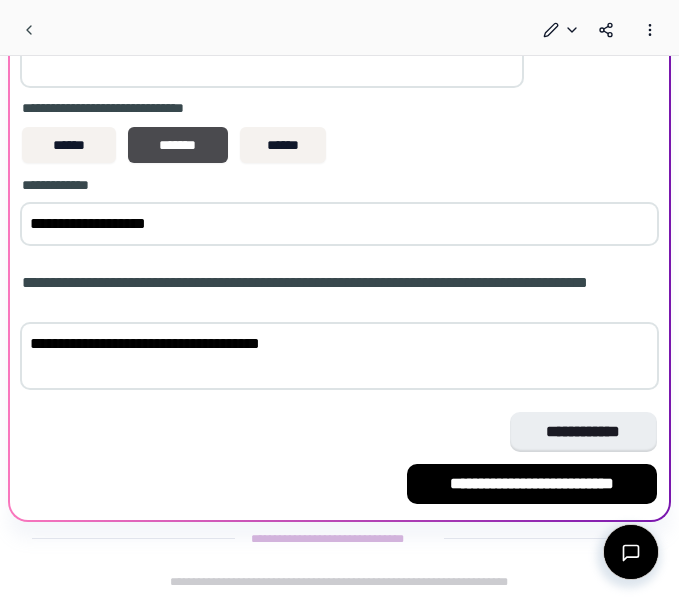 drag, startPoint x: 31, startPoint y: 346, endPoint x: 119, endPoint y: 353, distance: 88.27797 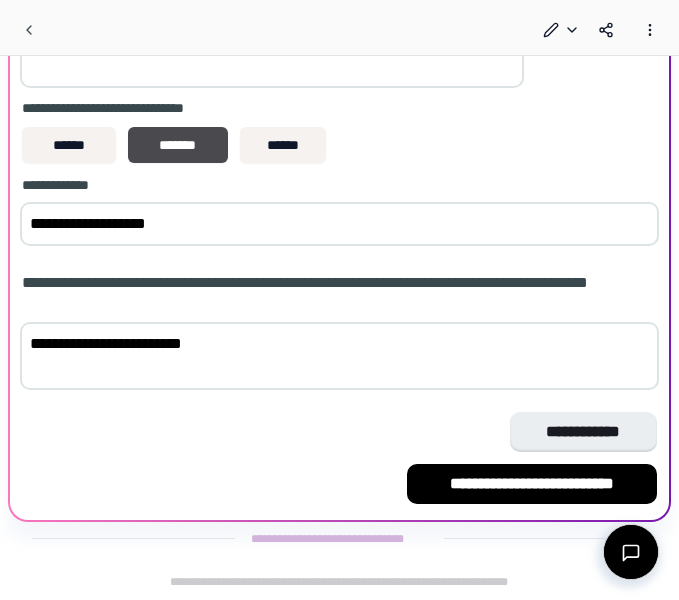 click on "**********" at bounding box center [339, 356] 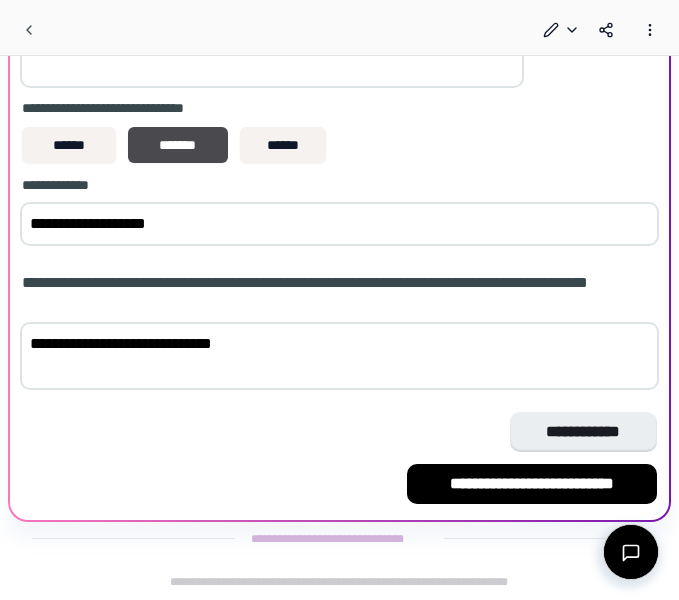 type on "**********" 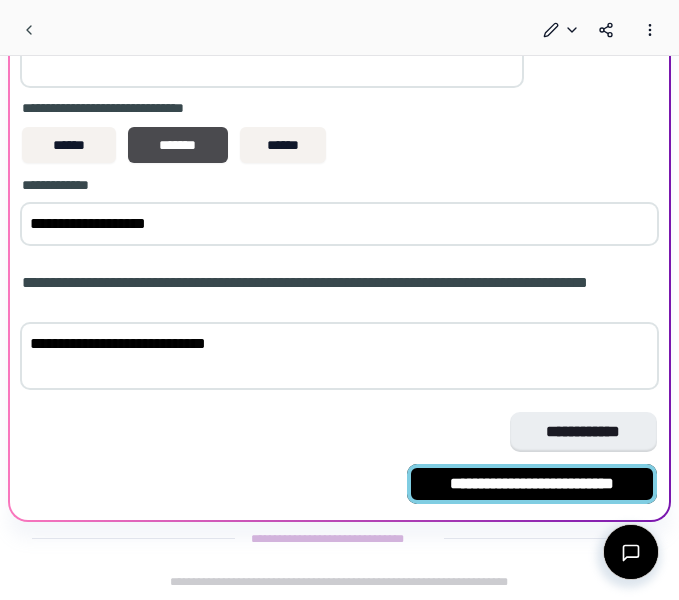 click on "**********" at bounding box center (532, 484) 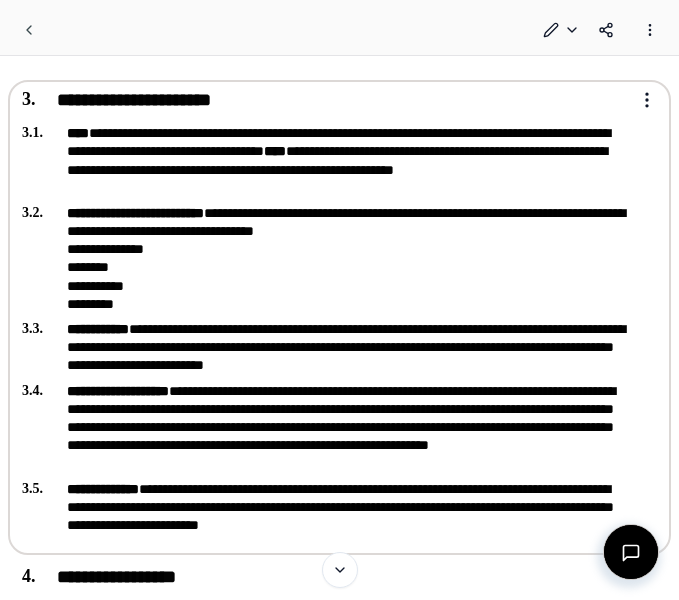 scroll, scrollTop: 392, scrollLeft: 0, axis: vertical 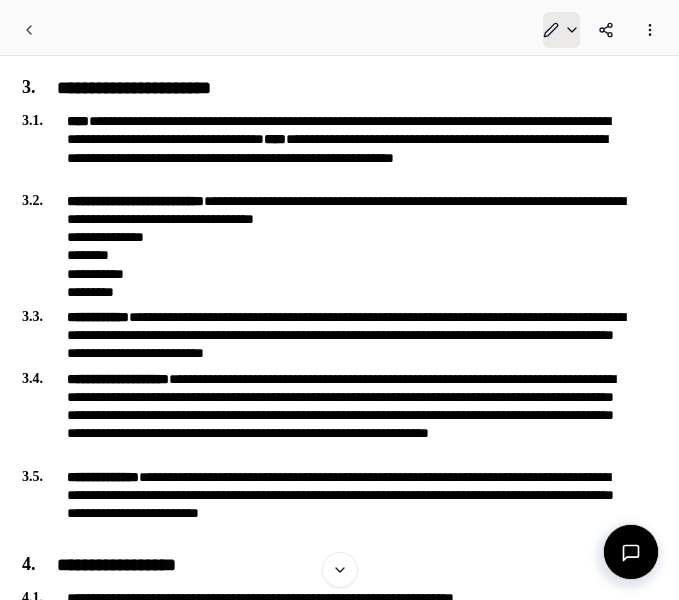 click on "**********" at bounding box center (339, 1183) 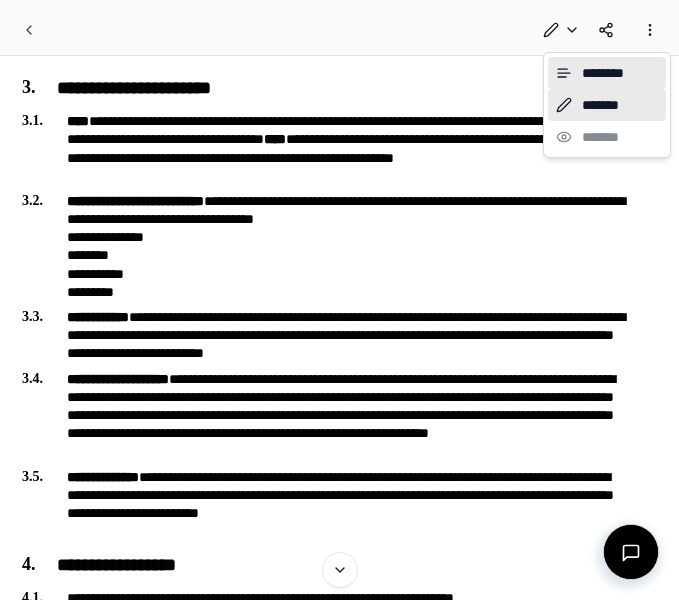 click on "*******" at bounding box center (607, 105) 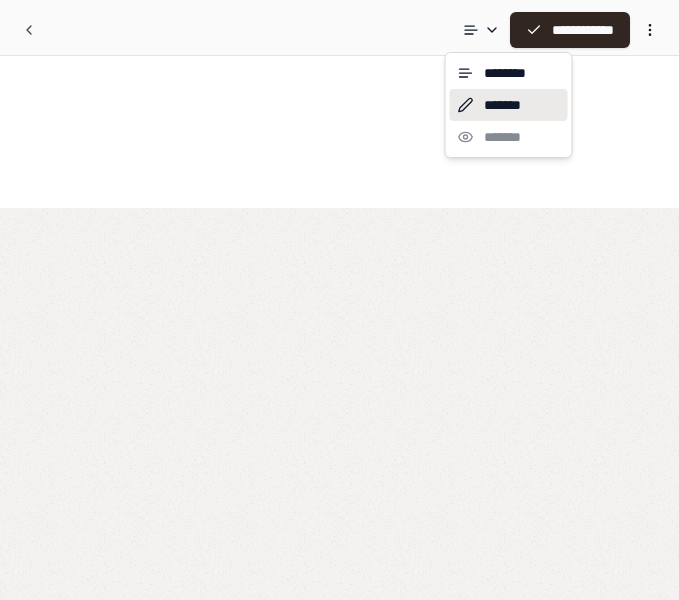 scroll, scrollTop: 0, scrollLeft: 0, axis: both 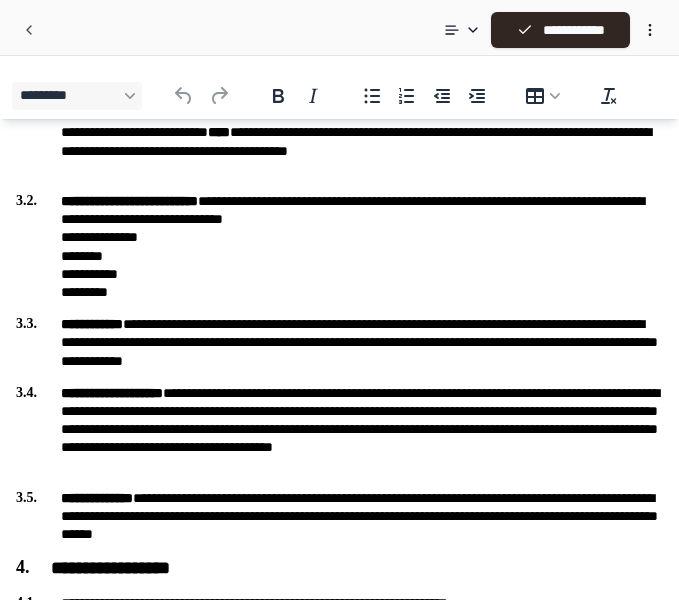 click on "**********" at bounding box center (339, 246) 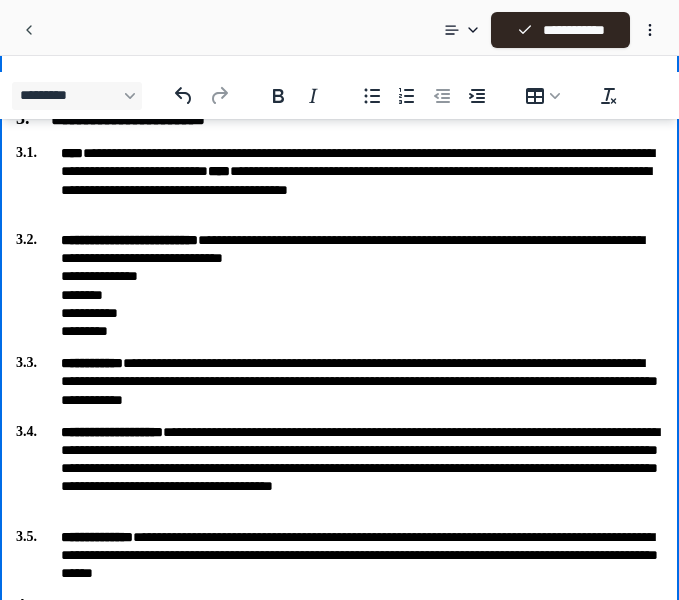 click on "**********" at bounding box center [339, 1034] 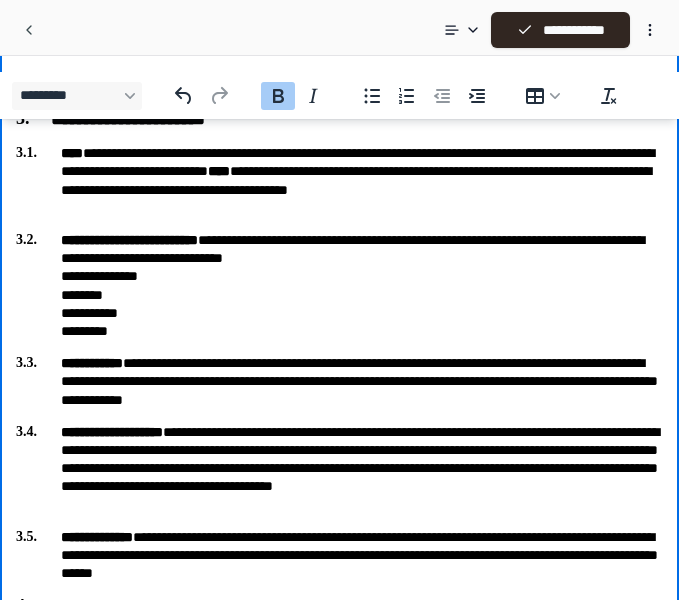 click on "**********" at bounding box center (339, 1034) 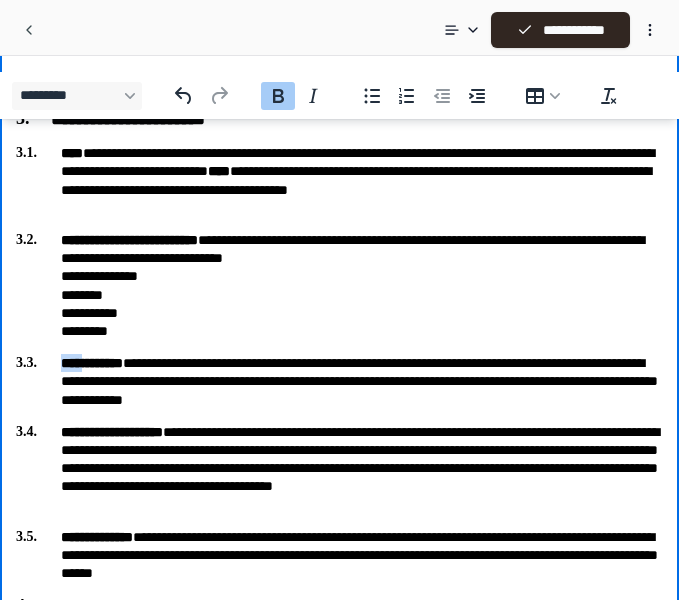 click on "**********" at bounding box center (339, 1034) 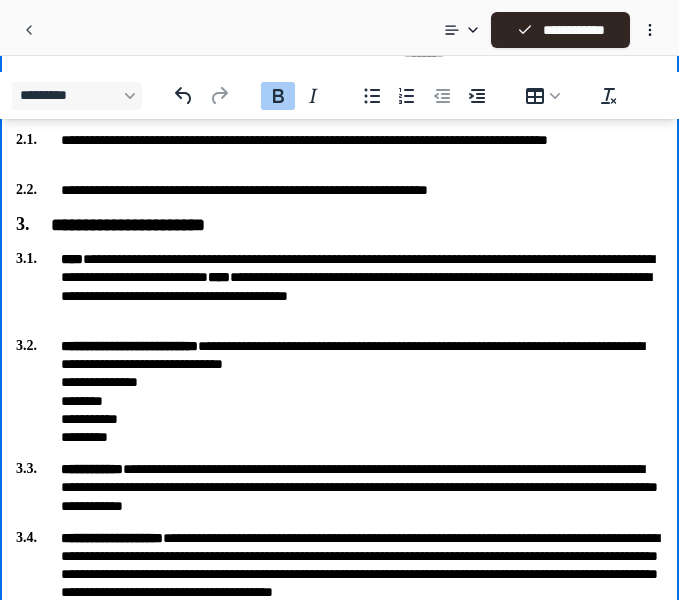 scroll, scrollTop: 294, scrollLeft: 0, axis: vertical 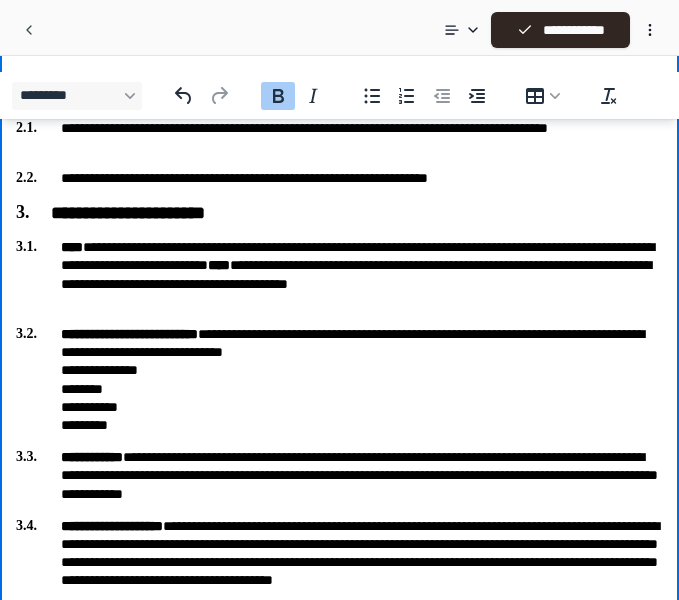 click on "**********" at bounding box center (339, 379) 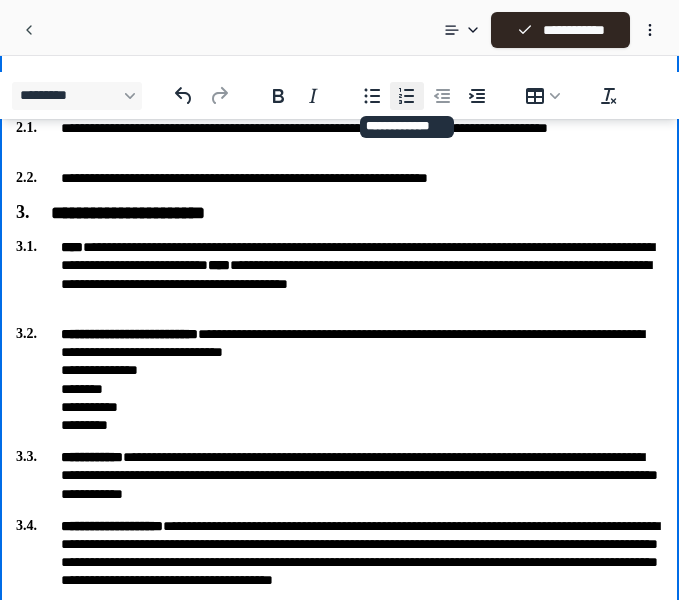 click 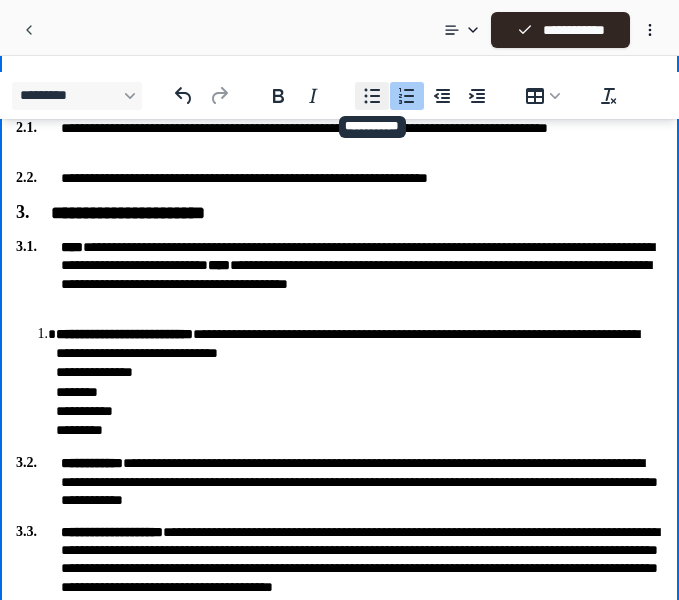 type 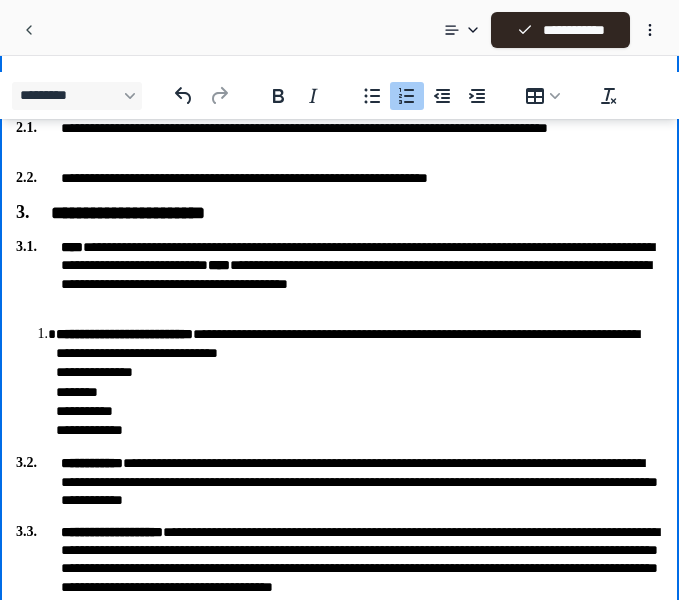 click on "**********" at bounding box center [359, 383] 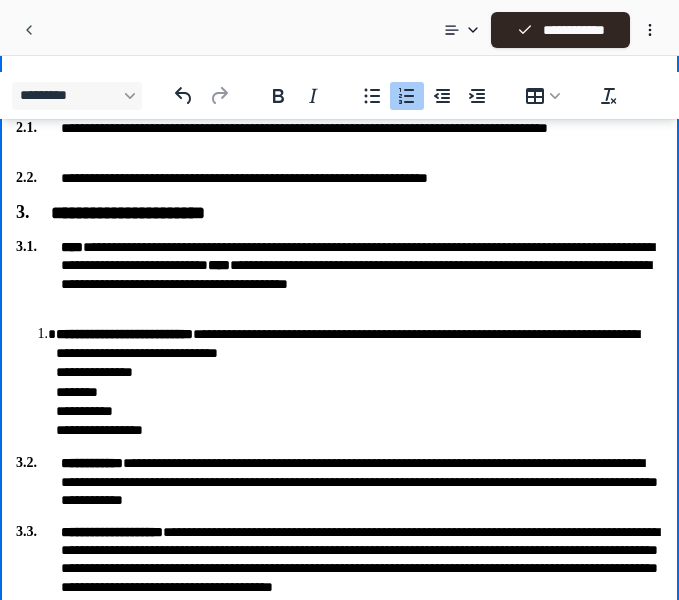 click on "**********" at bounding box center (359, 383) 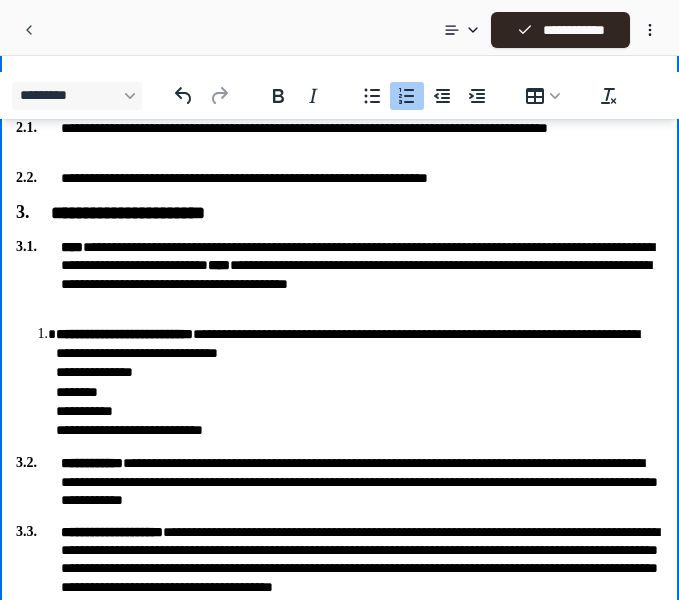 click on "**********" at bounding box center (359, 383) 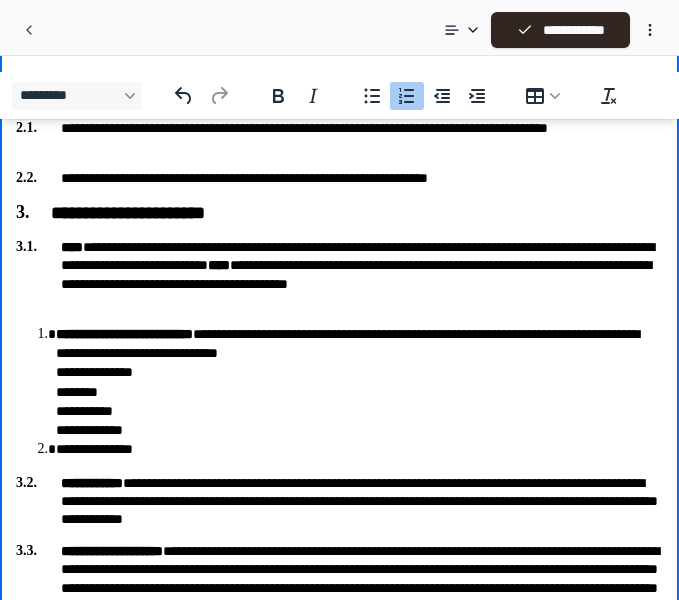 click on "**********" at bounding box center [339, 392] 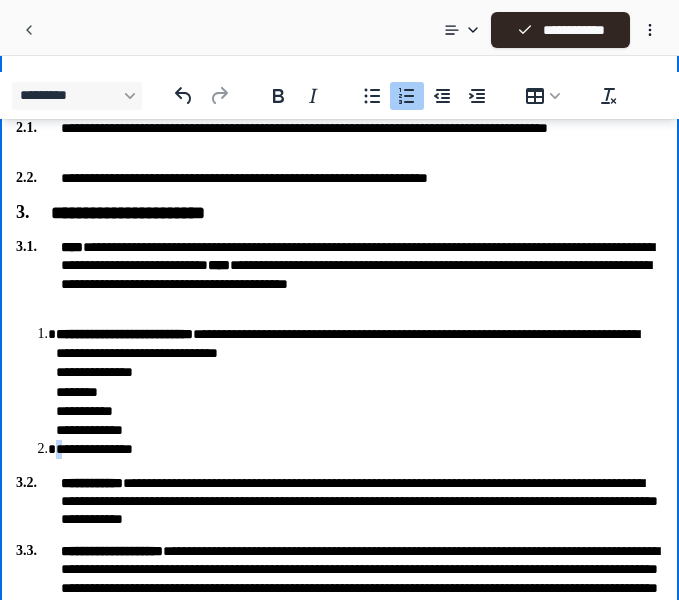 click on "**********" at bounding box center (359, 449) 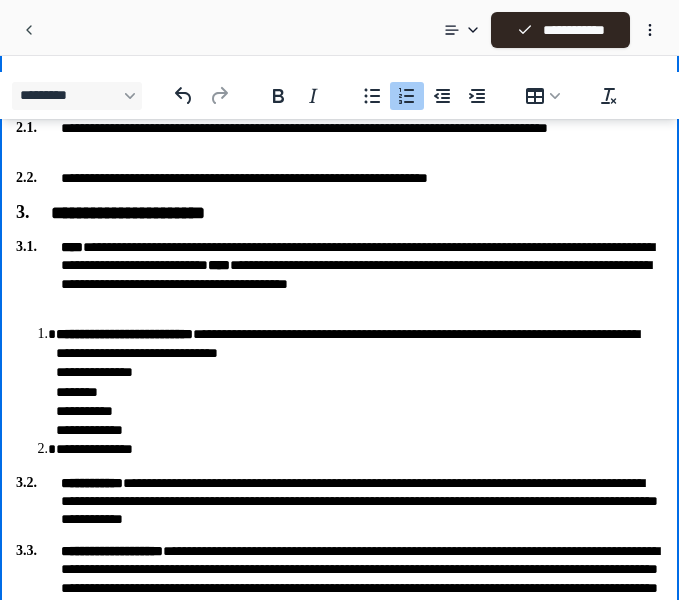 click on "**********" at bounding box center [359, 449] 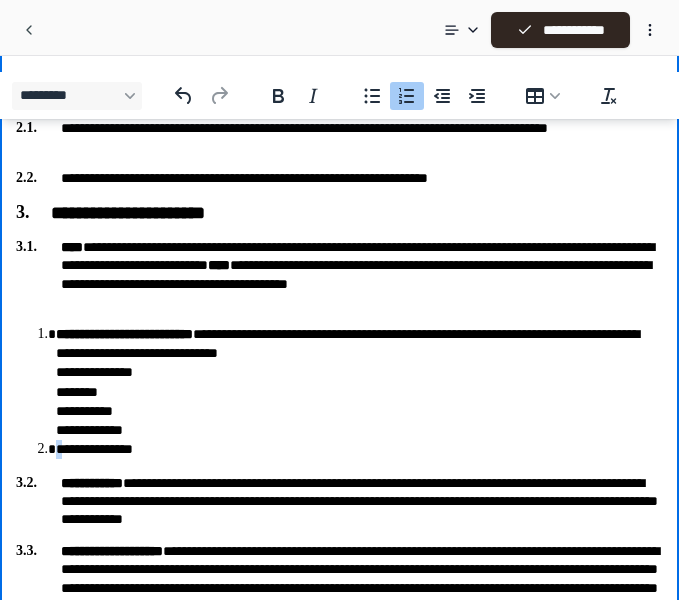 click on "**********" at bounding box center (339, 392) 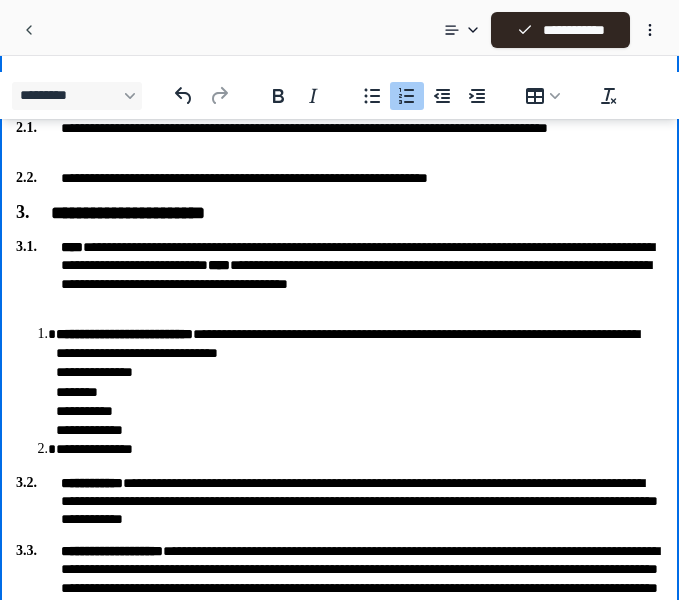 click on "**********" at bounding box center (339, 392) 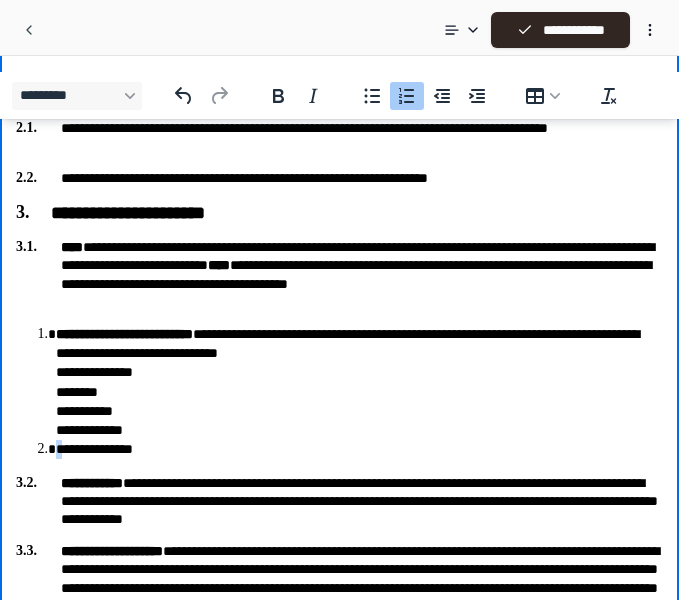 click on "**********" at bounding box center (339, 392) 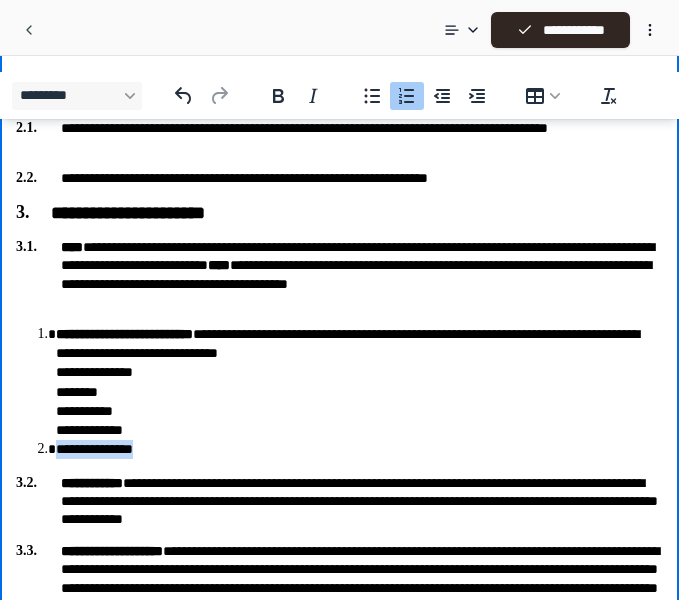 click on "**********" at bounding box center [339, 392] 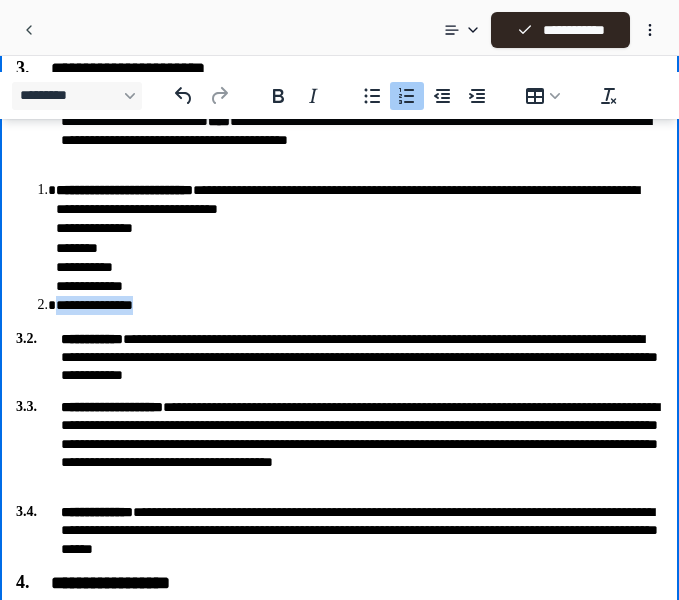 scroll, scrollTop: 443, scrollLeft: 0, axis: vertical 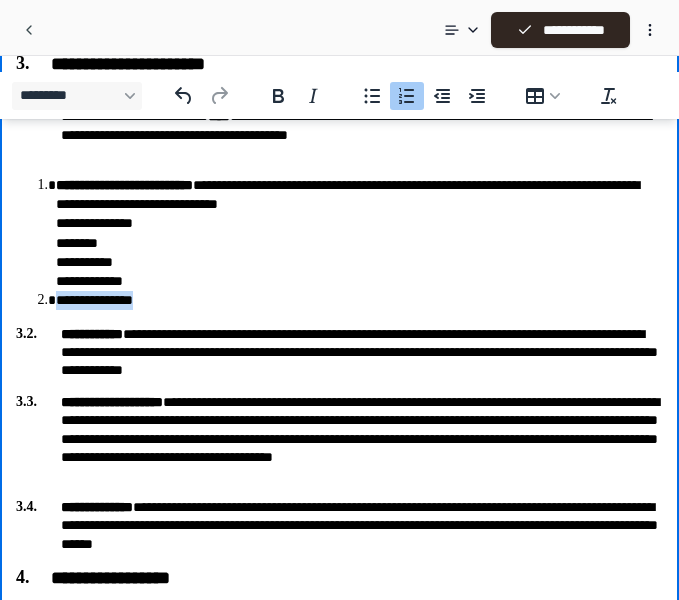 click on "**********" at bounding box center (359, 300) 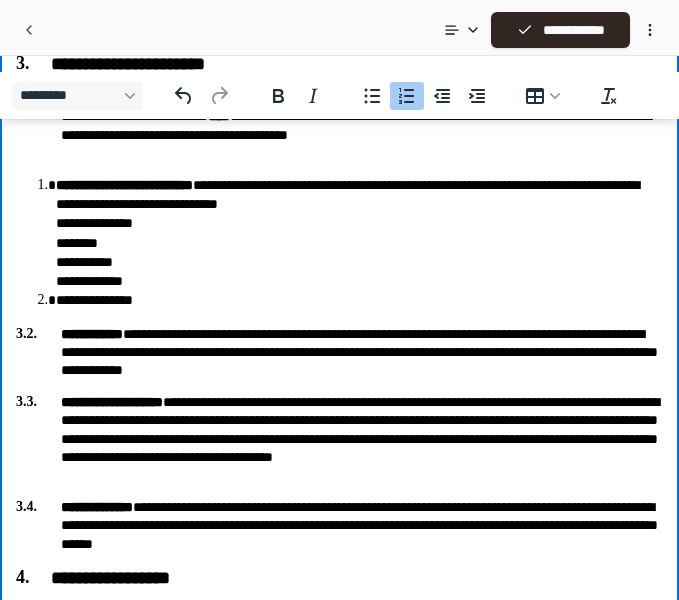 click on "**********" at bounding box center (339, 243) 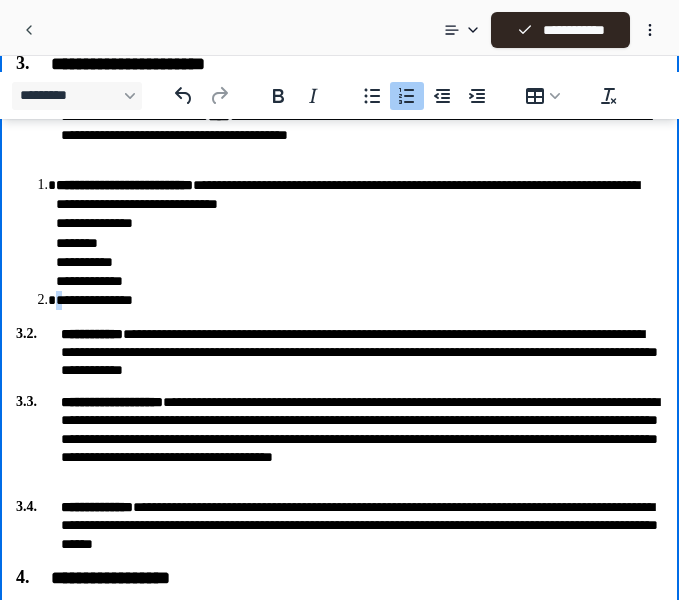 click on "**********" at bounding box center [339, 243] 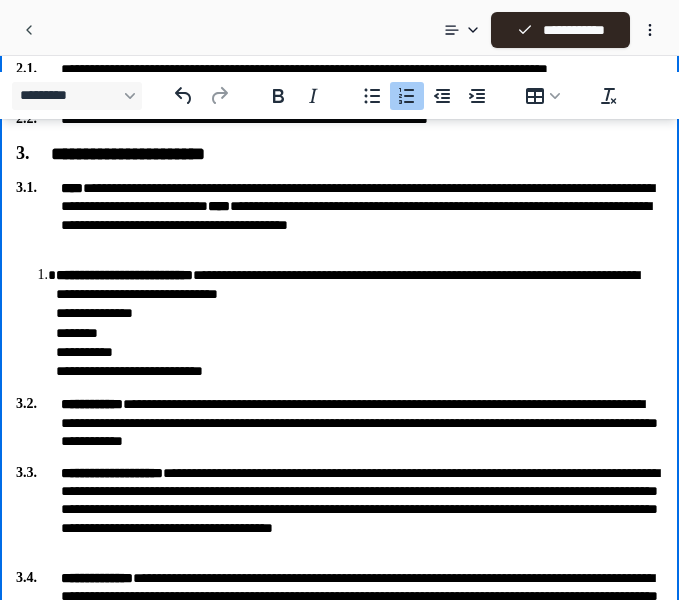 scroll, scrollTop: 350, scrollLeft: 0, axis: vertical 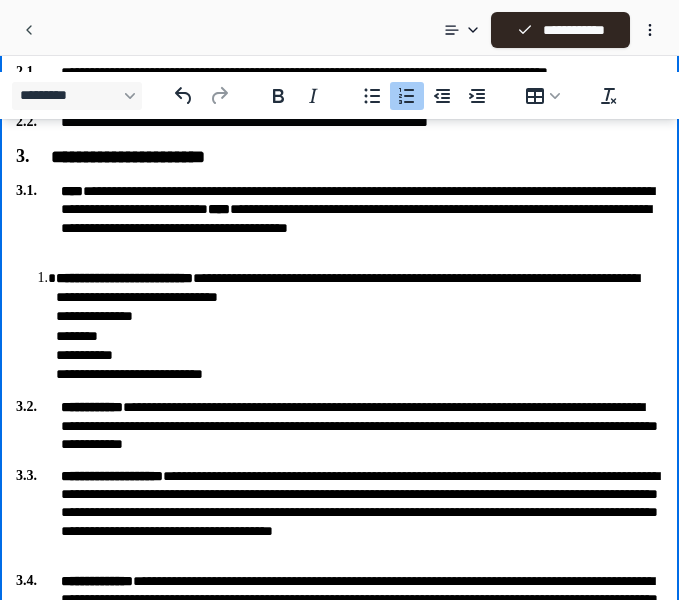 click on "**********" at bounding box center (124, 278) 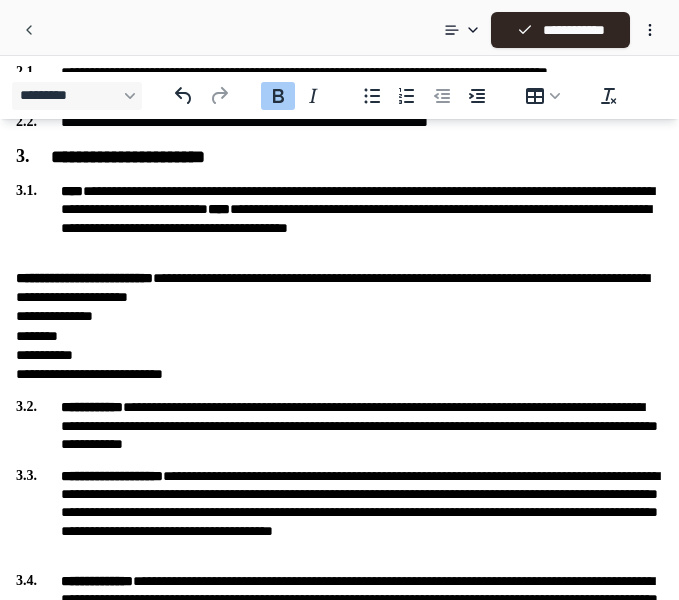 type 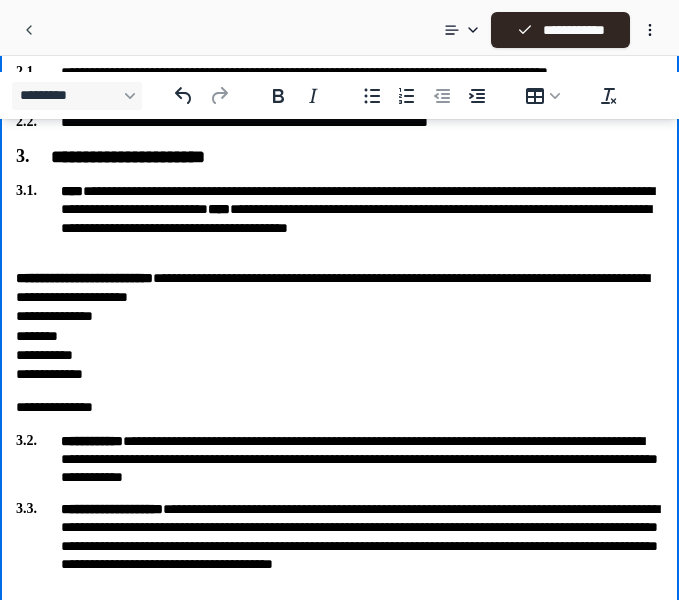click on "**********" at bounding box center (339, 1091) 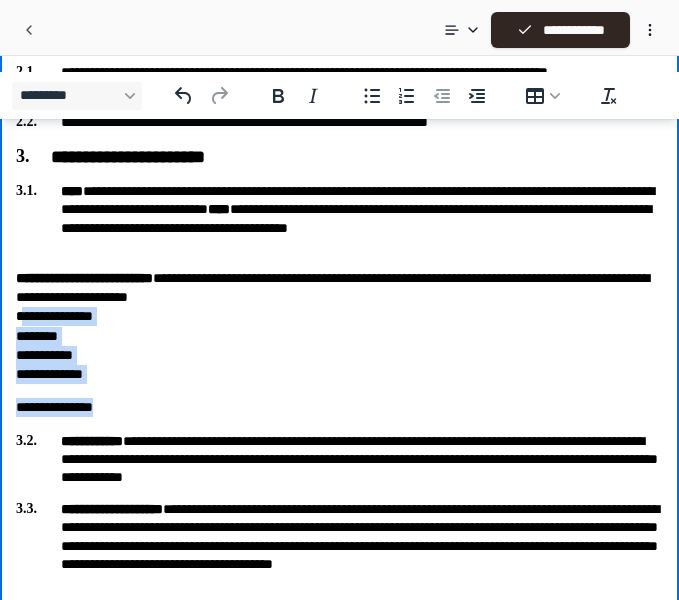drag, startPoint x: 18, startPoint y: 313, endPoint x: 125, endPoint y: 403, distance: 139.81773 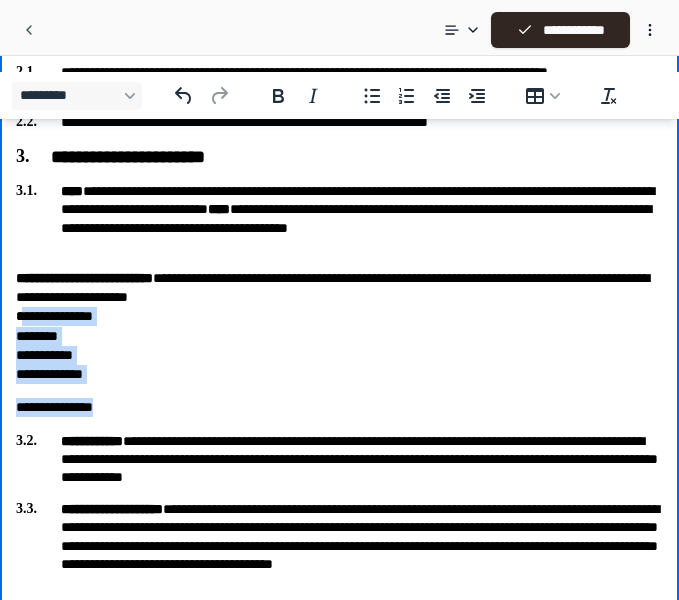click on "**********" at bounding box center (339, 1091) 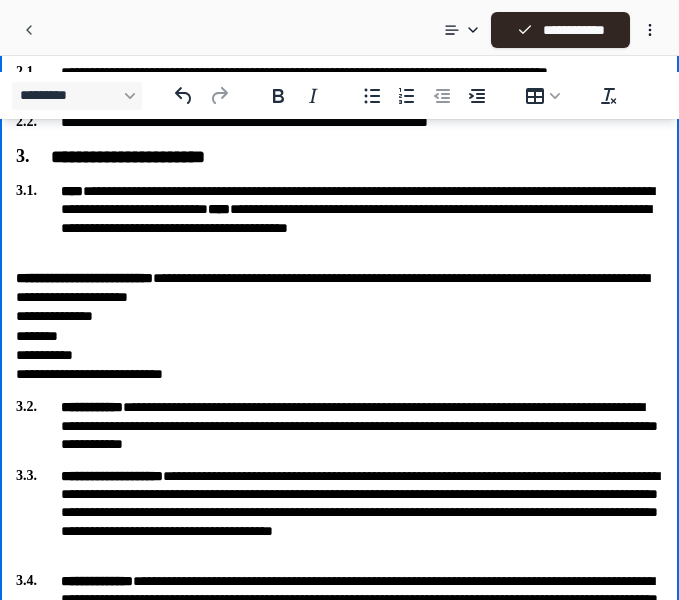 click on "**********" at bounding box center [339, 1075] 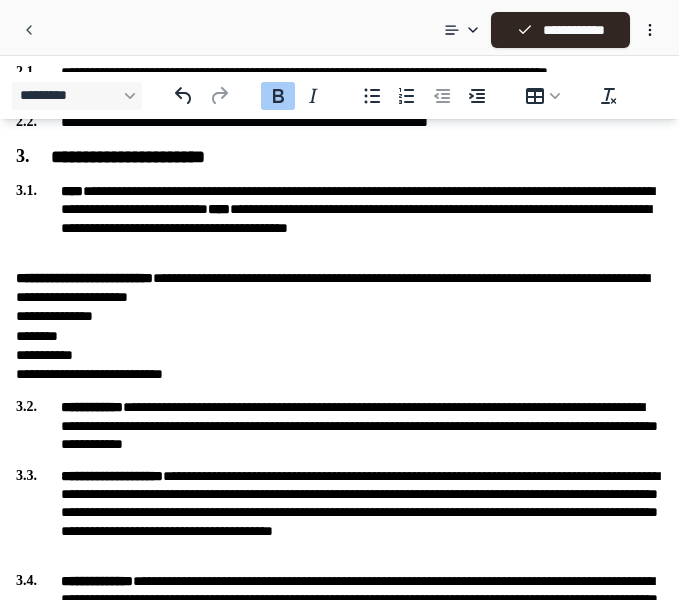 type 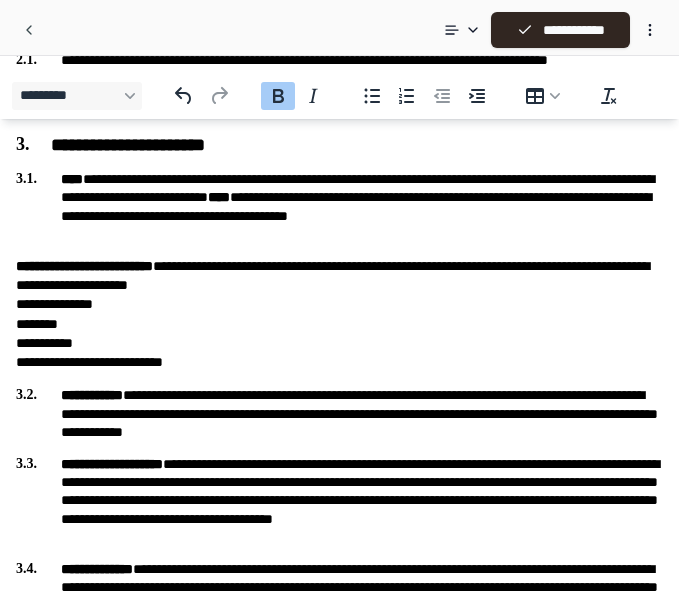 scroll, scrollTop: 347, scrollLeft: 0, axis: vertical 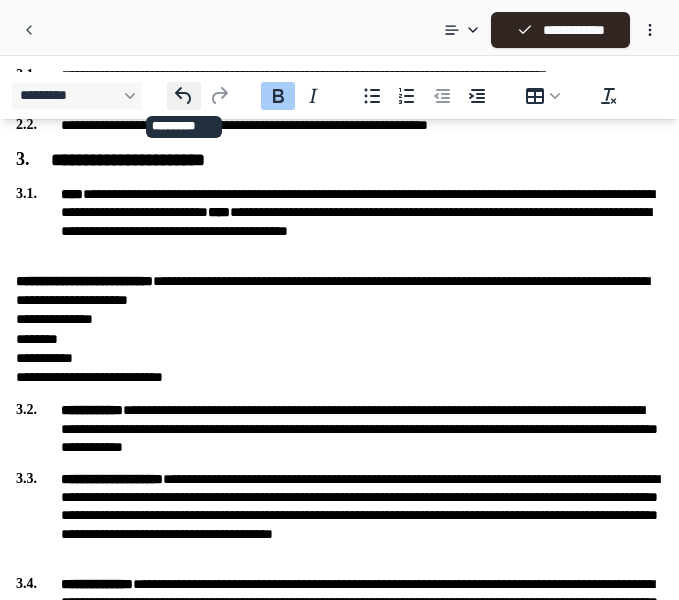 click 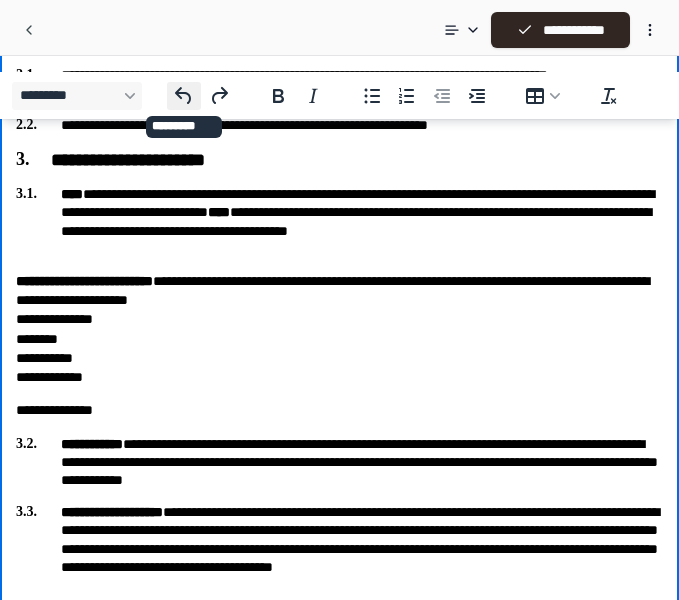 click 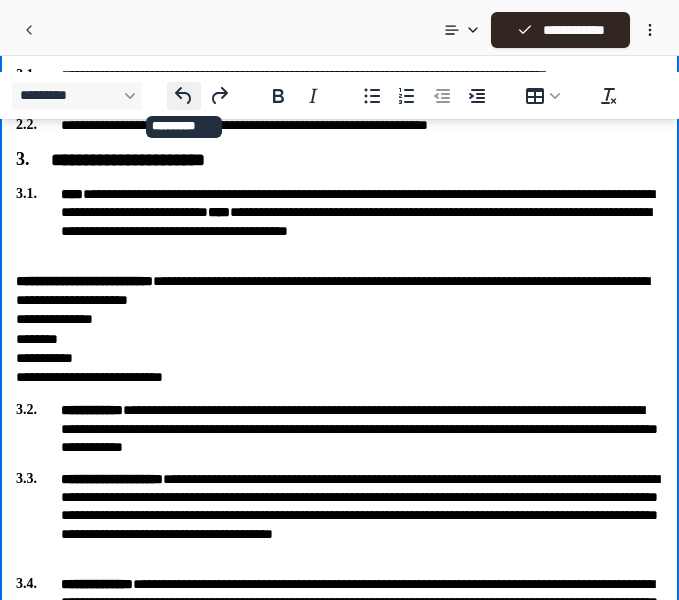 click 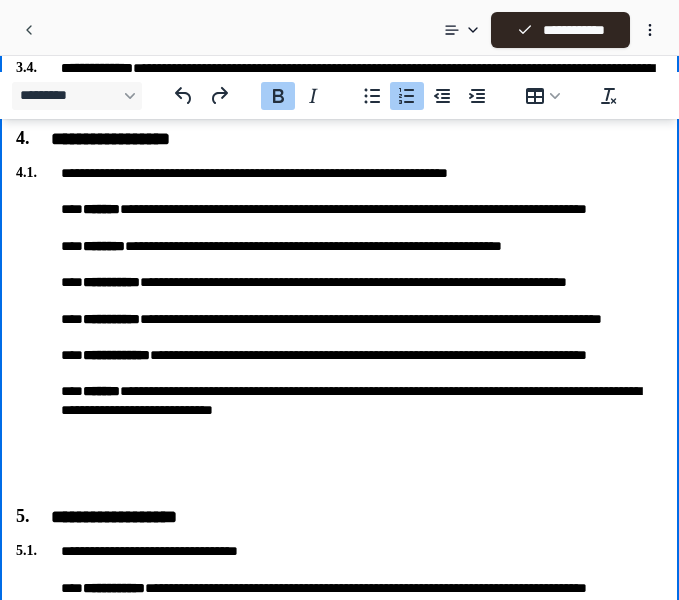 scroll, scrollTop: 865, scrollLeft: 0, axis: vertical 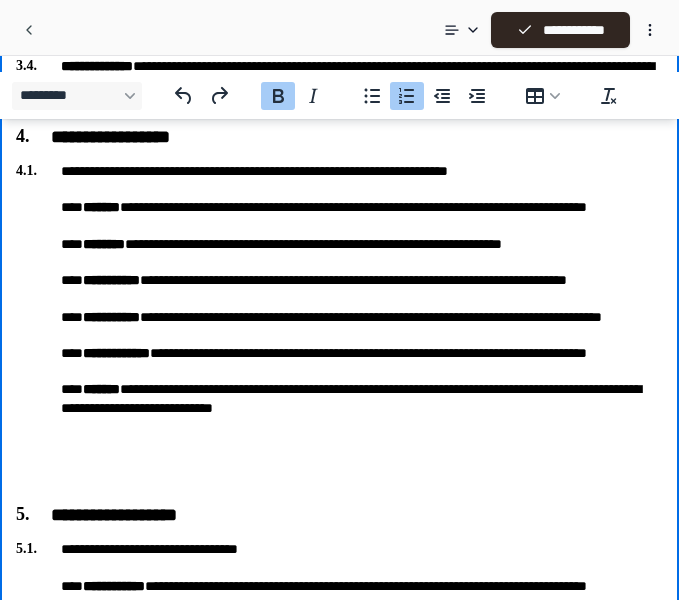 click on "**********" at bounding box center [339, 326] 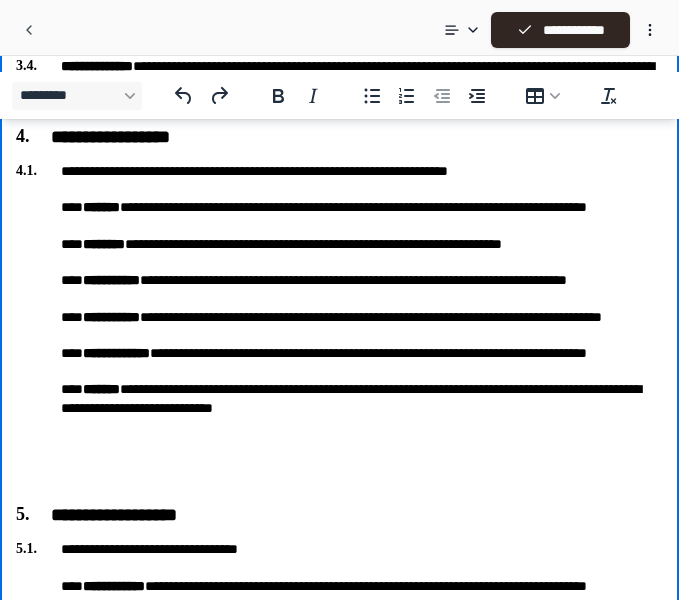 click on "**********" at bounding box center (339, 326) 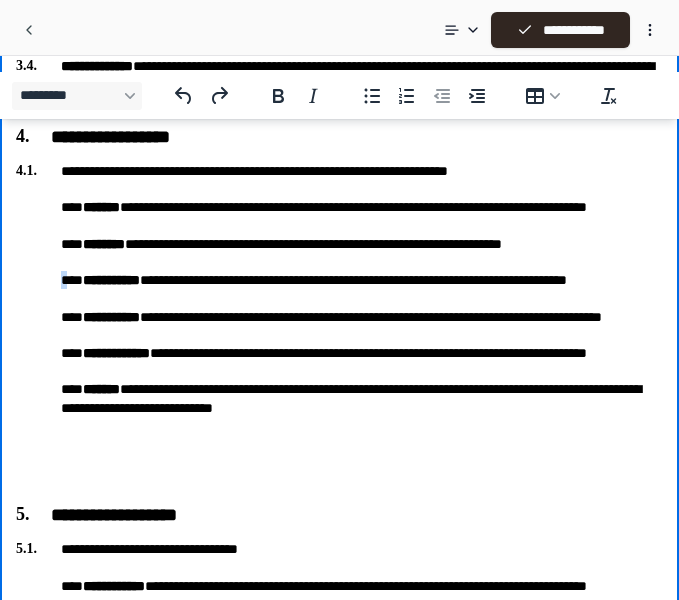 click on "**********" at bounding box center (339, 326) 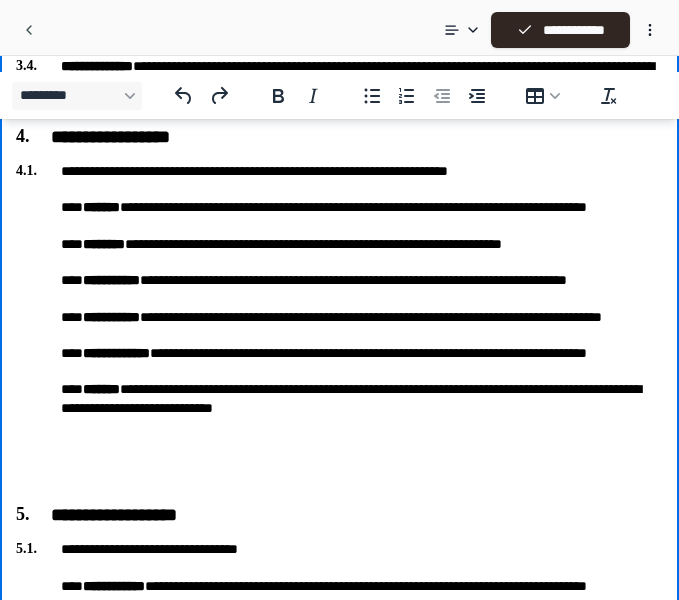 click on "**********" at bounding box center (339, 326) 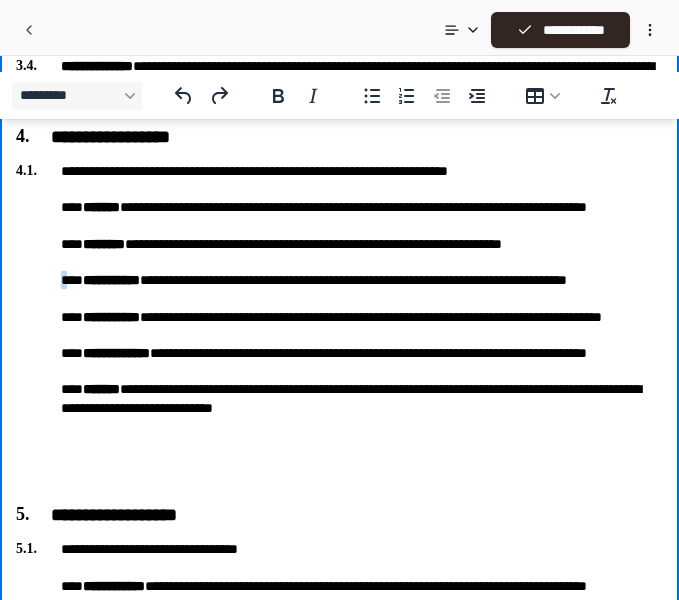 click on "**********" at bounding box center [339, 326] 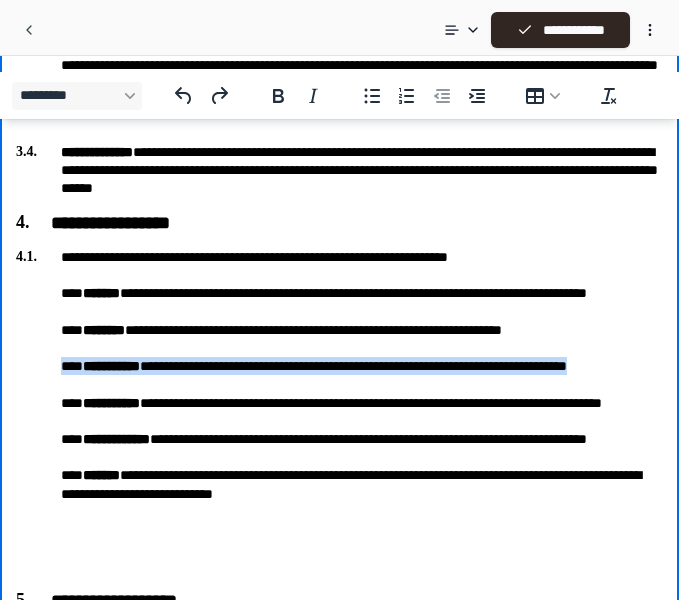 scroll, scrollTop: 783, scrollLeft: 0, axis: vertical 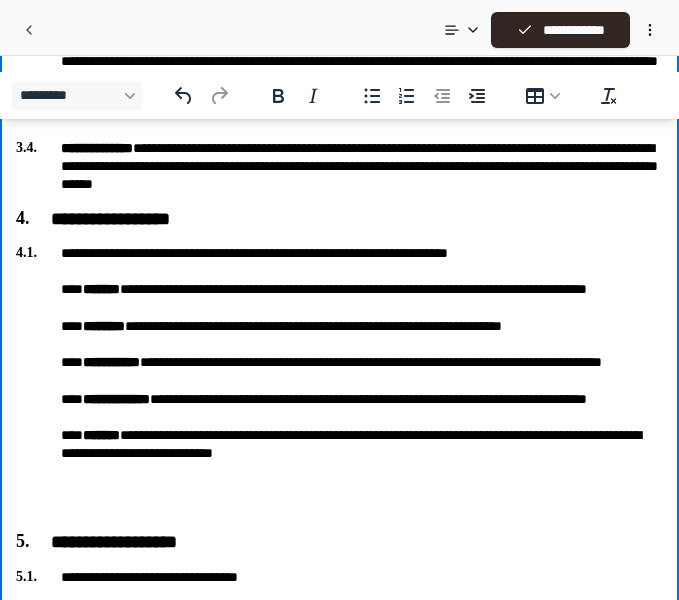 click on "**********" at bounding box center [339, 380] 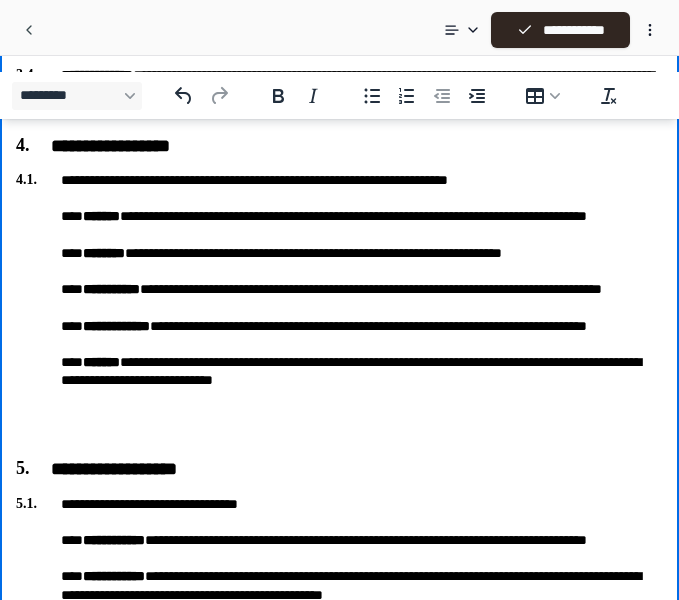 scroll, scrollTop: 866, scrollLeft: 0, axis: vertical 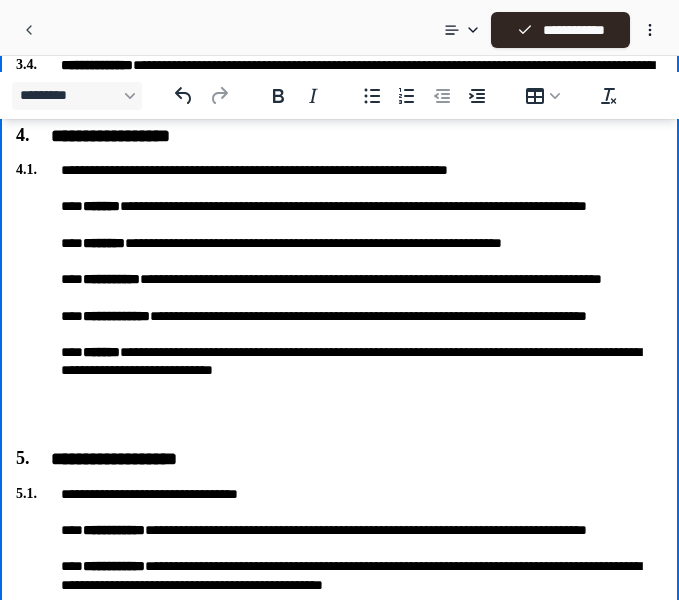 click on "**********" at bounding box center (339, 297) 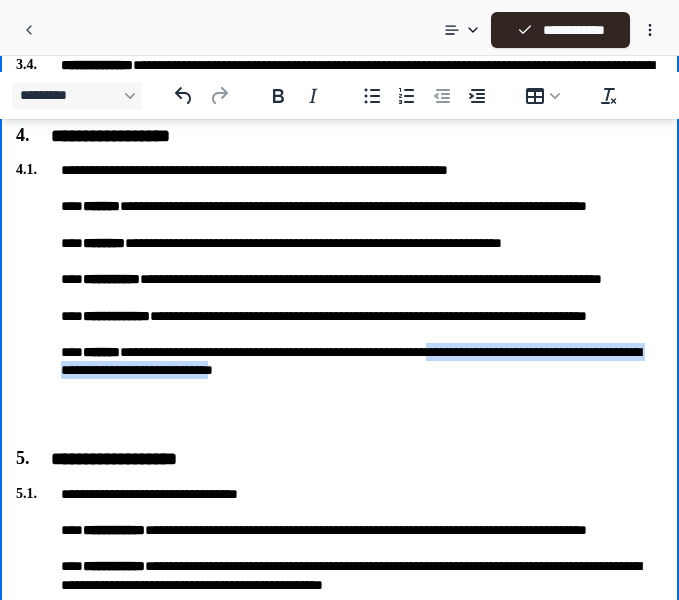 drag, startPoint x: 511, startPoint y: 408, endPoint x: 385, endPoint y: 425, distance: 127.141655 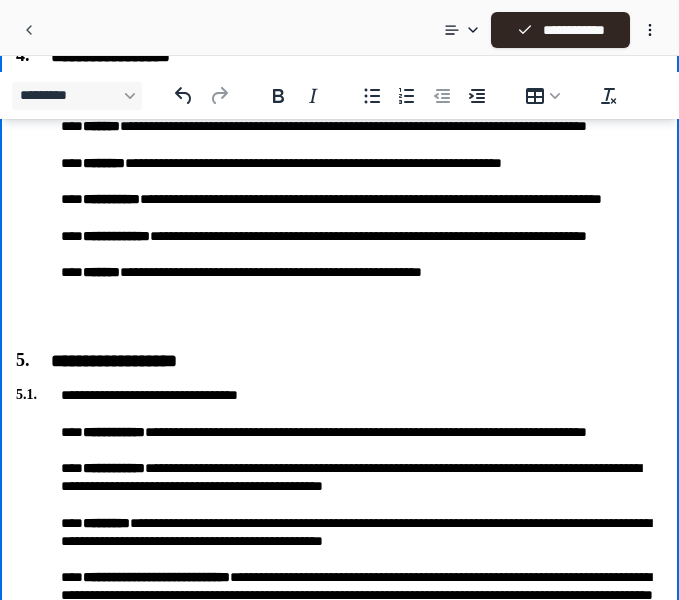 scroll, scrollTop: 898, scrollLeft: 0, axis: vertical 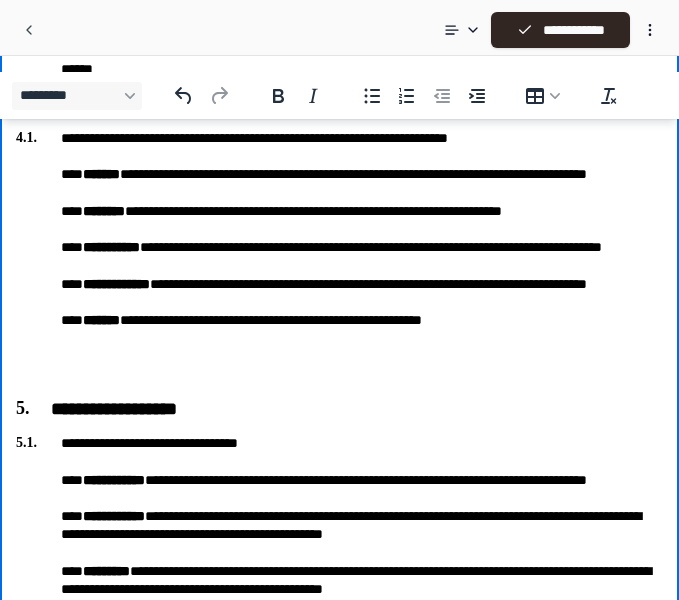 click on "**********" at bounding box center (339, 256) 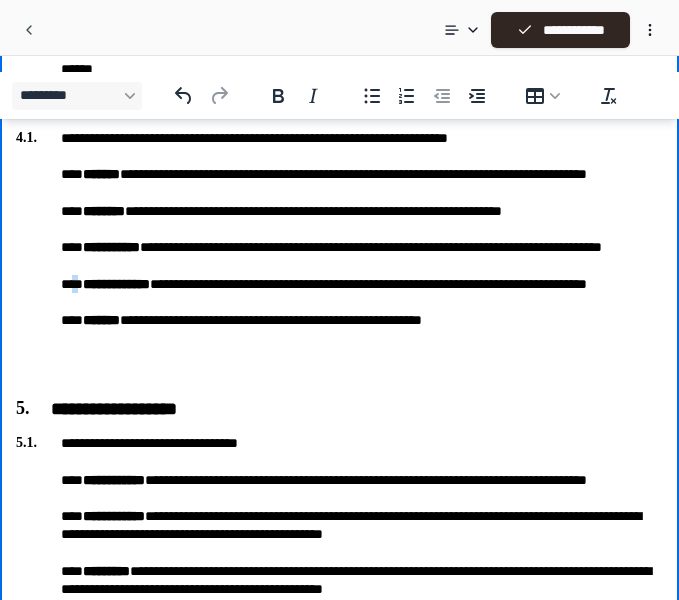click on "**********" at bounding box center (339, 256) 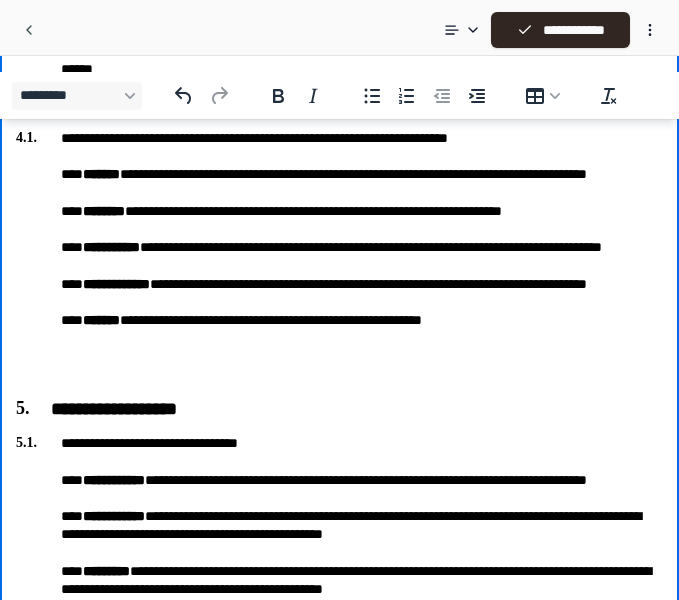 click on "**********" at bounding box center (339, 256) 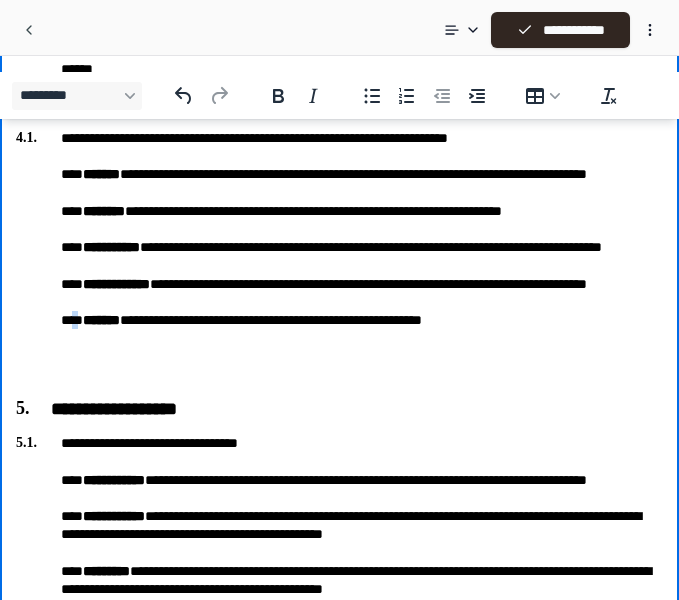 click on "**********" at bounding box center [339, 256] 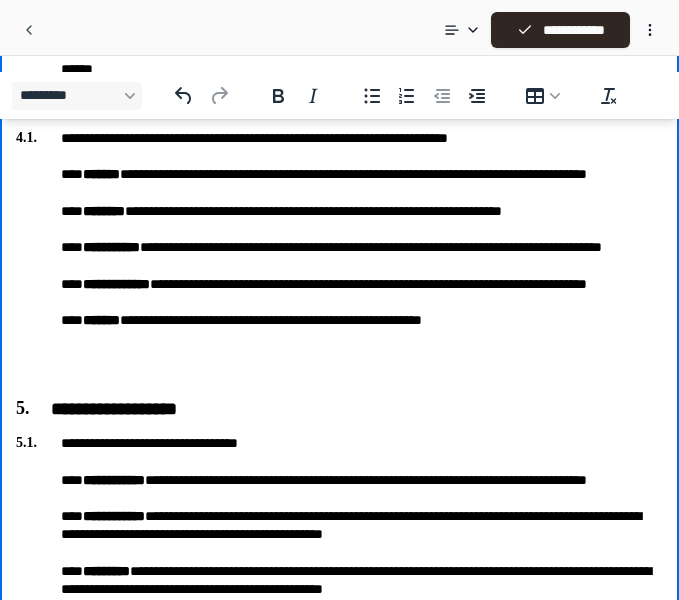 click on "**********" at bounding box center [339, 256] 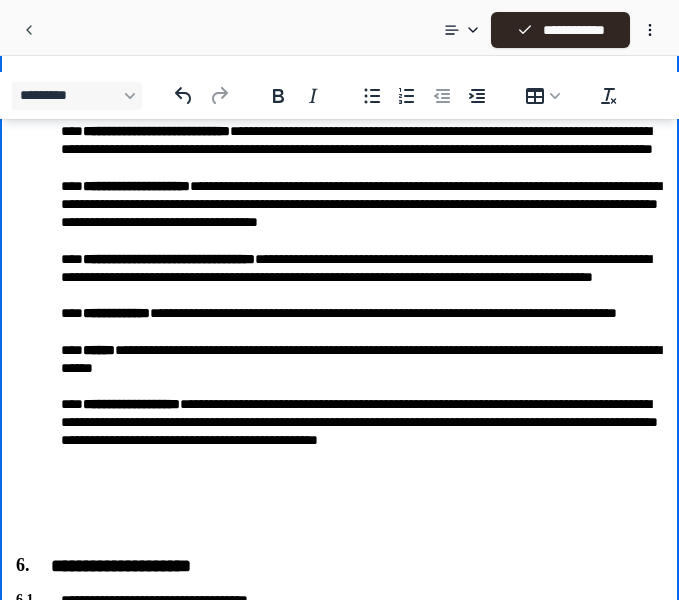 scroll, scrollTop: 1396, scrollLeft: 0, axis: vertical 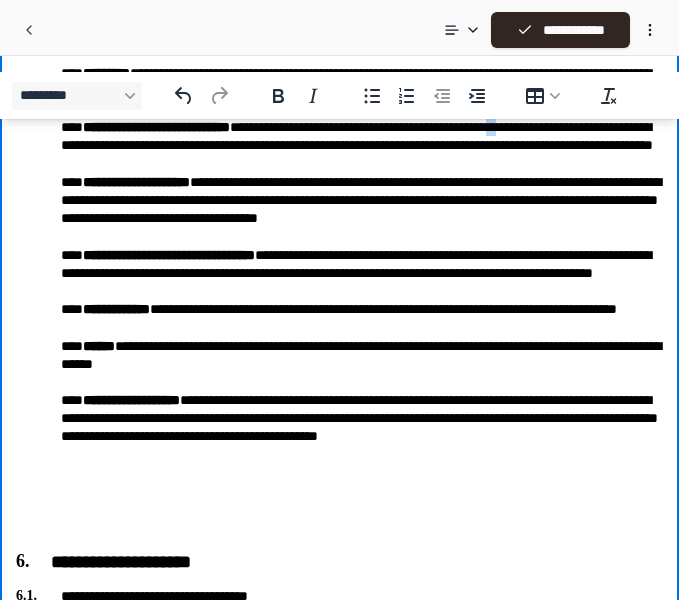 drag, startPoint x: 609, startPoint y: 147, endPoint x: 620, endPoint y: 152, distance: 12.083046 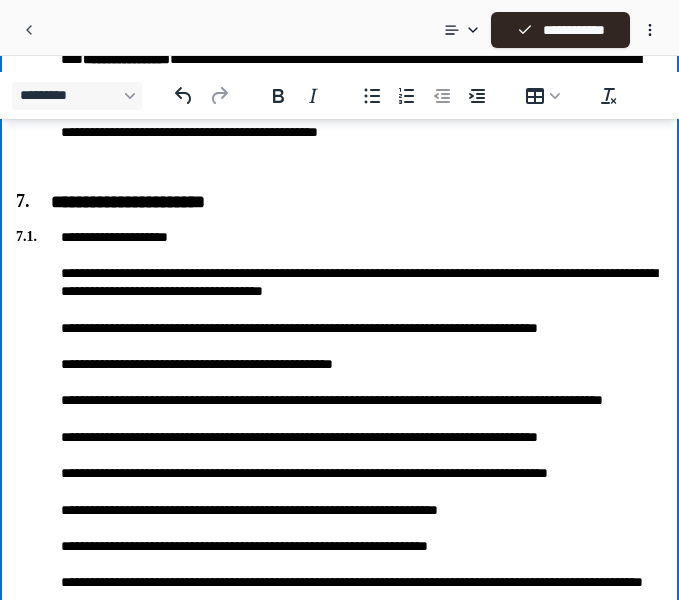 scroll, scrollTop: 2072, scrollLeft: 0, axis: vertical 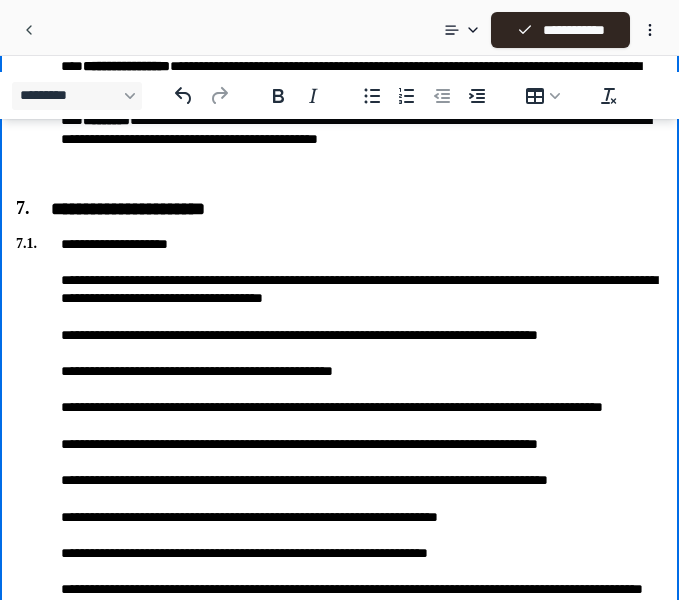 click on "**********" at bounding box center (339, 47) 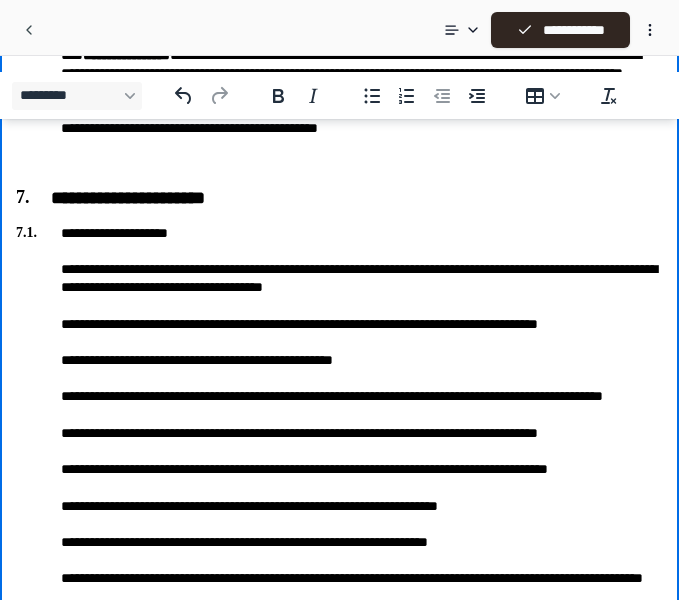 scroll, scrollTop: 2074, scrollLeft: 0, axis: vertical 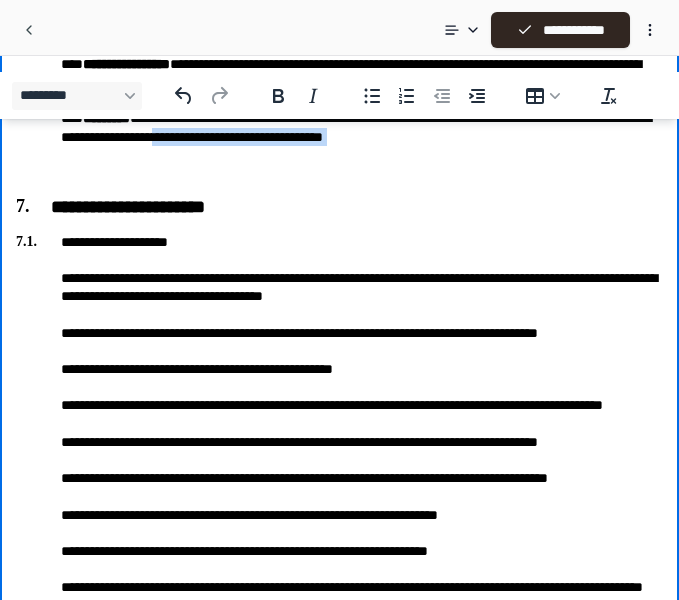 drag, startPoint x: 340, startPoint y: 171, endPoint x: 437, endPoint y: 193, distance: 99.46356 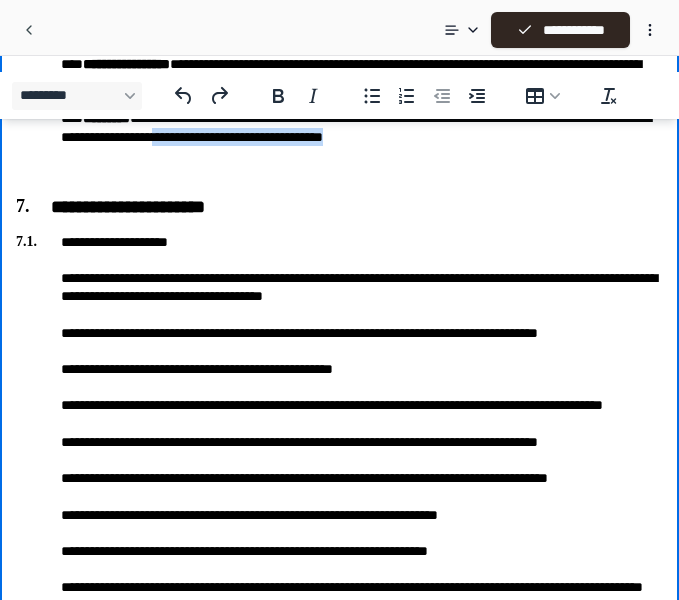 drag, startPoint x: 564, startPoint y: 178, endPoint x: 338, endPoint y: 174, distance: 226.0354 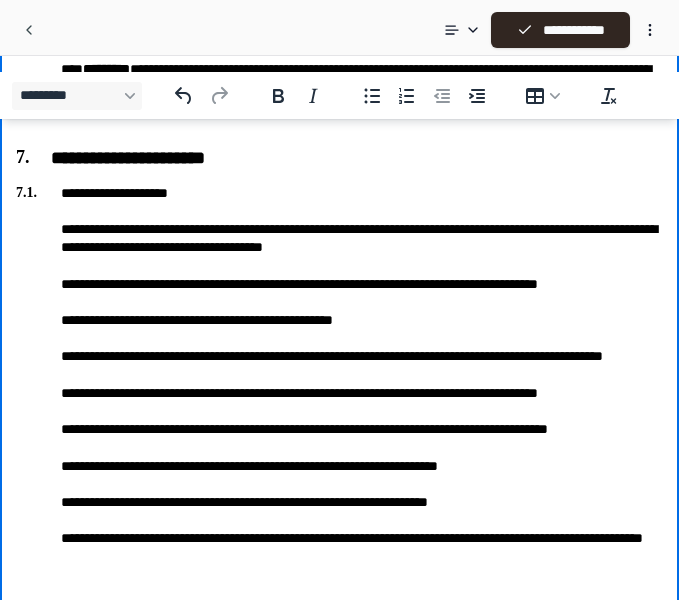 scroll, scrollTop: 2188, scrollLeft: 0, axis: vertical 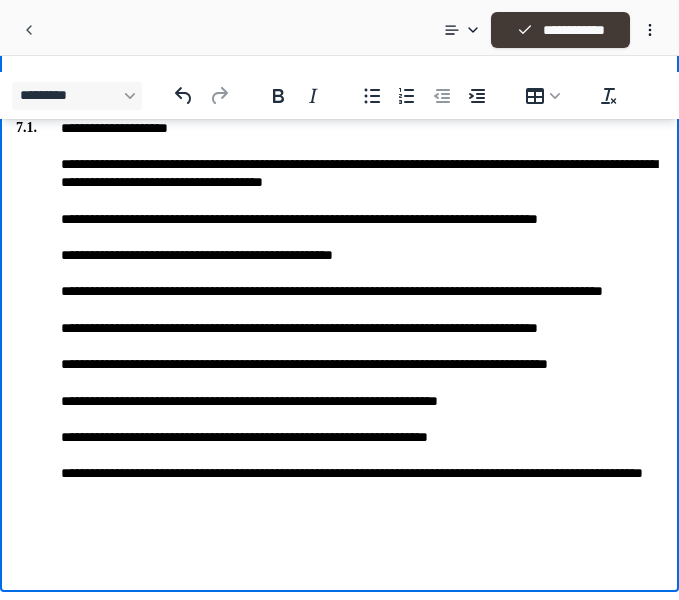click on "**********" at bounding box center [560, 30] 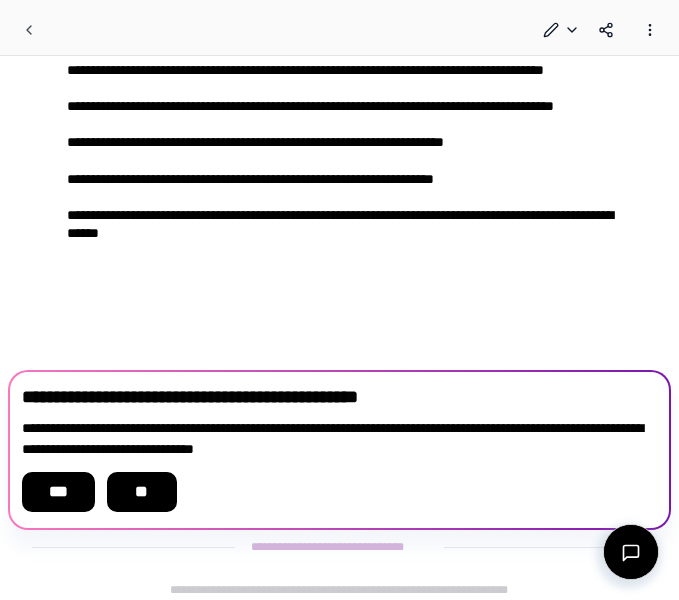 scroll, scrollTop: 2490, scrollLeft: 0, axis: vertical 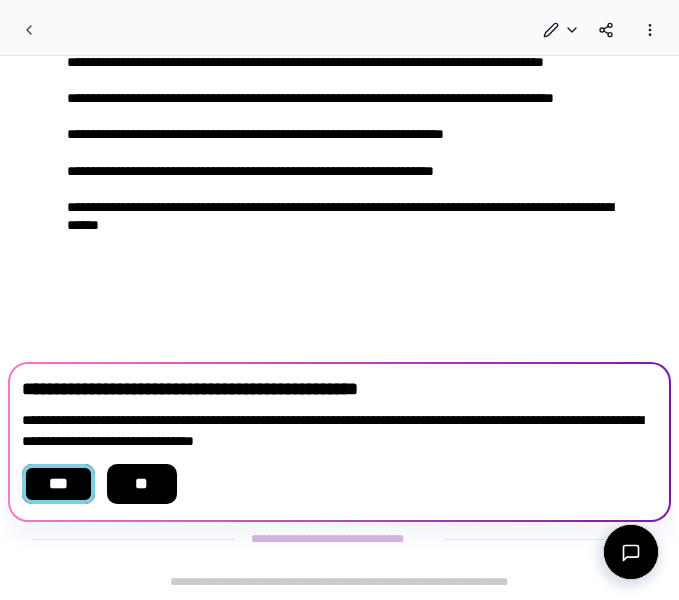 click on "***" at bounding box center [58, 484] 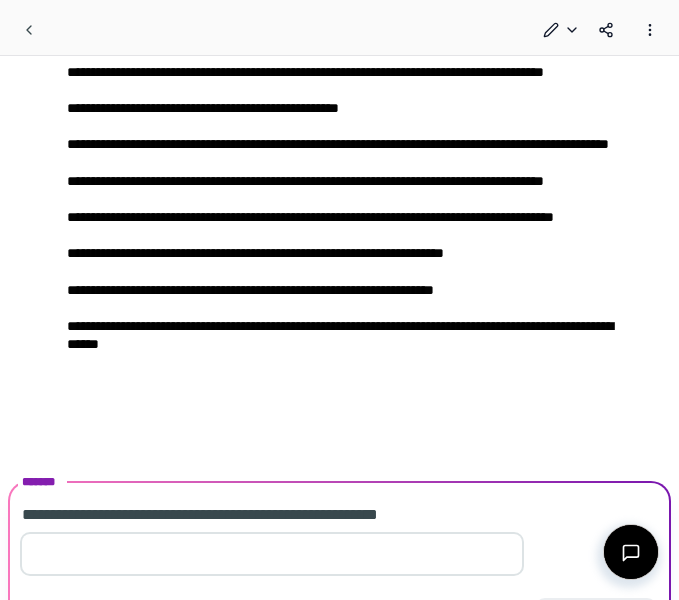 scroll, scrollTop: 2557, scrollLeft: 0, axis: vertical 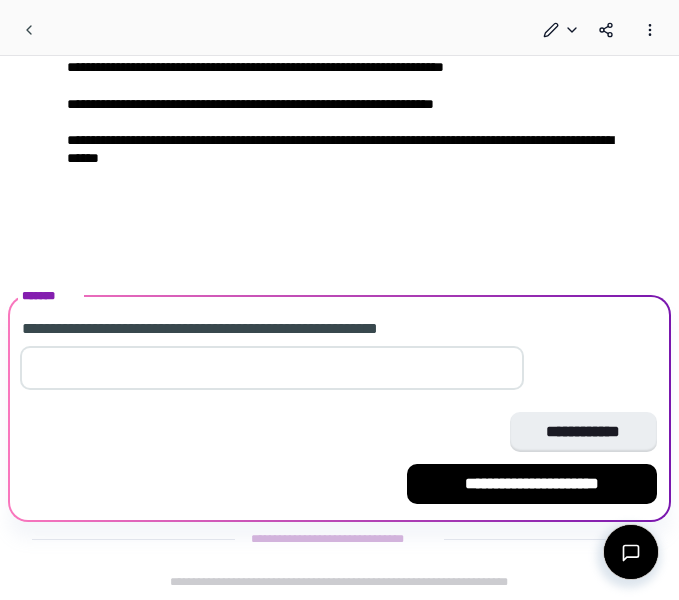 click on "**" at bounding box center (272, 368) 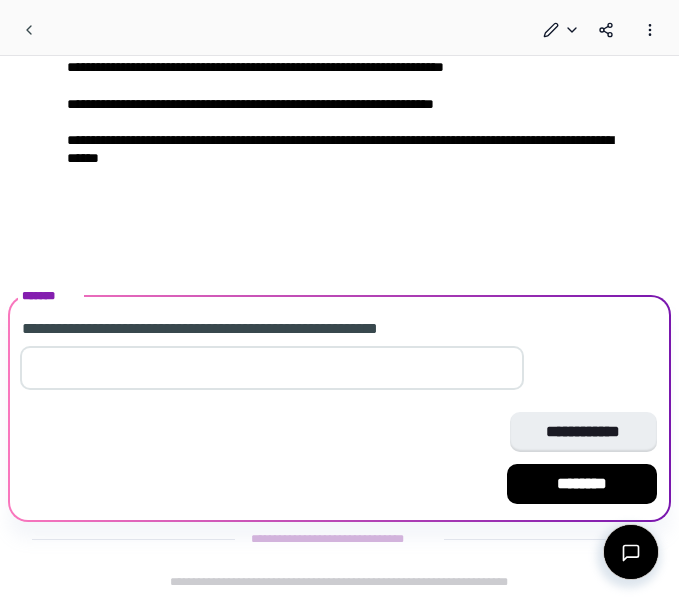 click on "*" at bounding box center (272, 368) 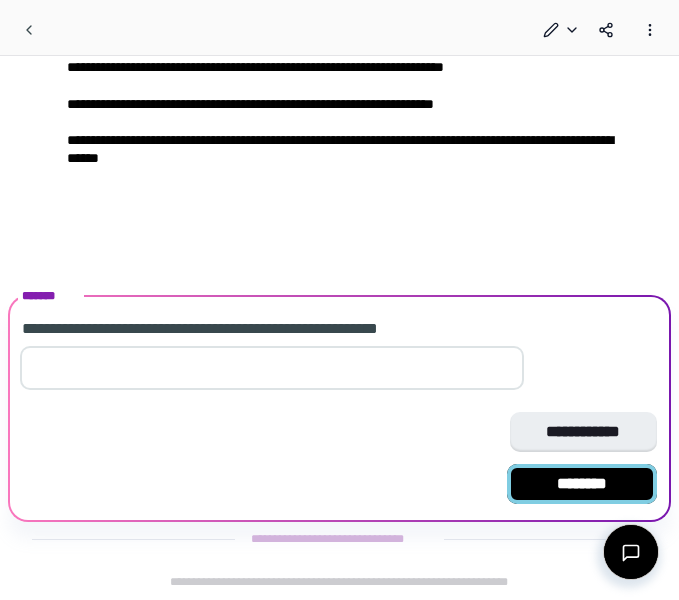 click on "********" at bounding box center [582, 484] 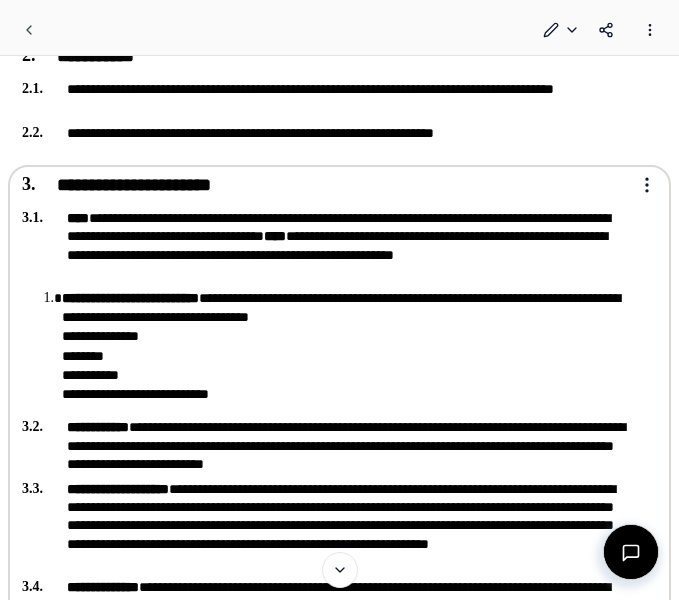 scroll, scrollTop: 289, scrollLeft: 0, axis: vertical 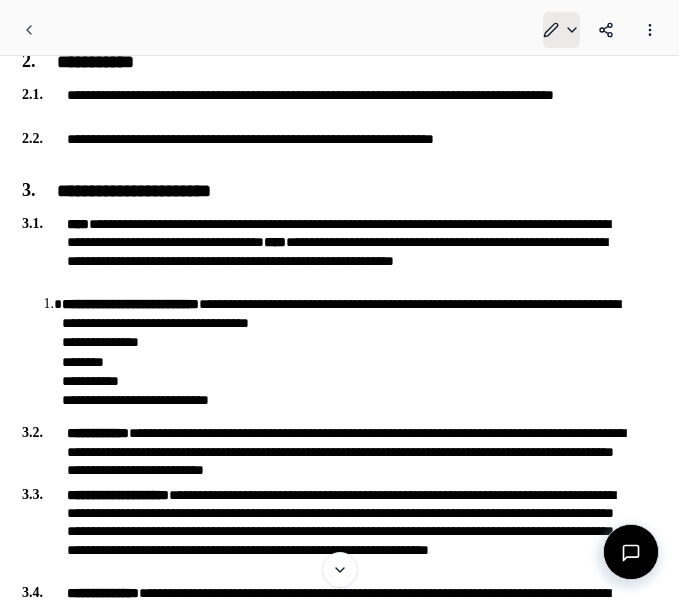 click on "**********" at bounding box center [339, 1565] 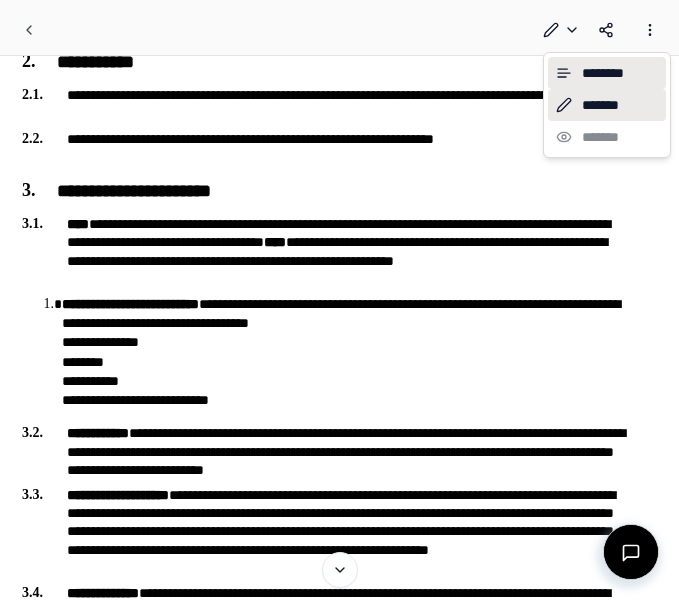 click on "*******" at bounding box center (607, 105) 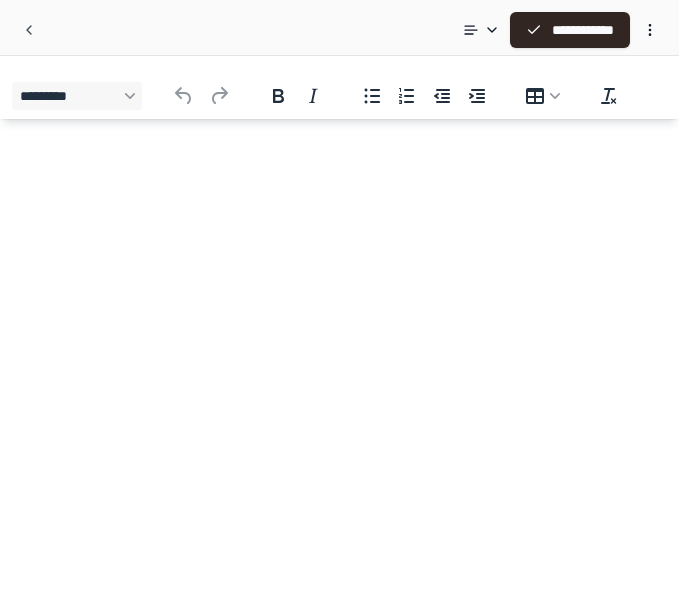 scroll, scrollTop: 0, scrollLeft: 0, axis: both 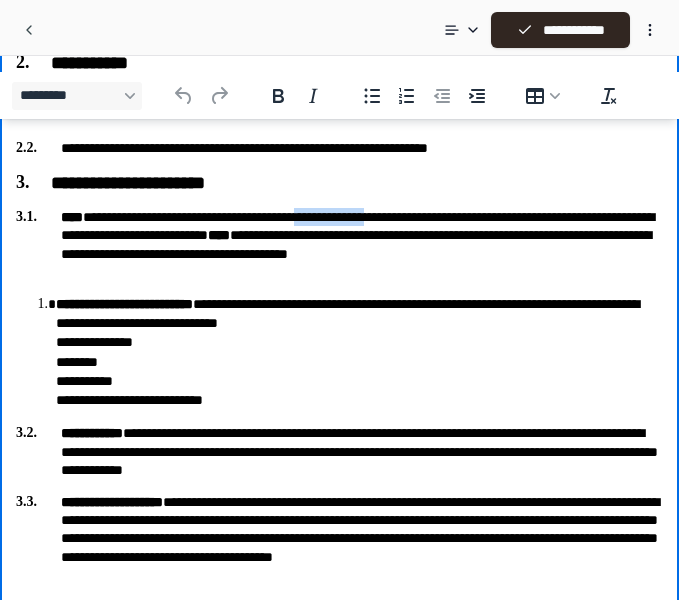 drag, startPoint x: 462, startPoint y: 219, endPoint x: 348, endPoint y: 217, distance: 114.01754 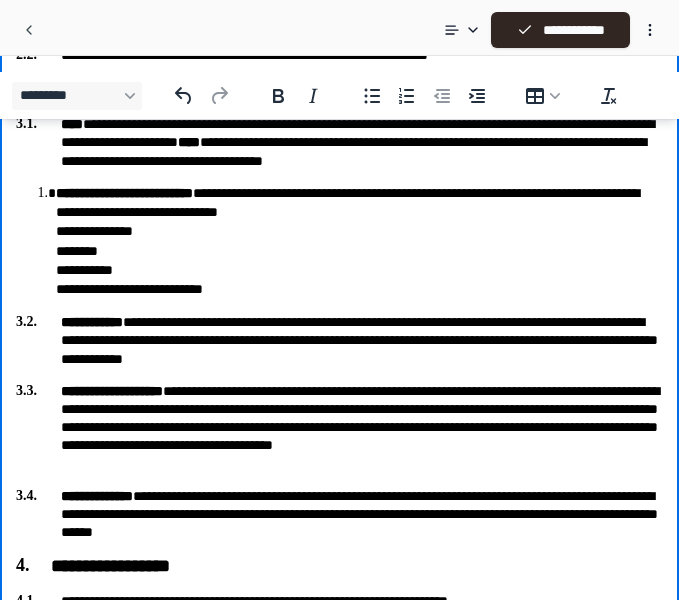 scroll, scrollTop: 419, scrollLeft: 0, axis: vertical 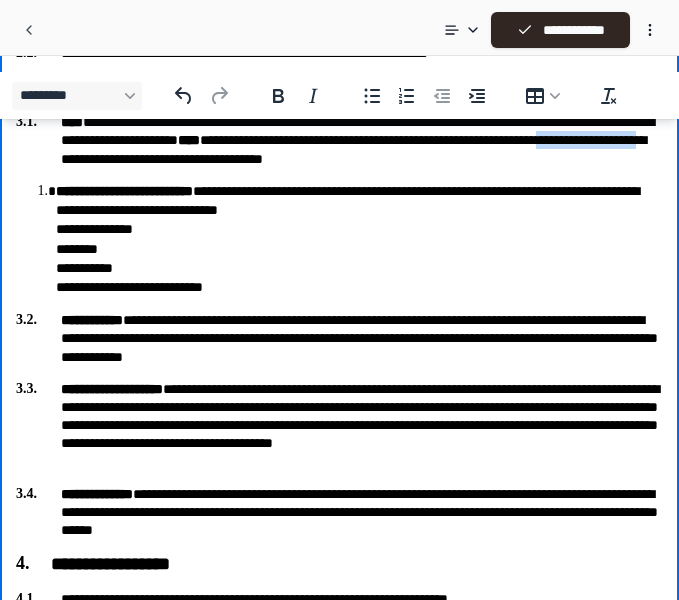 drag, startPoint x: 214, startPoint y: 159, endPoint x: 339, endPoint y: 158, distance: 125.004 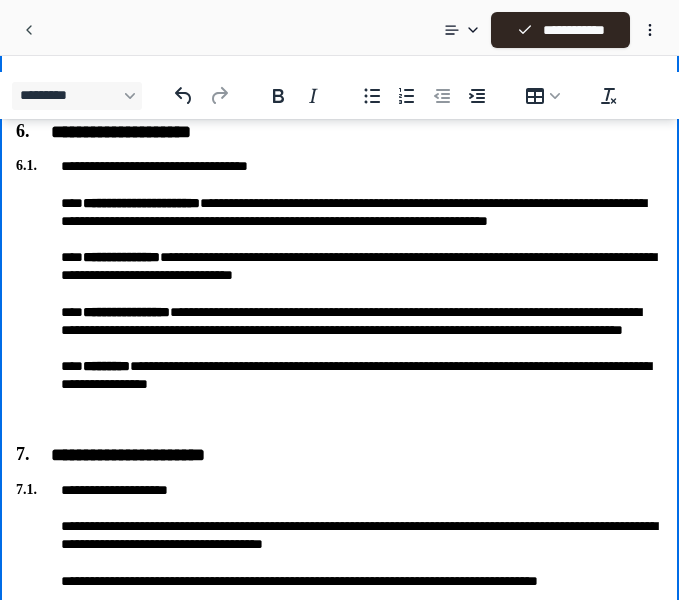 scroll, scrollTop: 1811, scrollLeft: 0, axis: vertical 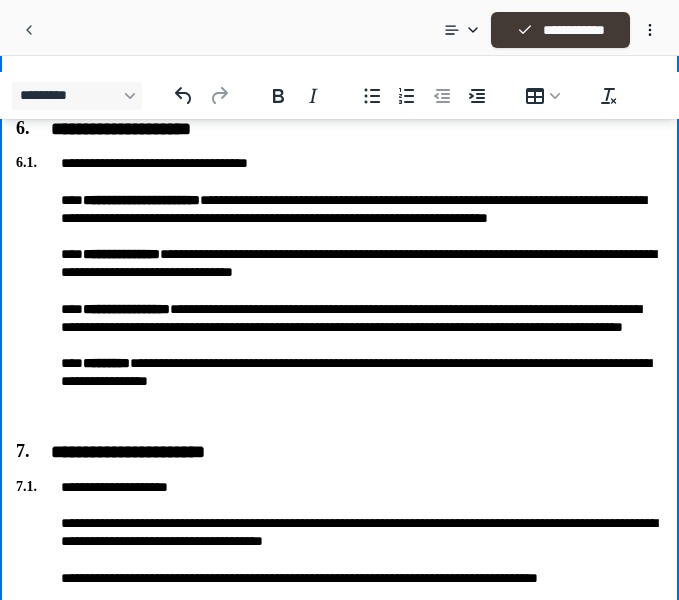 click on "**********" at bounding box center [560, 30] 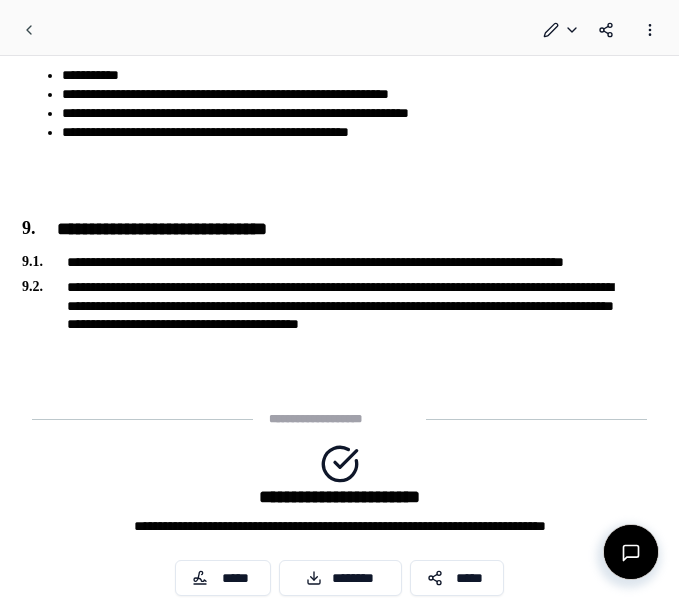scroll, scrollTop: 3089, scrollLeft: 0, axis: vertical 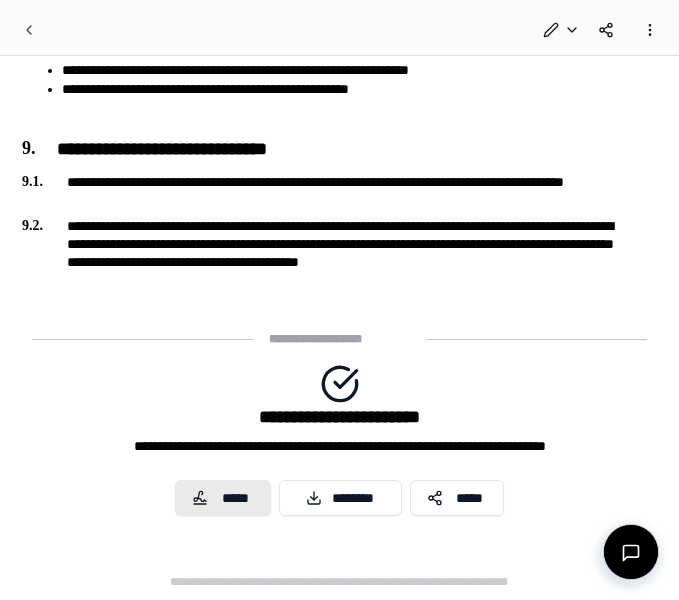 click on "*****" at bounding box center (236, 498) 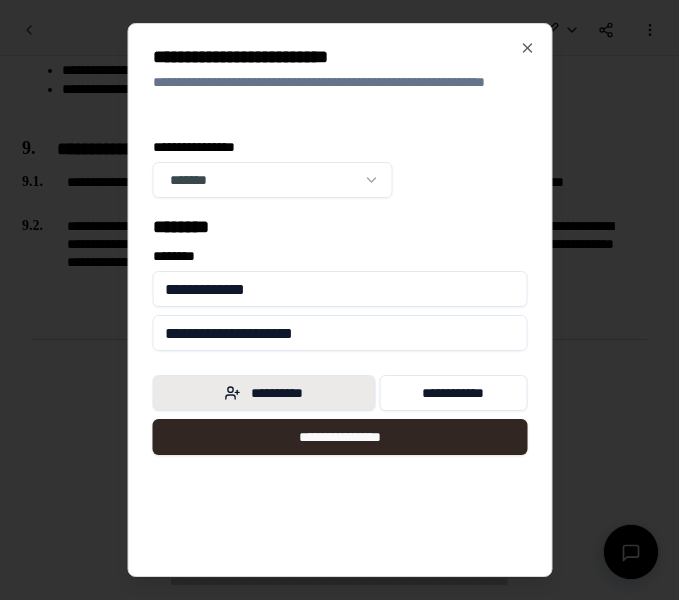 click on "**********" at bounding box center (263, 393) 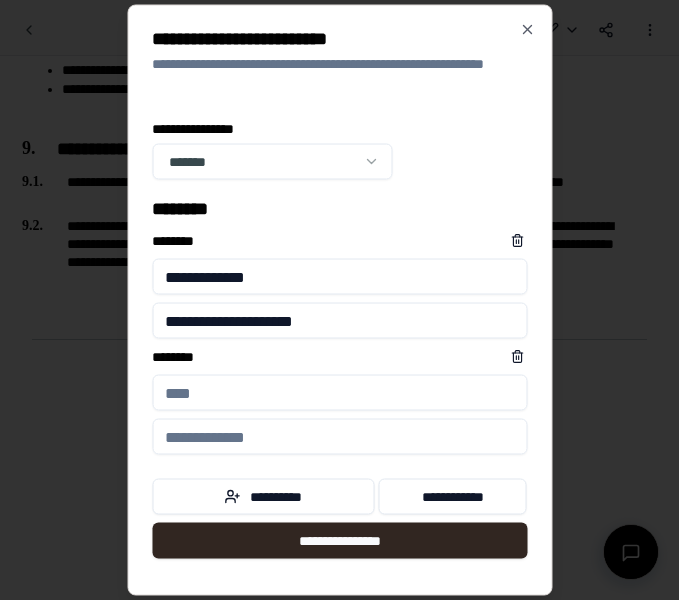 click on "******   *" at bounding box center (339, 393) 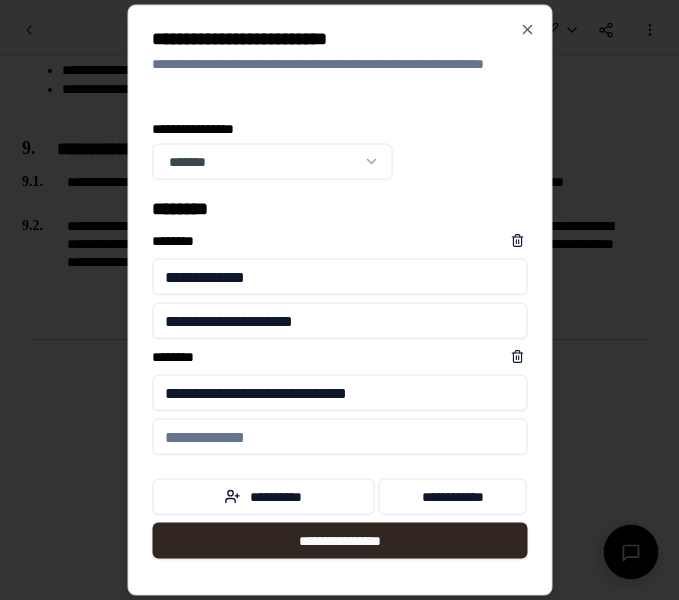 type on "**********" 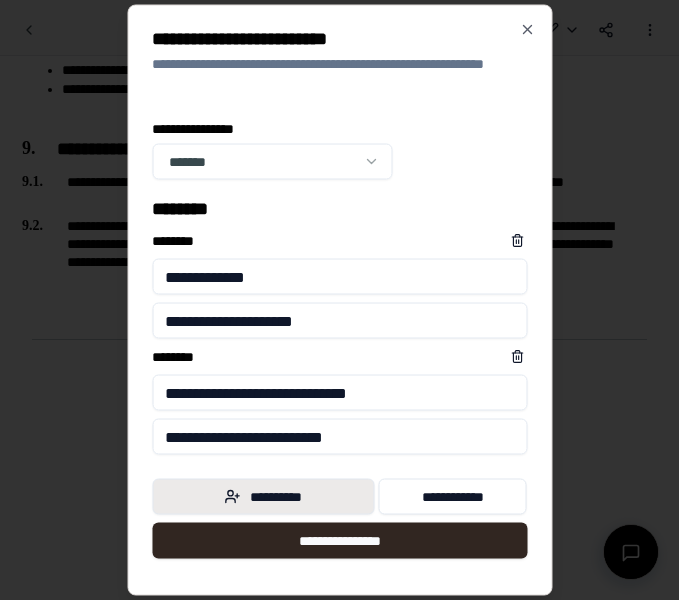 type on "**********" 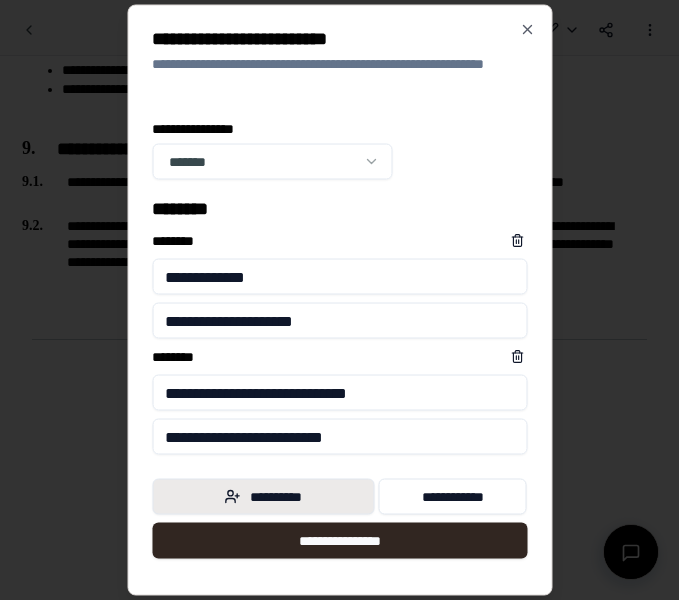 click on "**********" at bounding box center [263, 497] 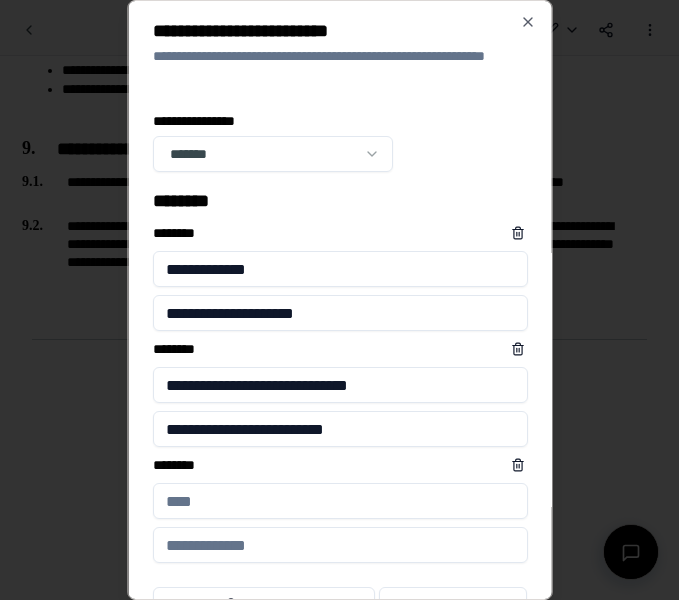 scroll, scrollTop: 0, scrollLeft: 0, axis: both 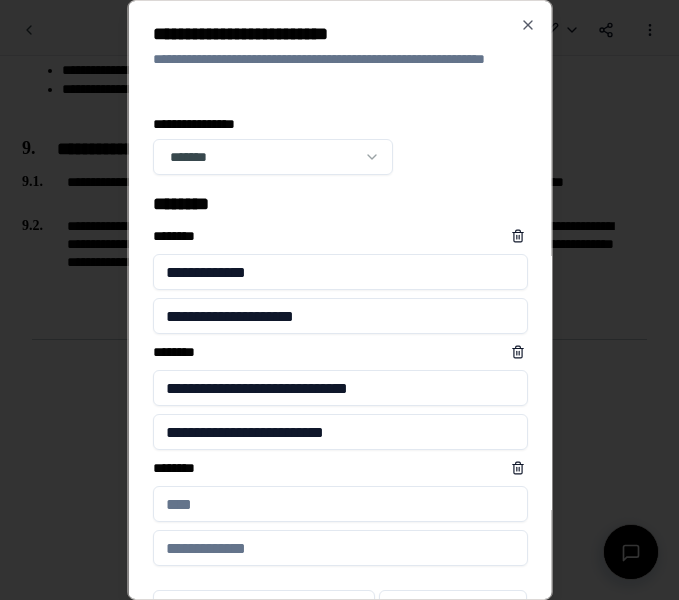 click on "******   *" at bounding box center [339, 504] 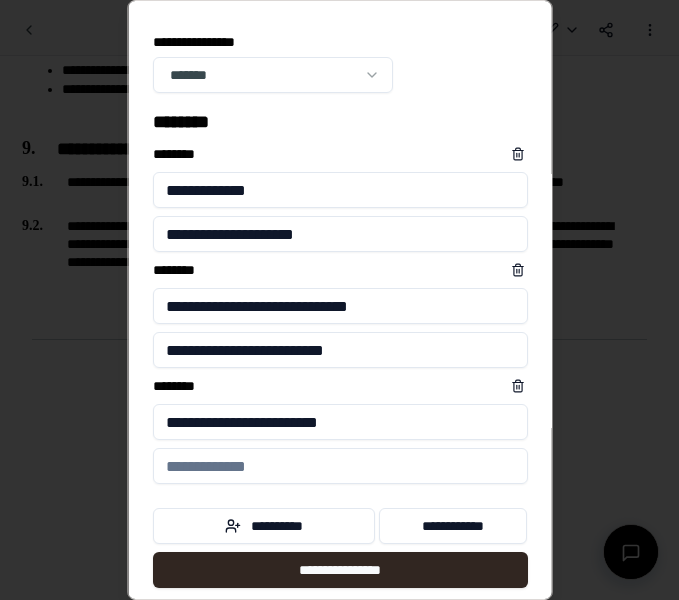 scroll, scrollTop: 107, scrollLeft: 0, axis: vertical 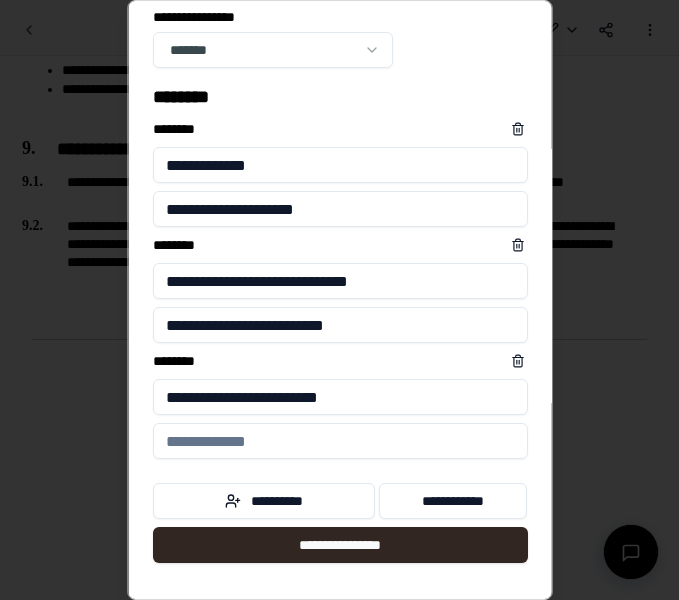 type on "**********" 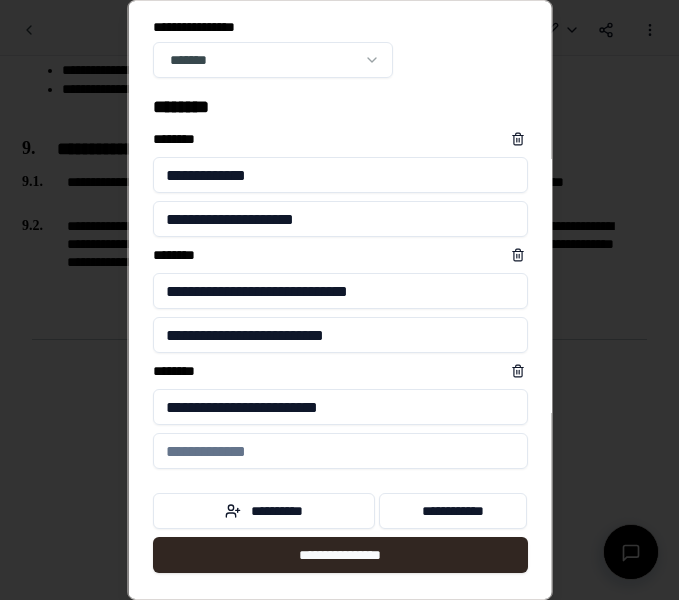 scroll, scrollTop: 107, scrollLeft: 0, axis: vertical 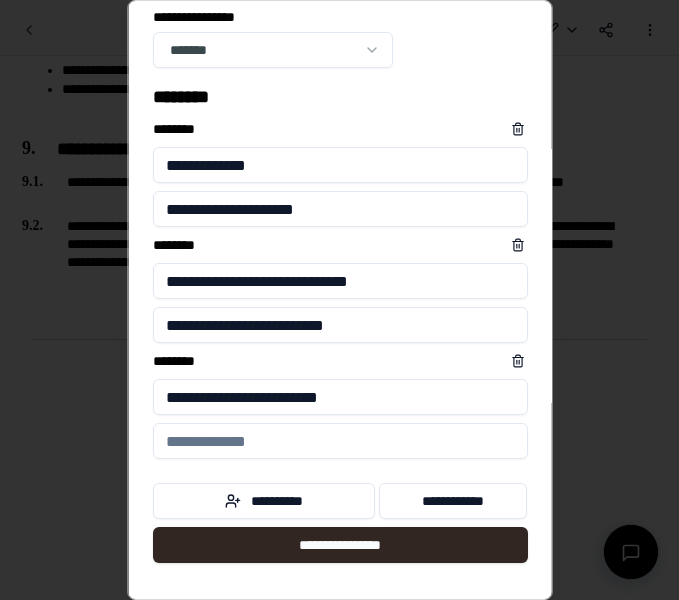 click on "**********" at bounding box center [339, 165] 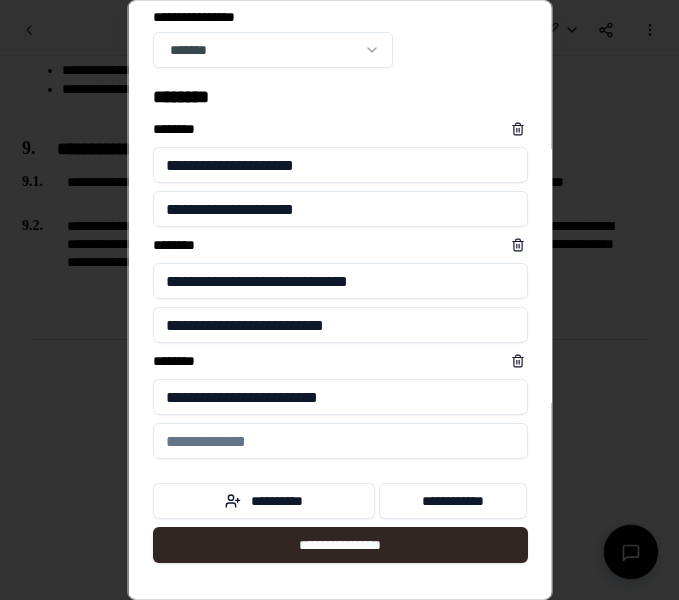 type on "**********" 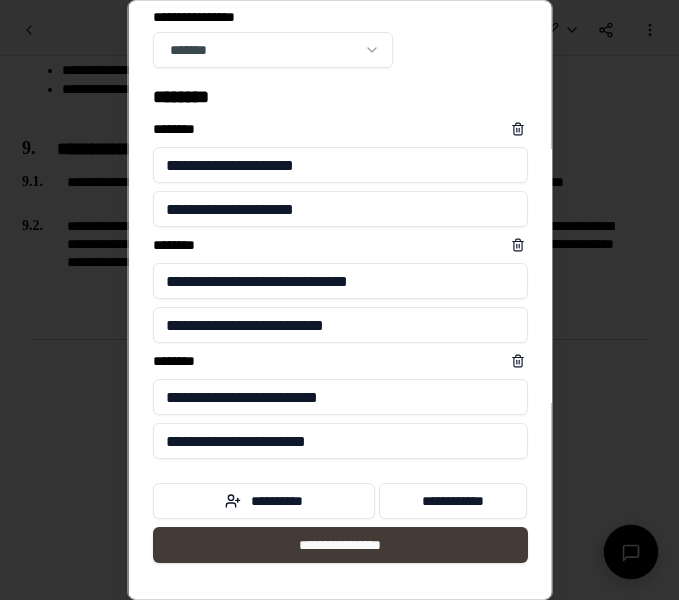 type on "**********" 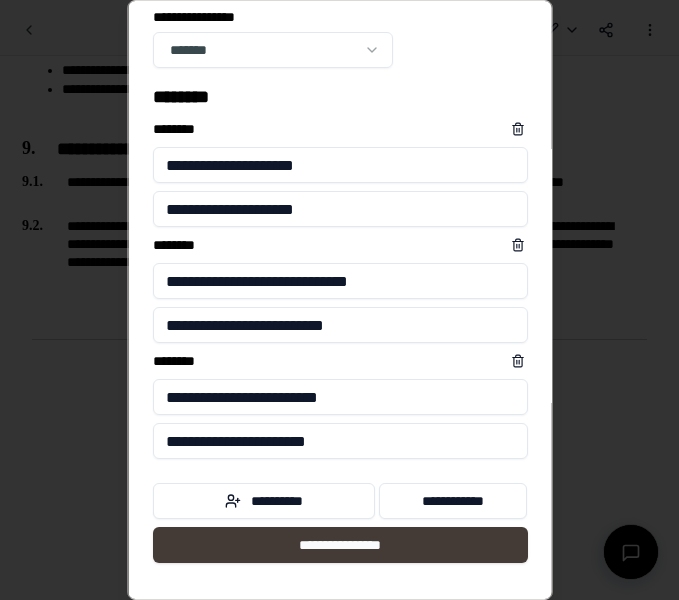 click on "**********" at bounding box center [339, 545] 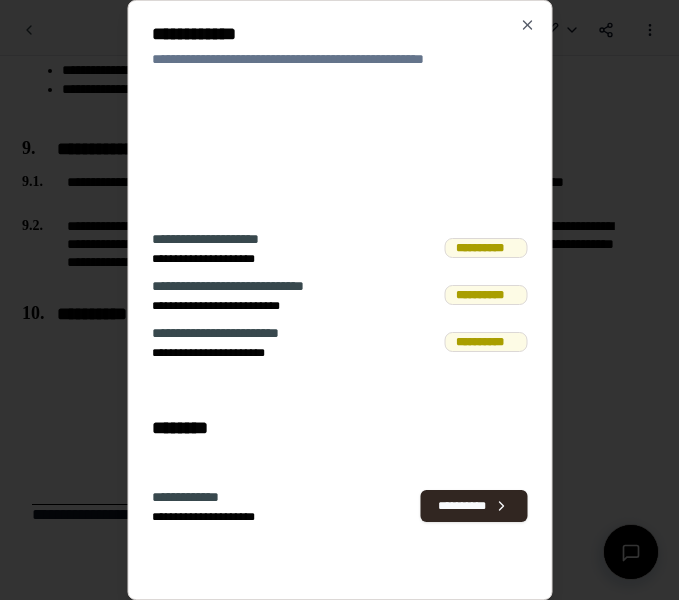 scroll, scrollTop: 3509, scrollLeft: 0, axis: vertical 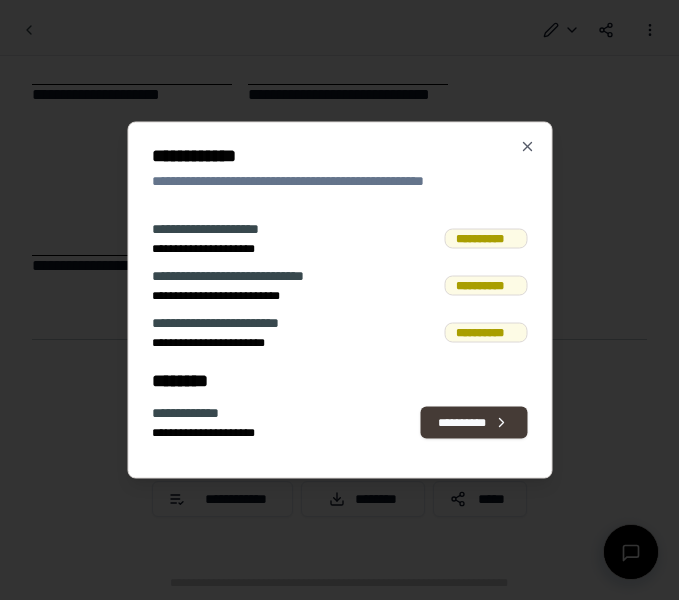 click on "**********" at bounding box center (473, 422) 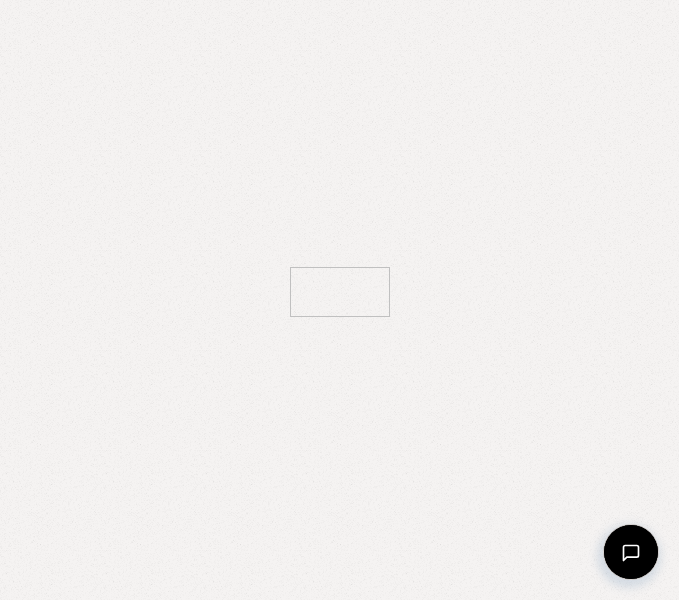 scroll, scrollTop: 0, scrollLeft: 0, axis: both 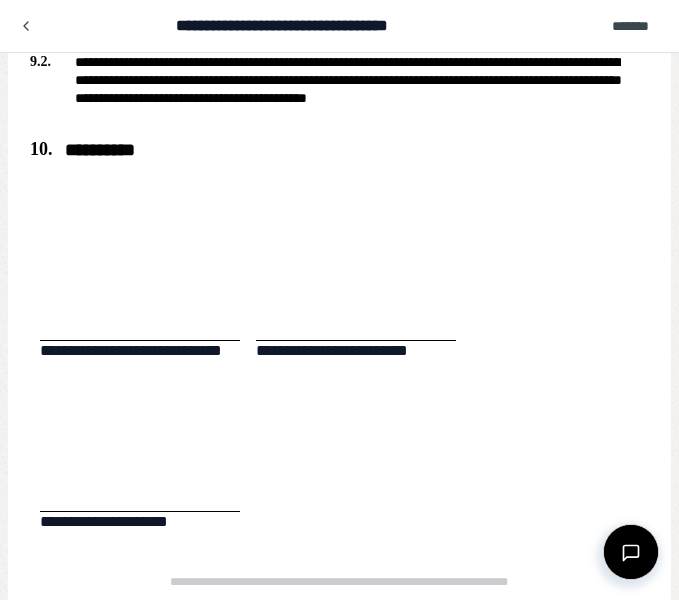 click on "**********" at bounding box center (140, 522) 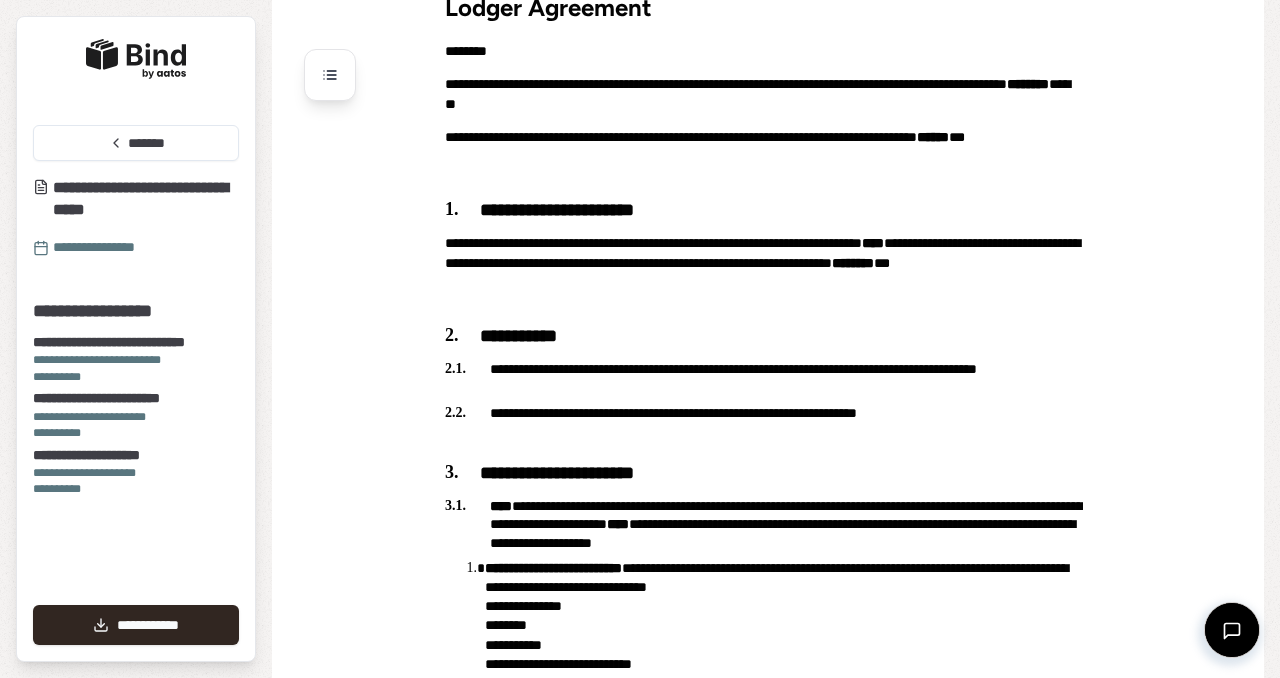scroll, scrollTop: 0, scrollLeft: 0, axis: both 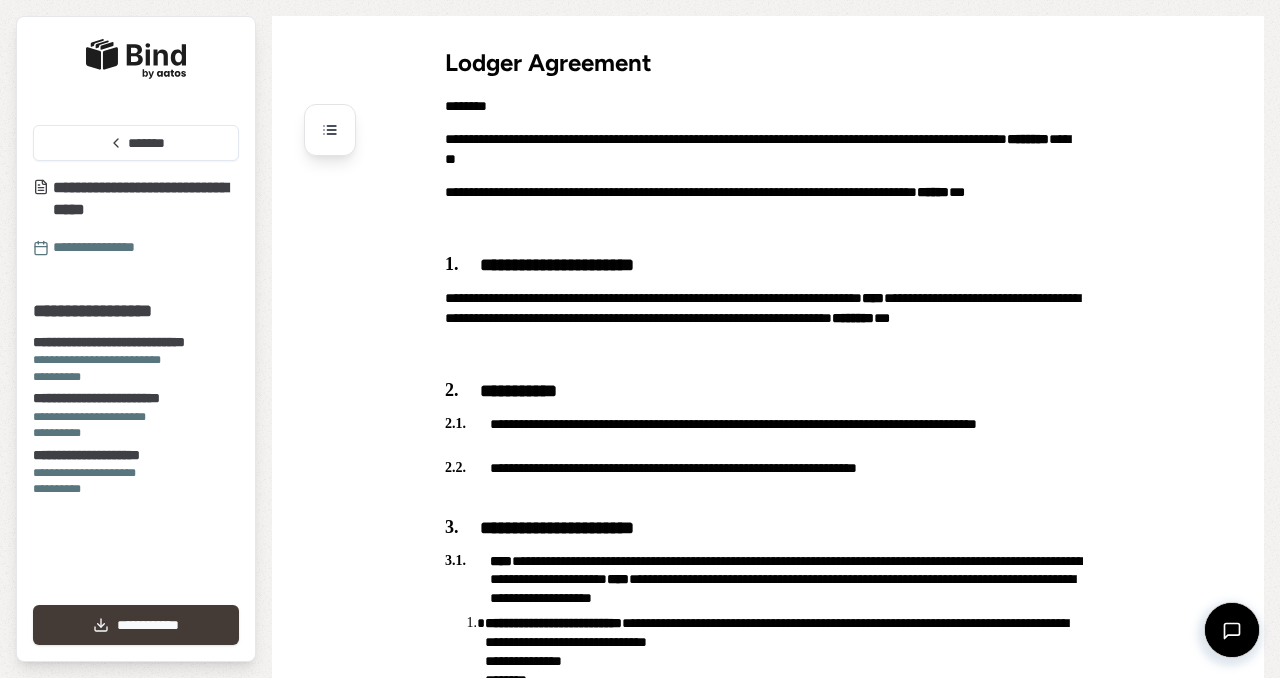 click on "**********" at bounding box center [136, 625] 